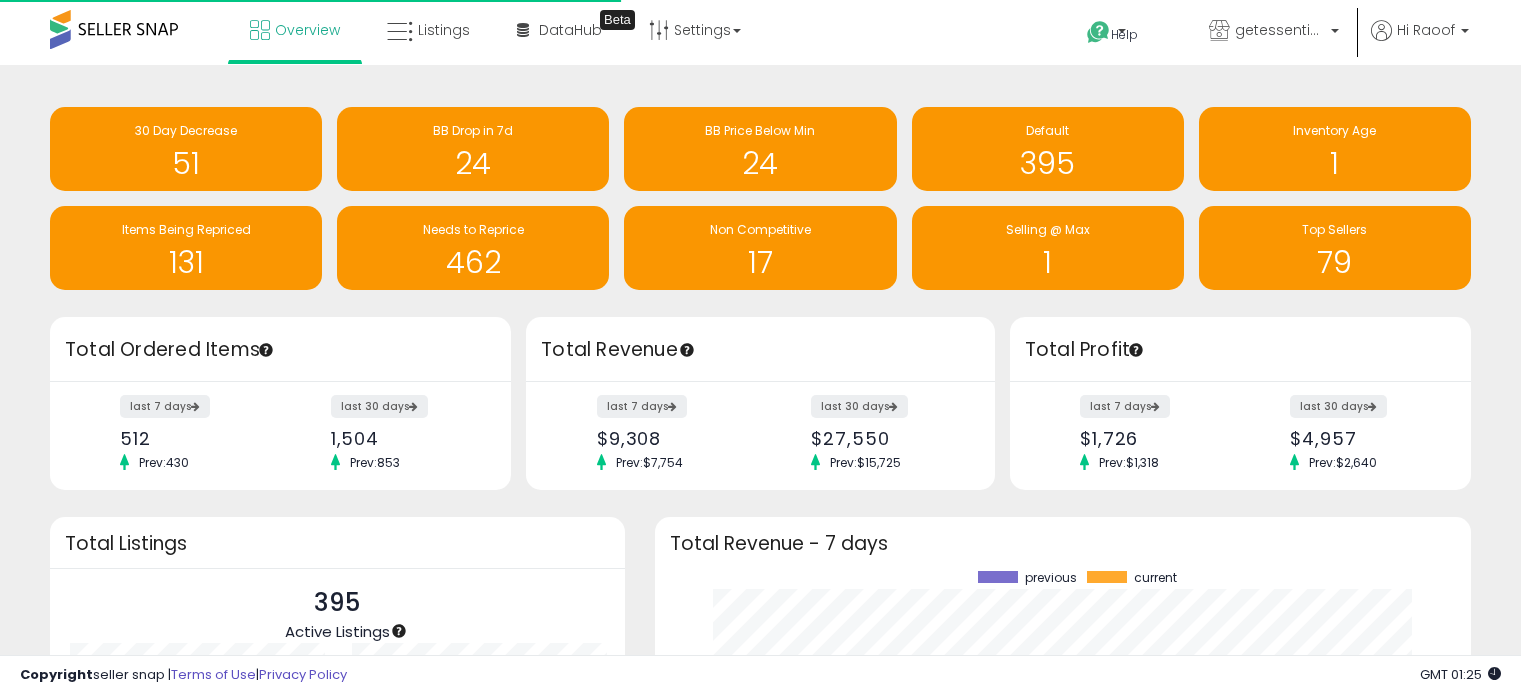 scroll, scrollTop: 0, scrollLeft: 0, axis: both 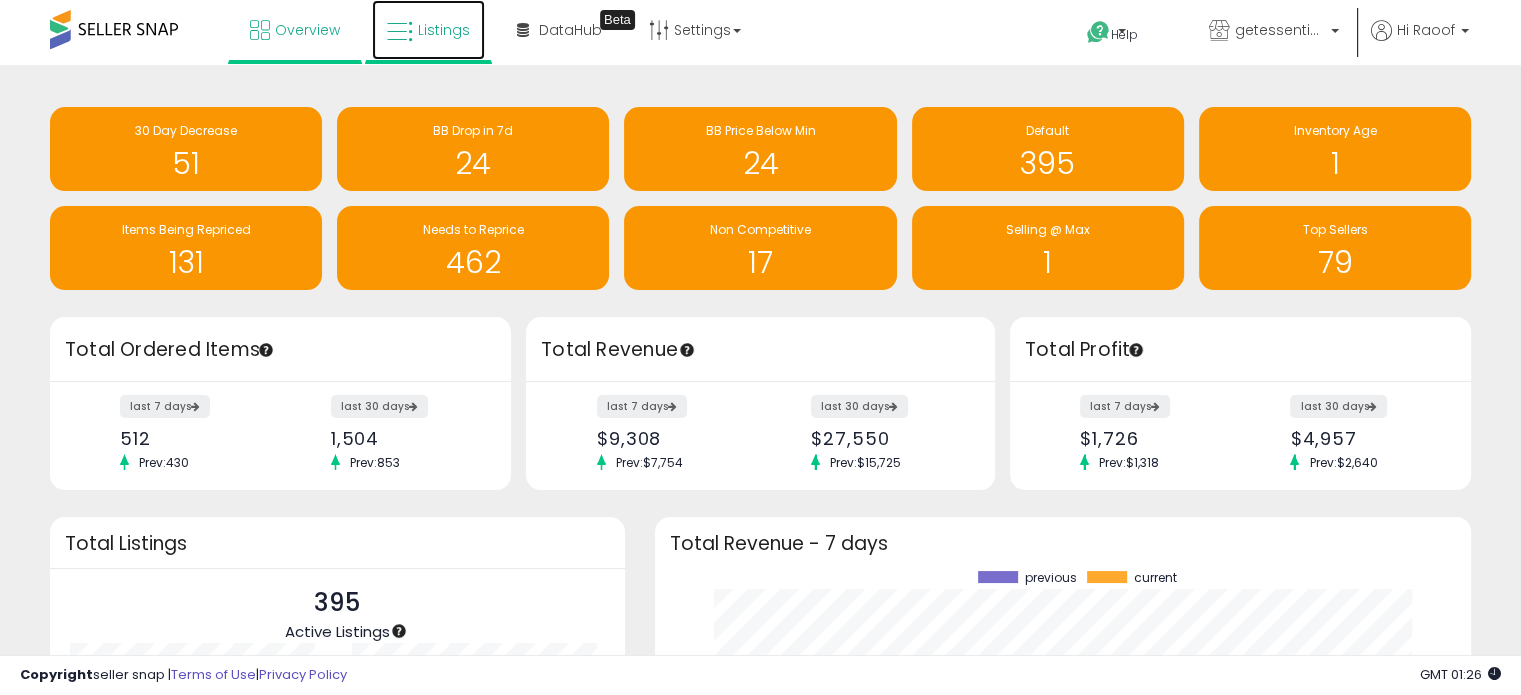 click on "Listings" at bounding box center (444, 30) 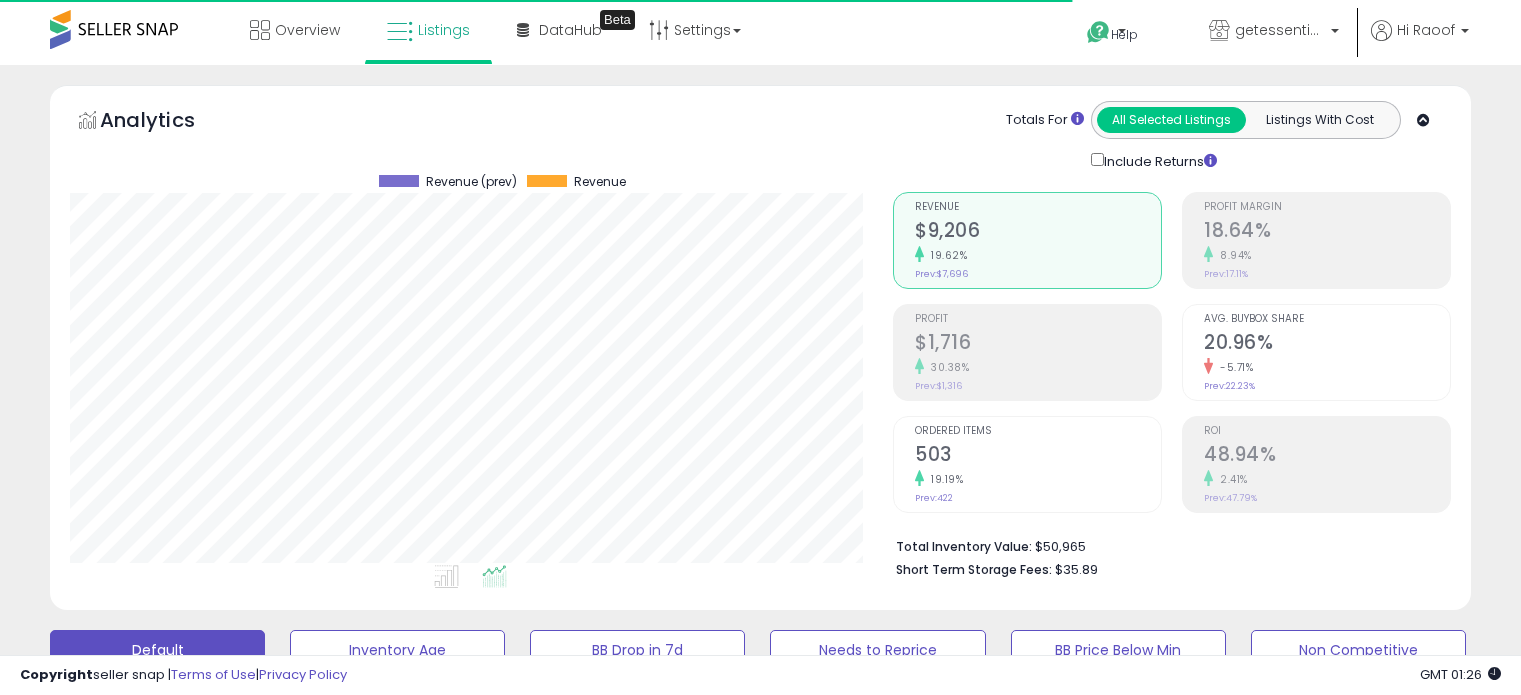 scroll, scrollTop: 0, scrollLeft: 0, axis: both 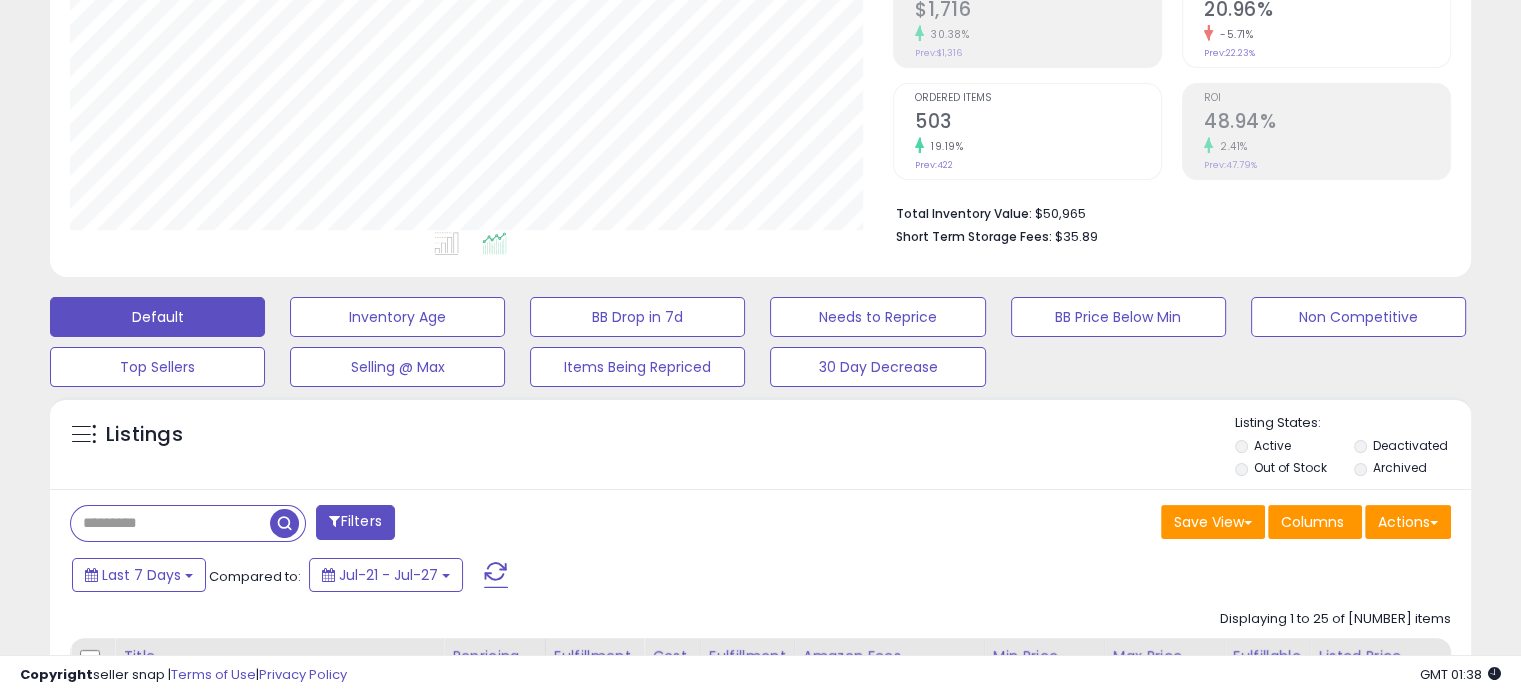 drag, startPoint x: 212, startPoint y: 519, endPoint x: 322, endPoint y: 496, distance: 112.37882 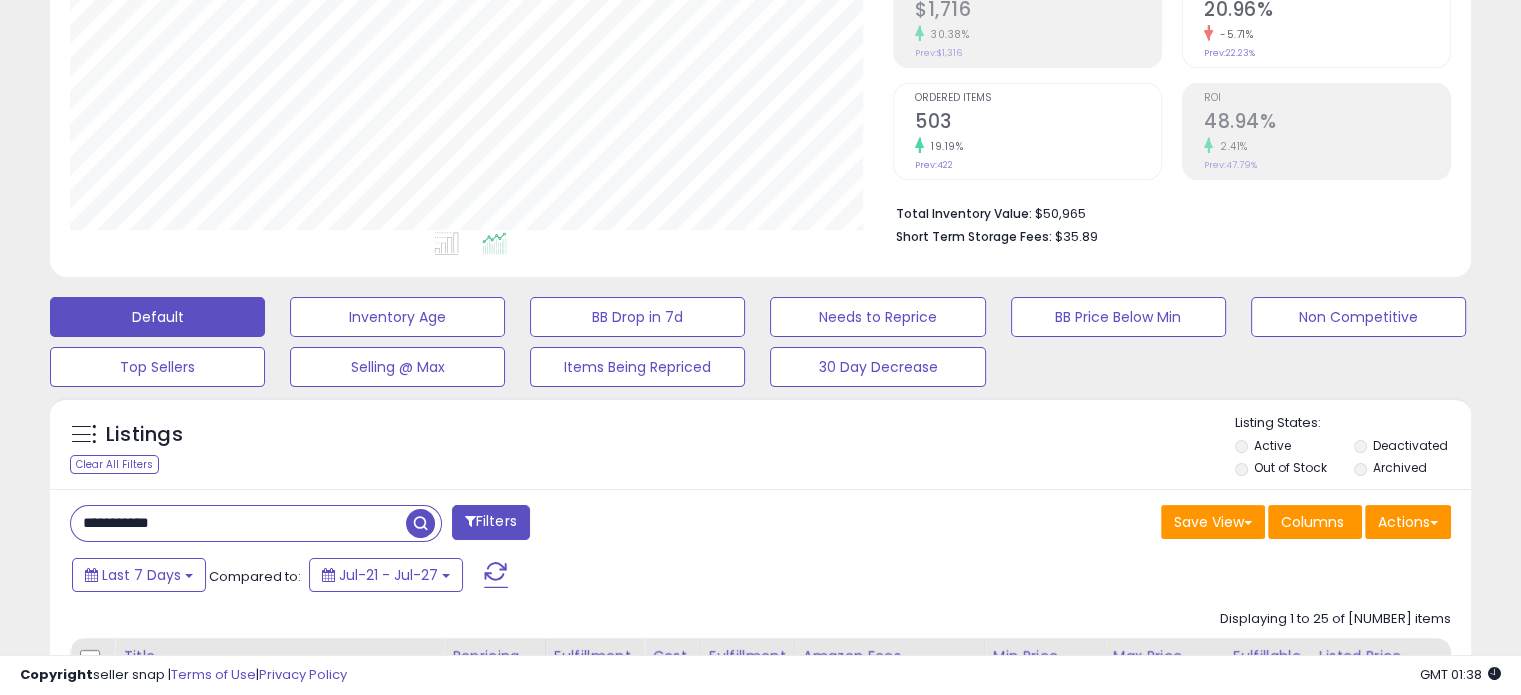 type on "**********" 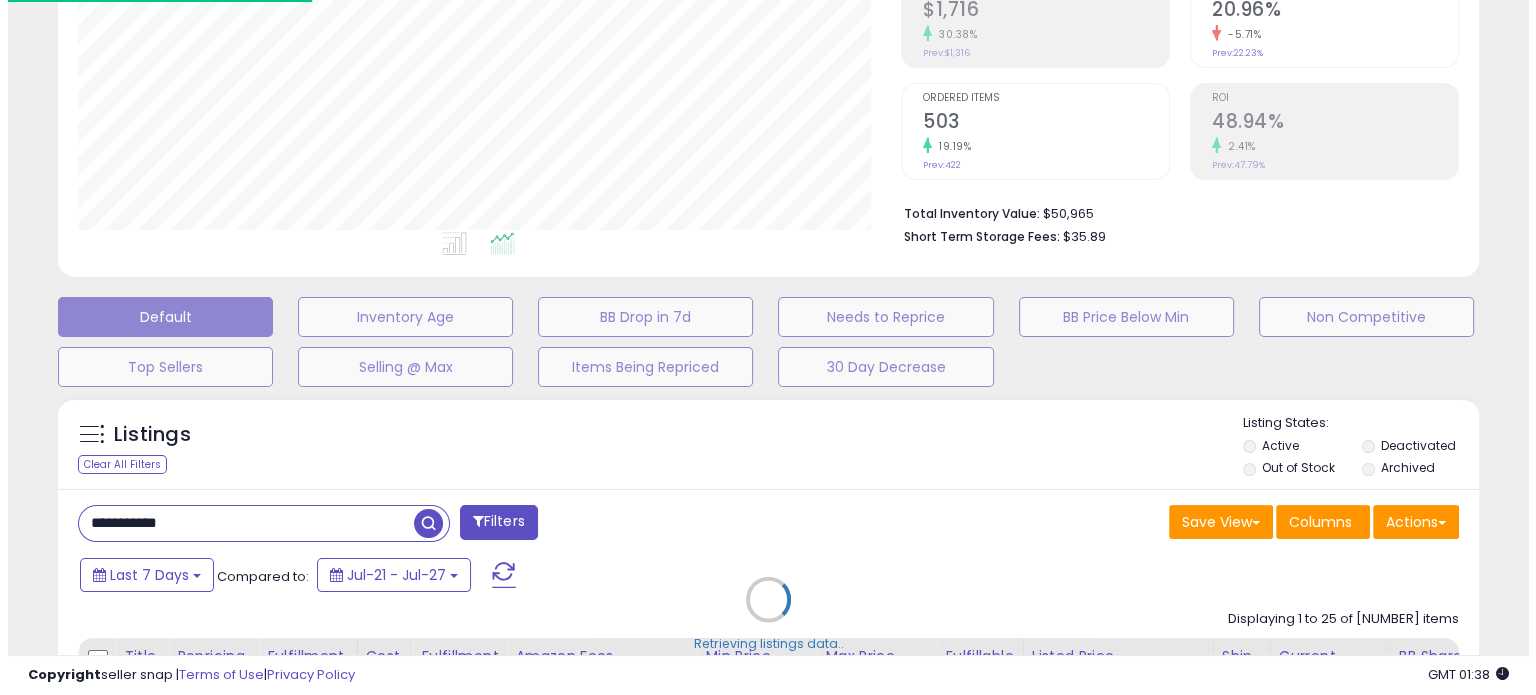 scroll, scrollTop: 999589, scrollLeft: 999168, axis: both 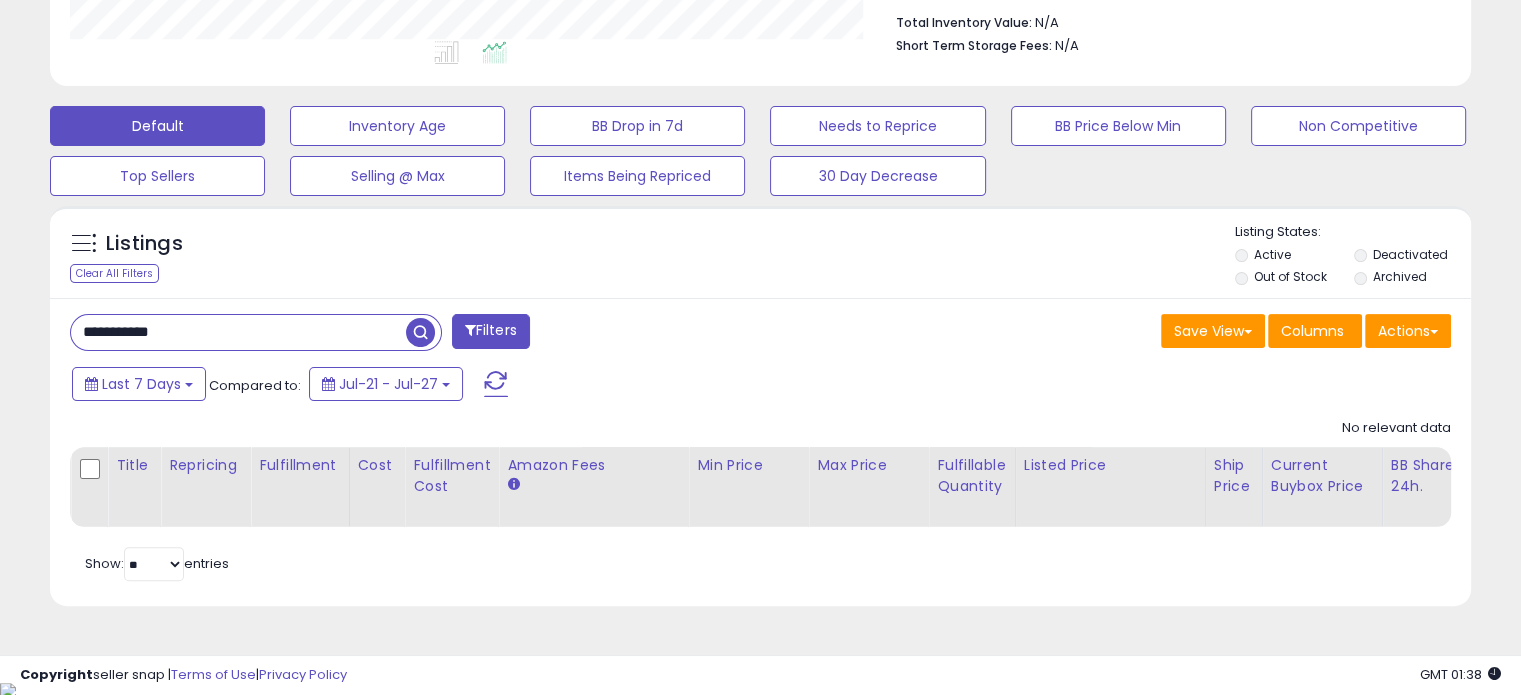 click on "Deactivated" at bounding box center [1409, 254] 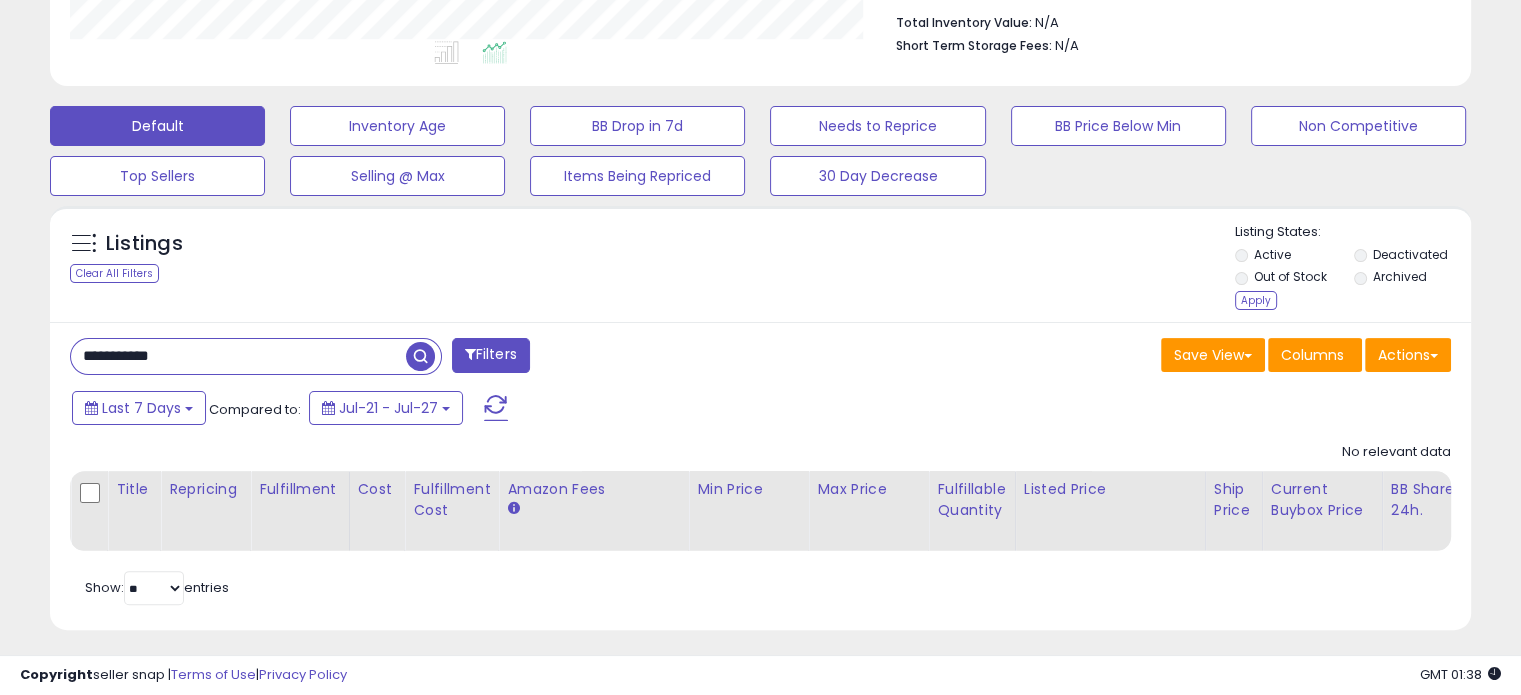 click on "Out of Stock" at bounding box center [1293, 279] 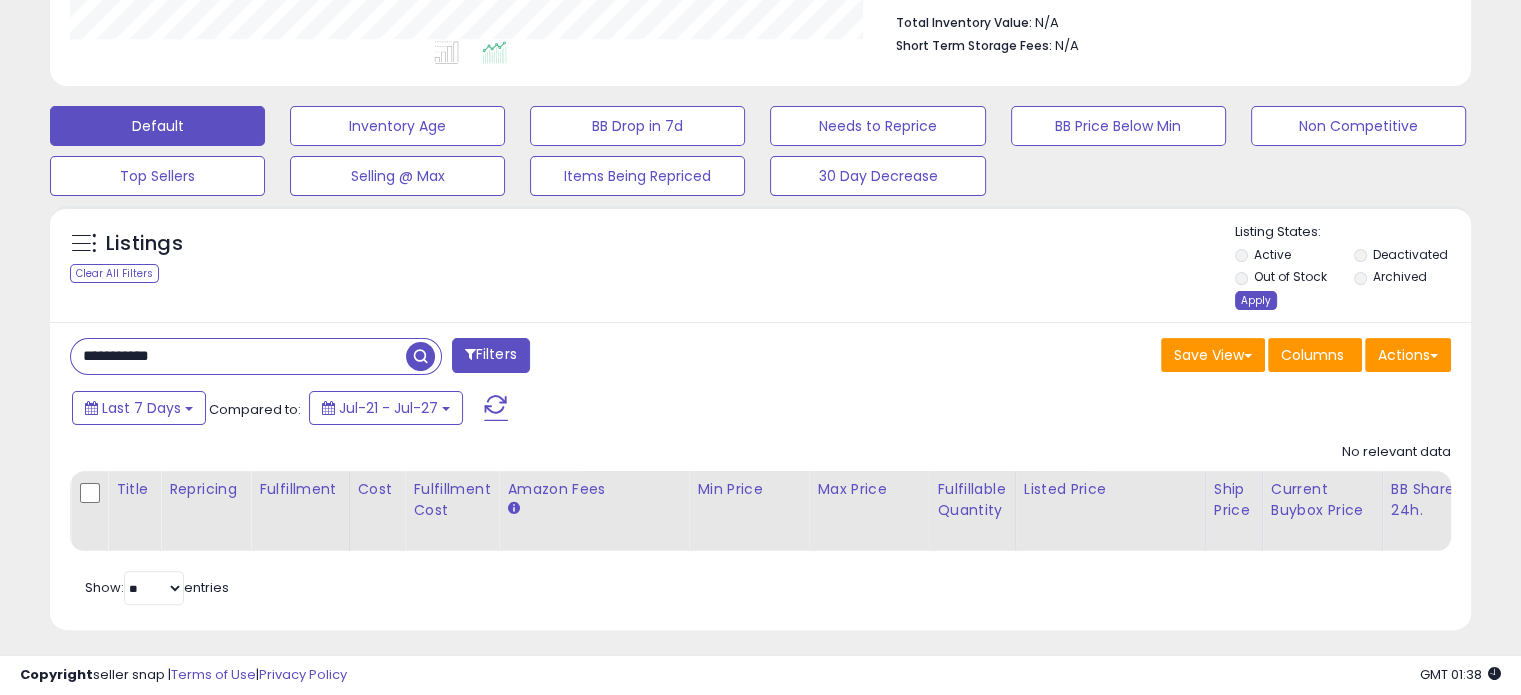 click on "Apply" at bounding box center [1256, 300] 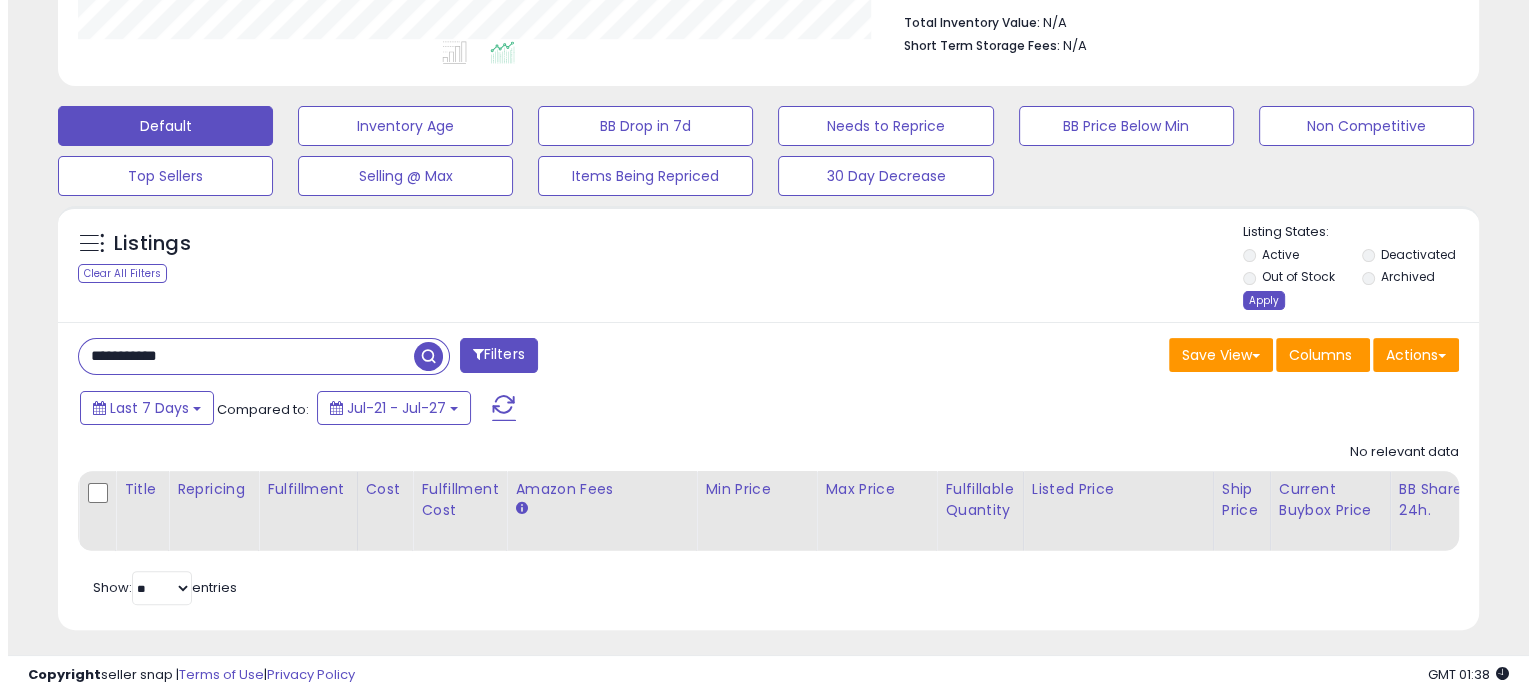 scroll, scrollTop: 999589, scrollLeft: 999168, axis: both 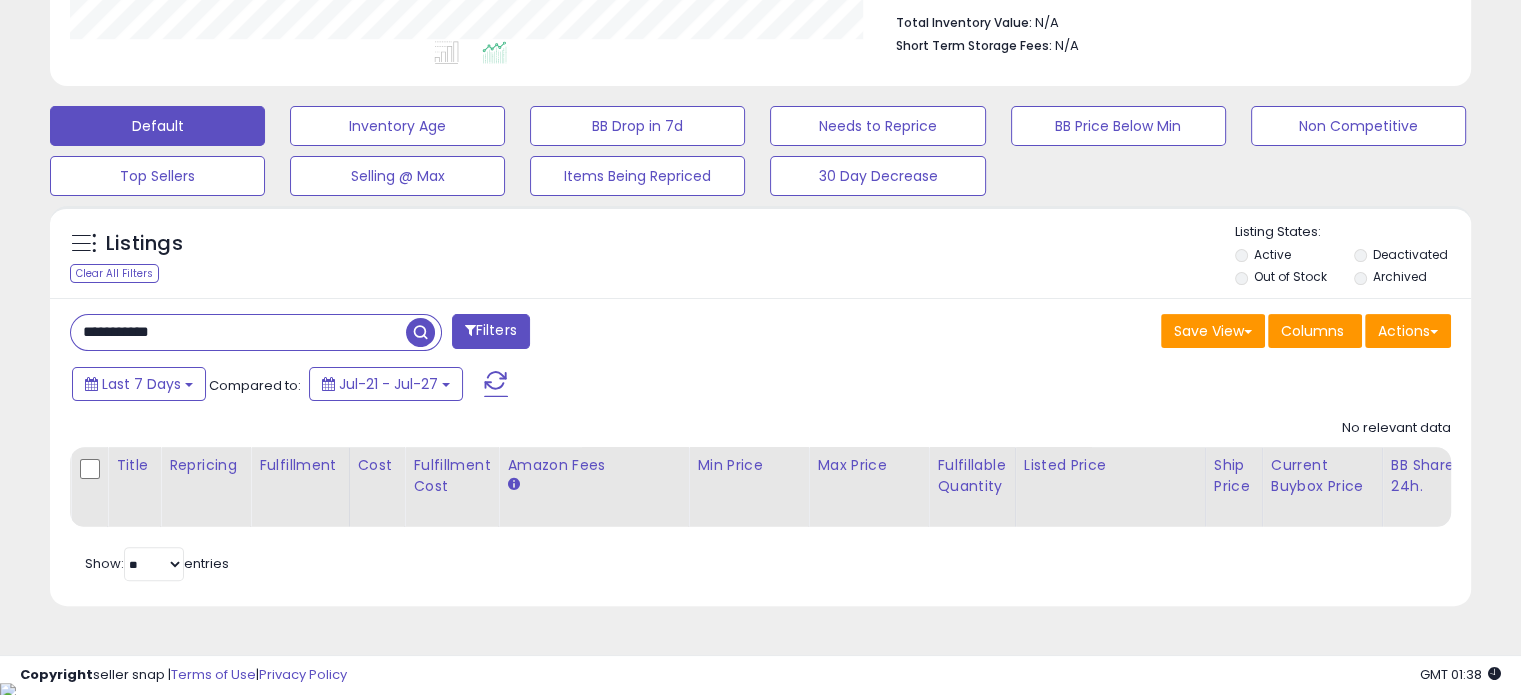click on "**********" at bounding box center [238, 332] 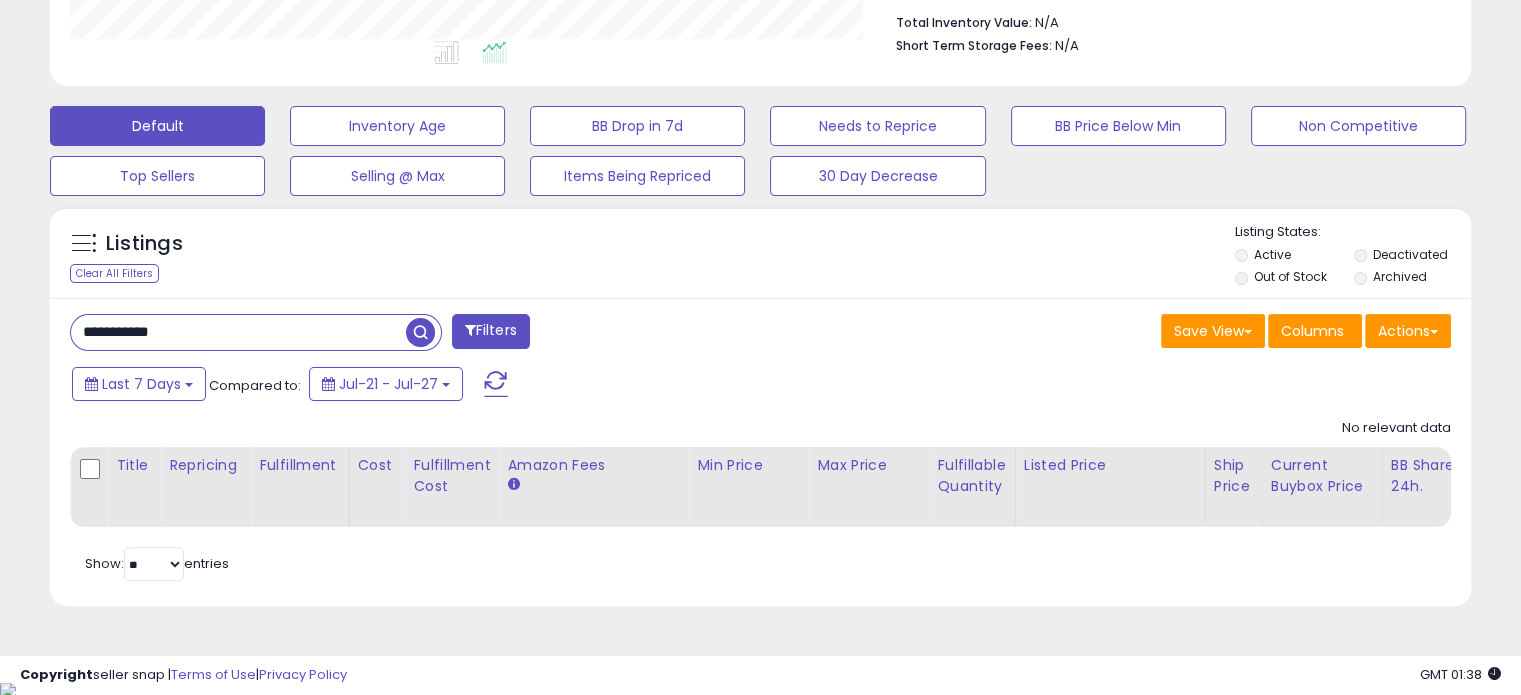 click at bounding box center [420, 332] 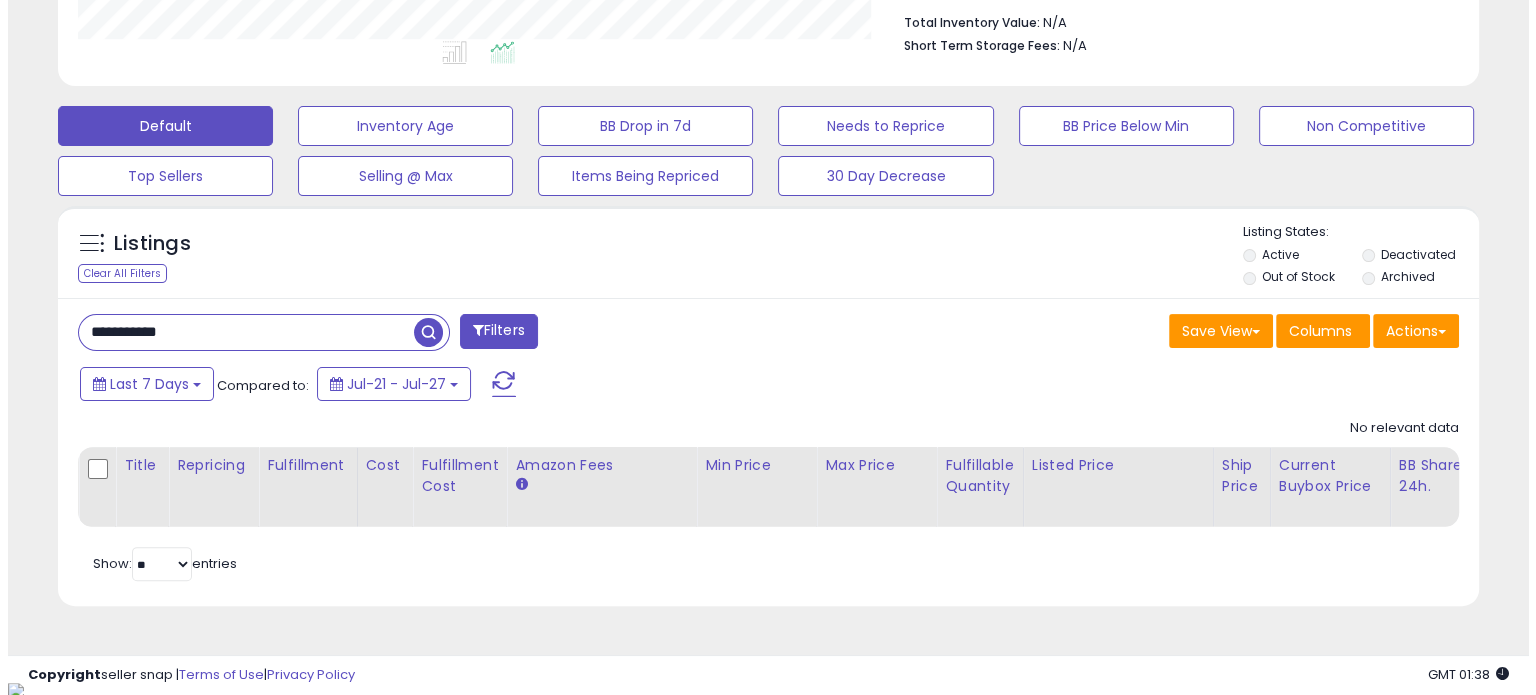 scroll, scrollTop: 999589, scrollLeft: 999168, axis: both 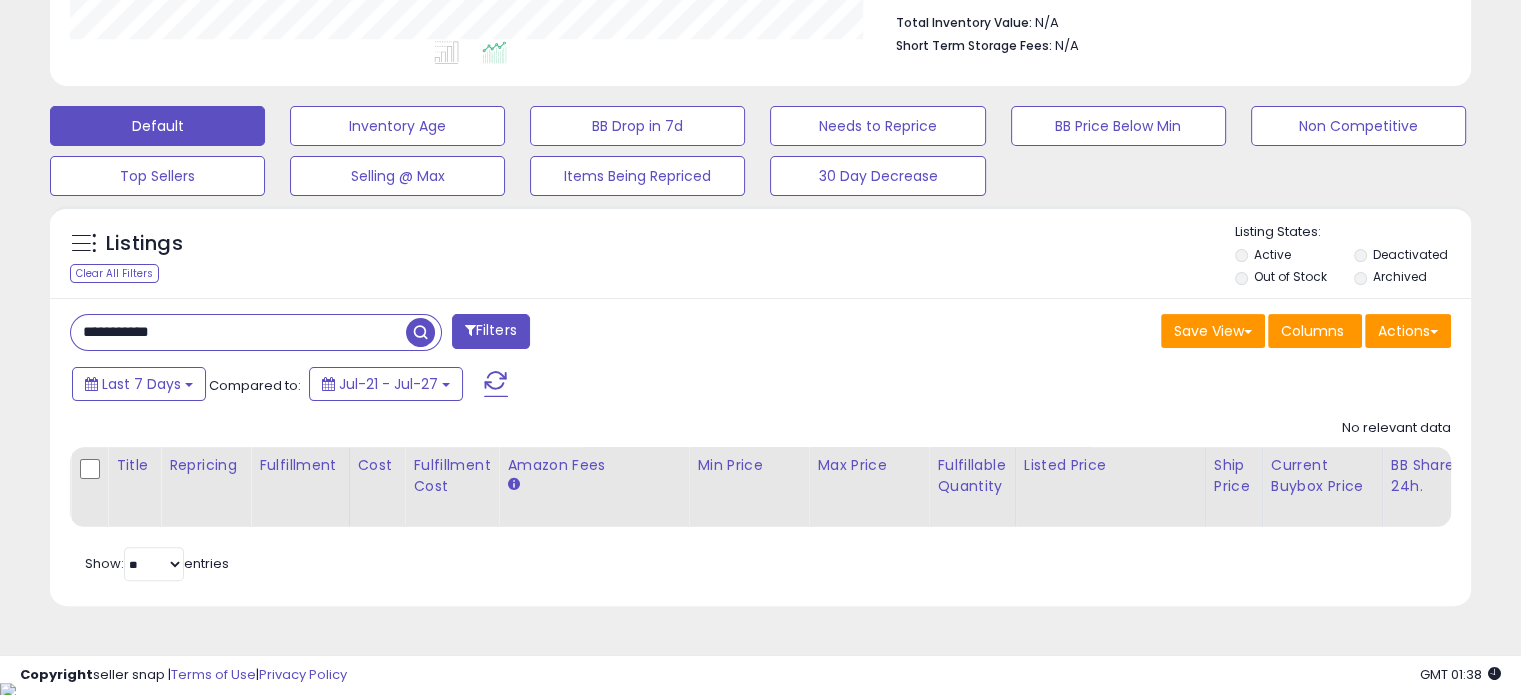 click on "Archived" at bounding box center [1412, 279] 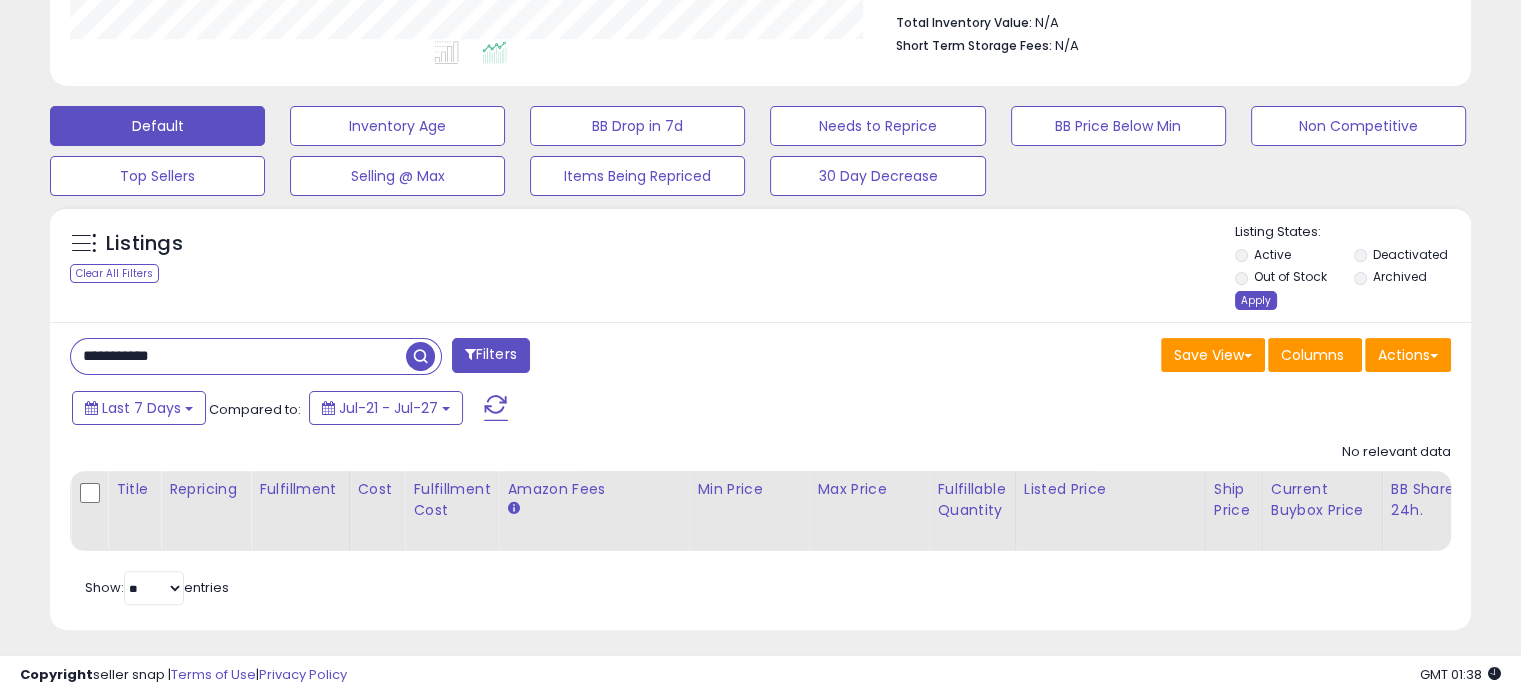 click on "Apply" at bounding box center (1256, 300) 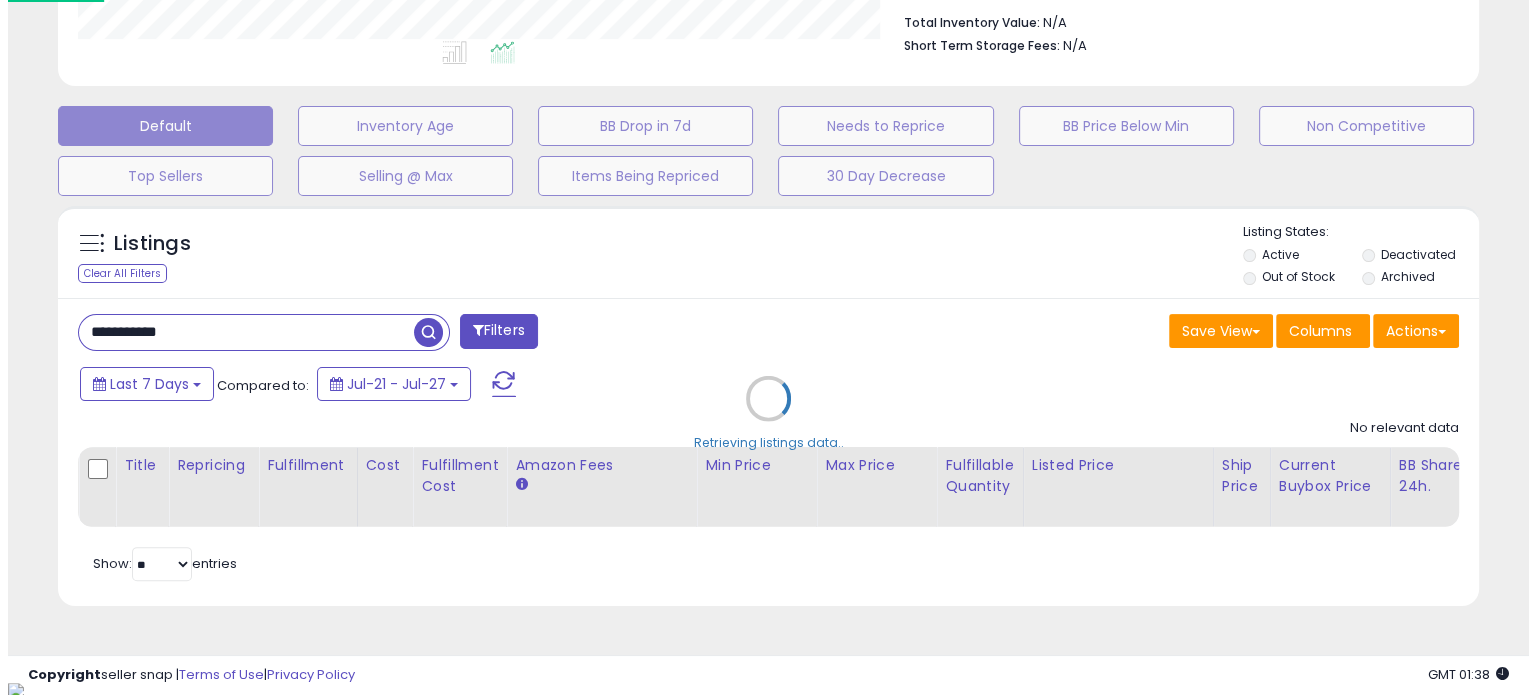 scroll, scrollTop: 999589, scrollLeft: 999168, axis: both 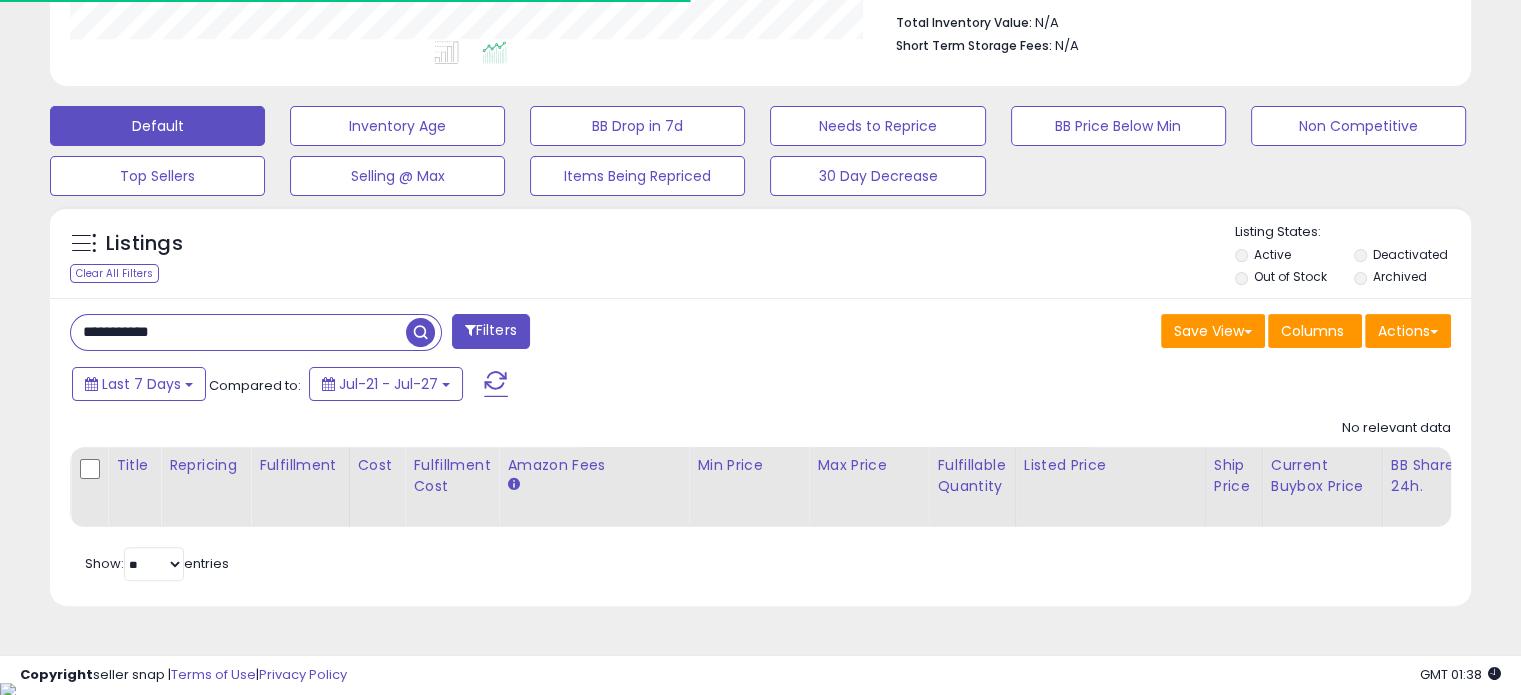 click at bounding box center [420, 332] 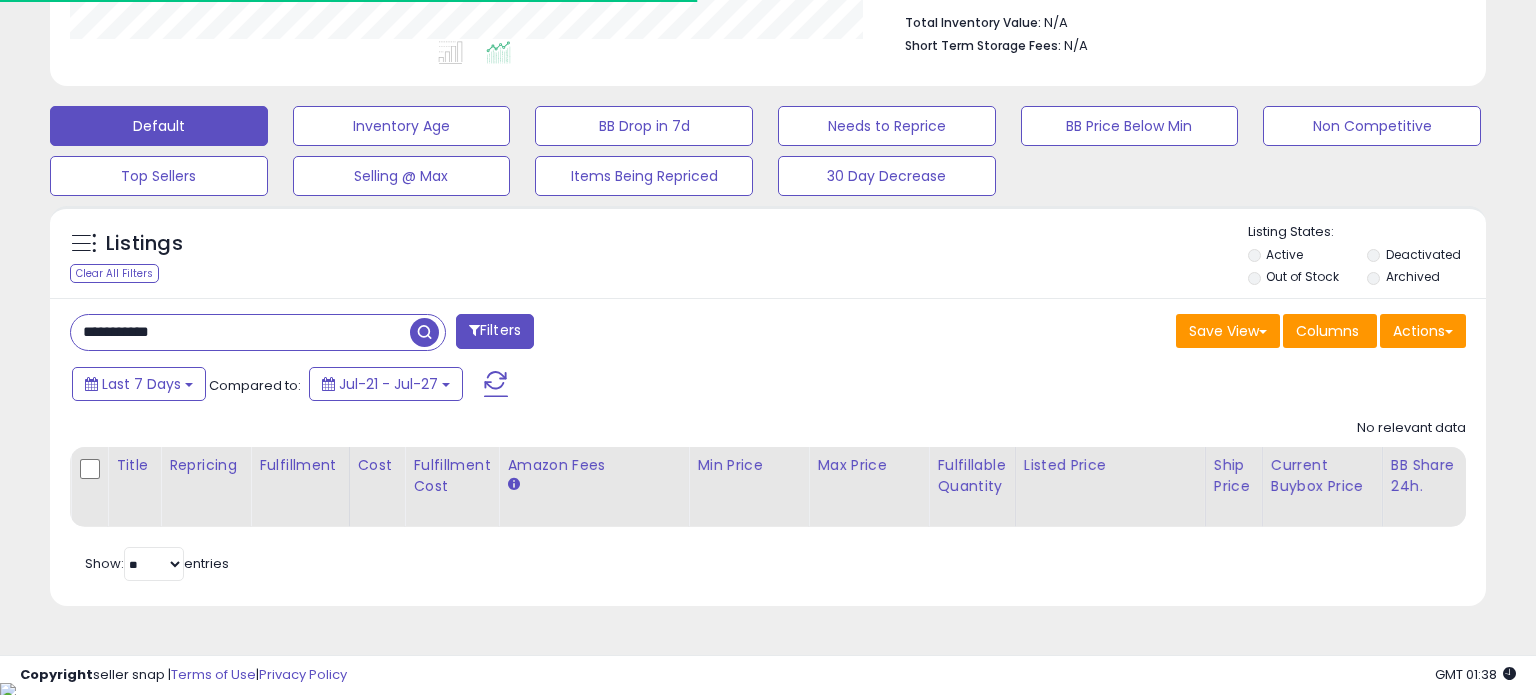 scroll, scrollTop: 999589, scrollLeft: 999168, axis: both 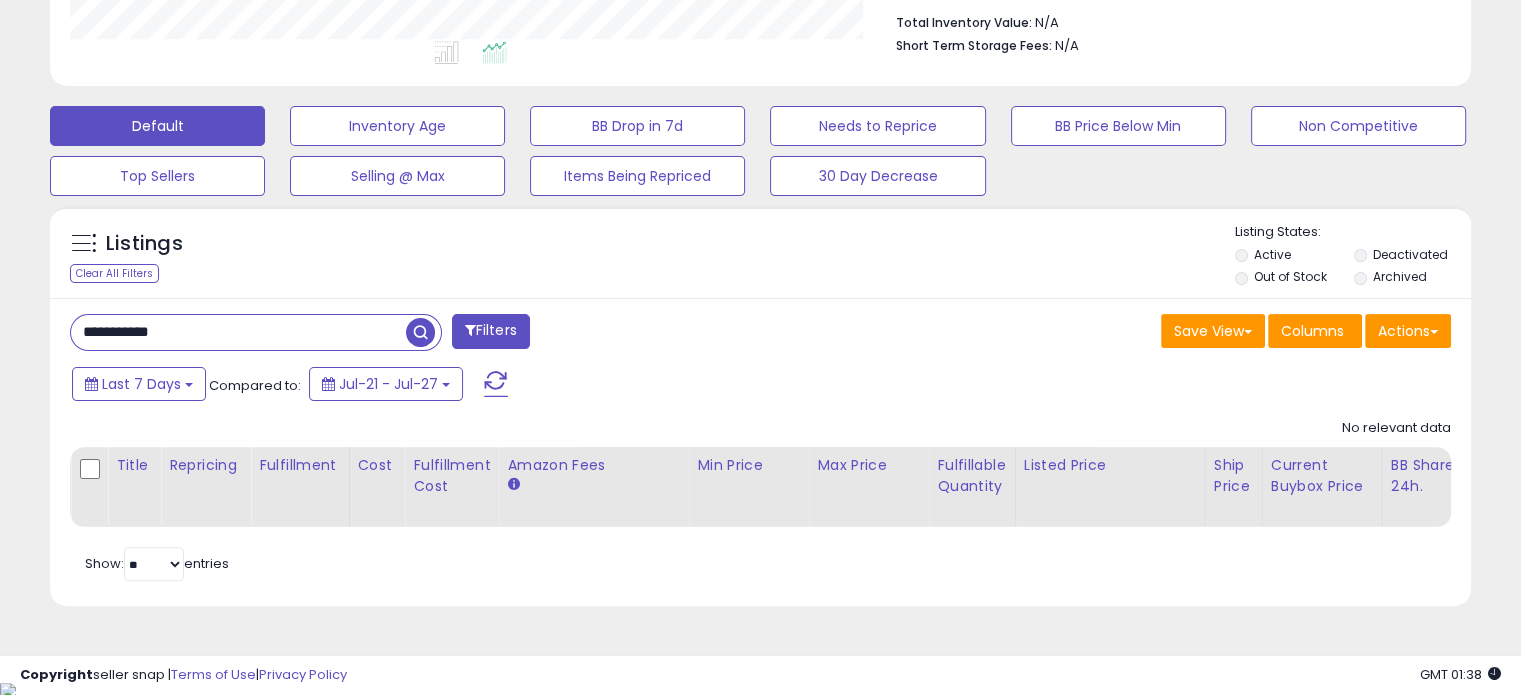 type 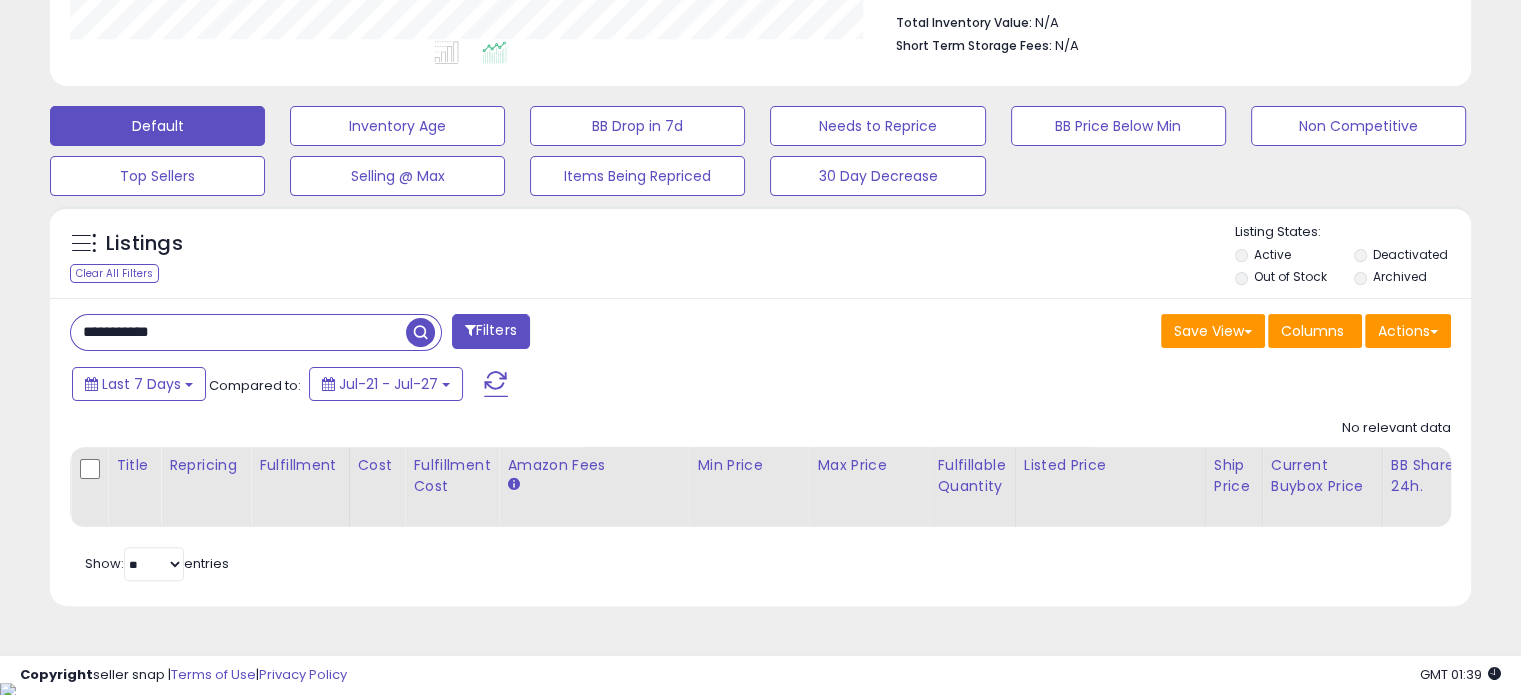 drag, startPoint x: 239, startPoint y: 308, endPoint x: 238, endPoint y: 322, distance: 14.035668 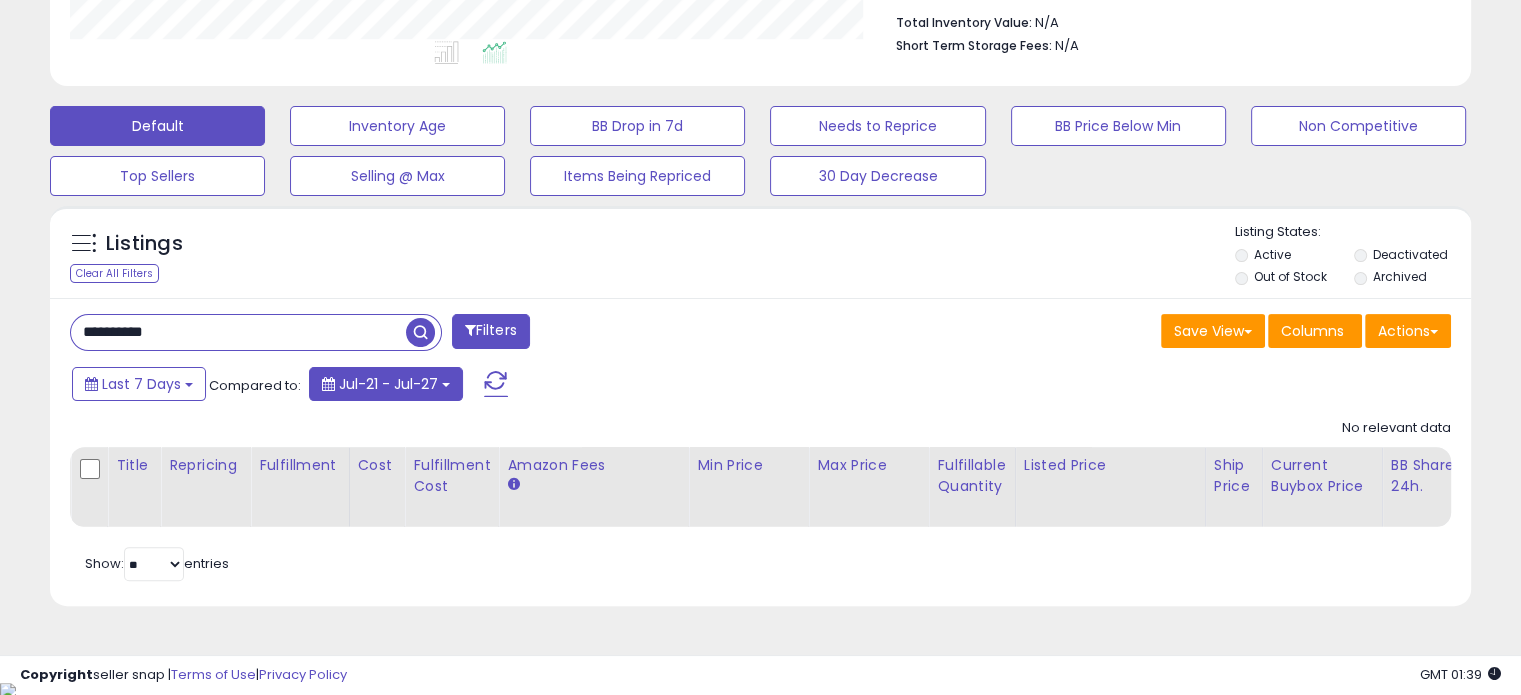 type on "**********" 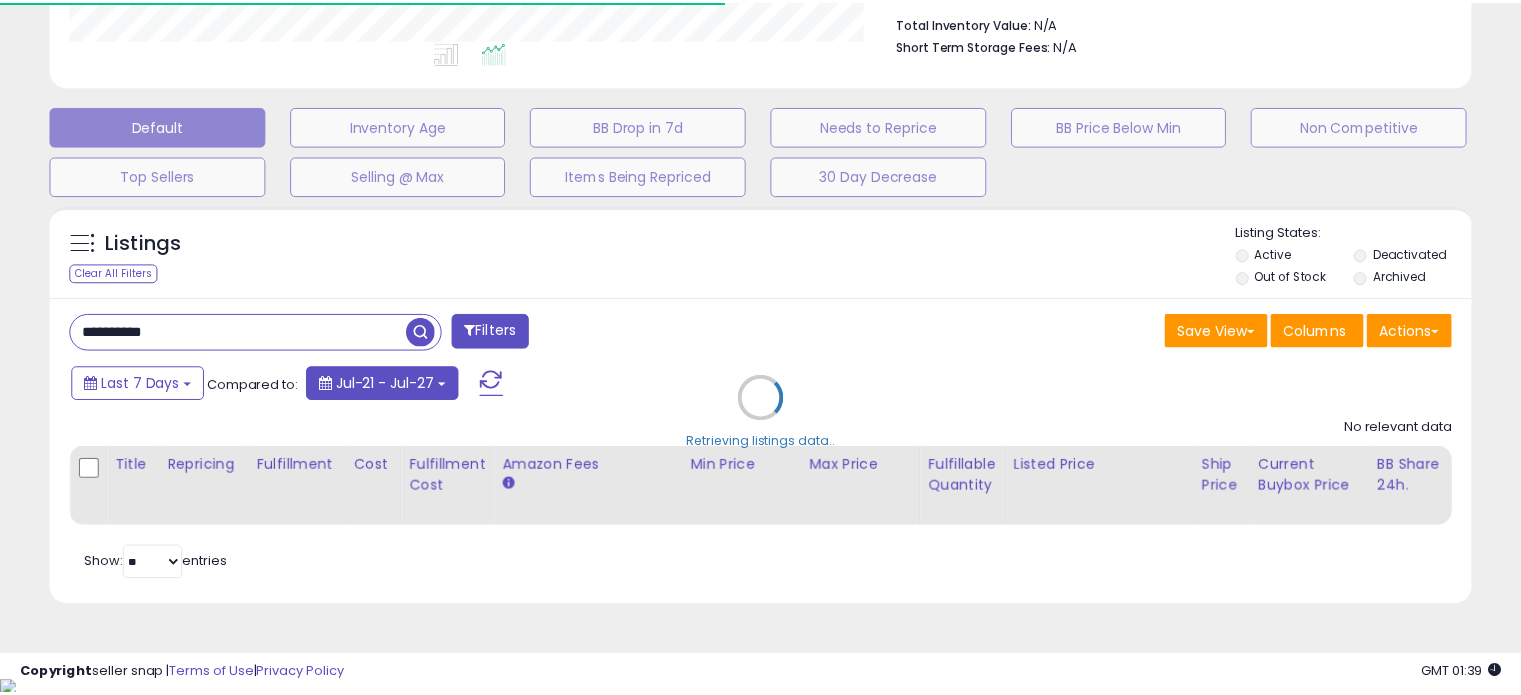 scroll, scrollTop: 409, scrollLeft: 822, axis: both 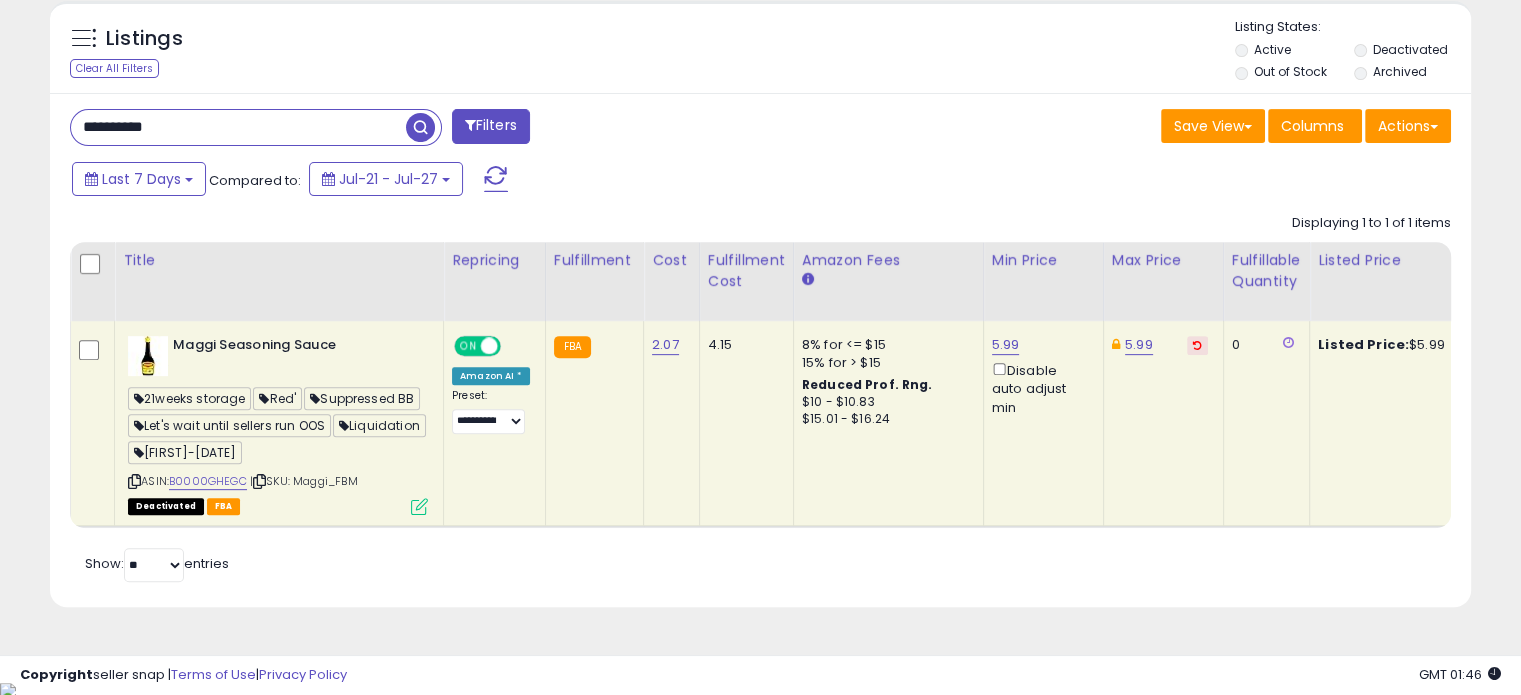 click at bounding box center [419, 506] 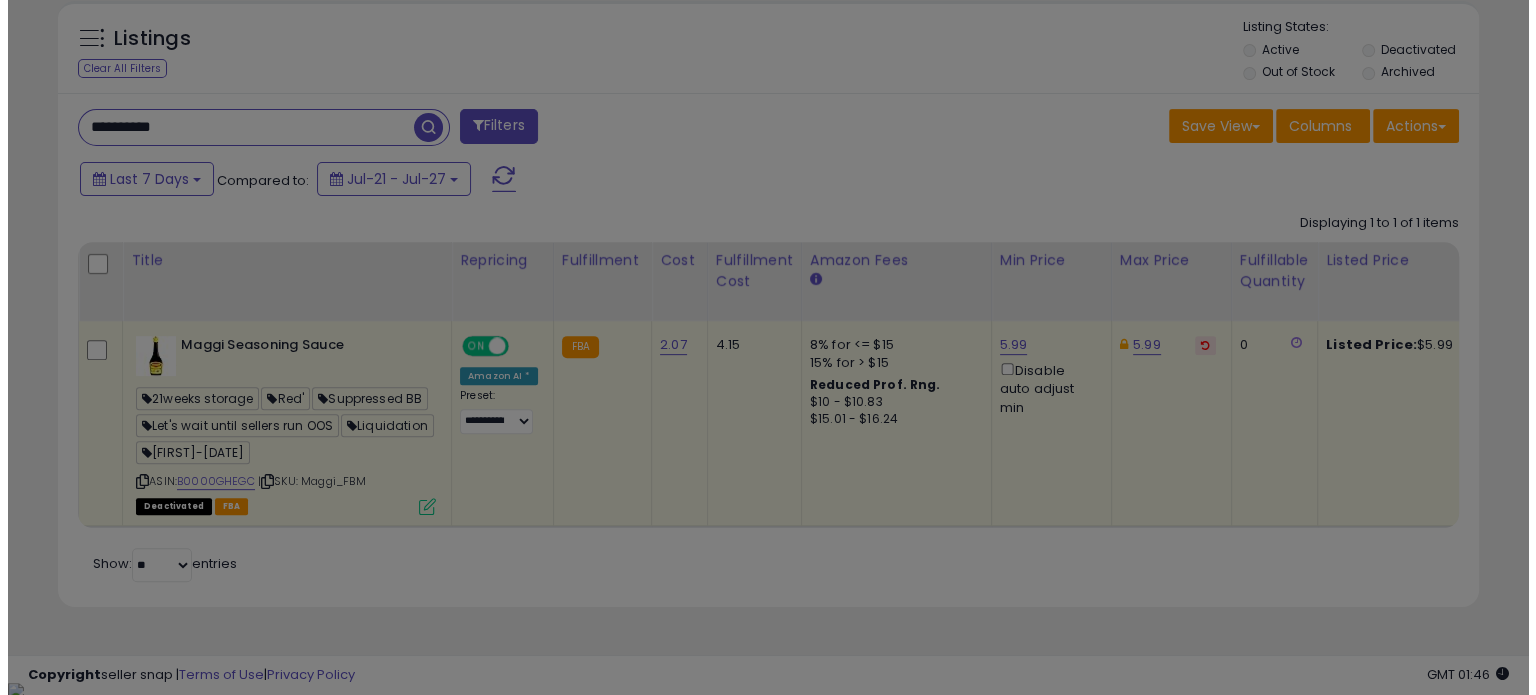 scroll, scrollTop: 999589, scrollLeft: 999168, axis: both 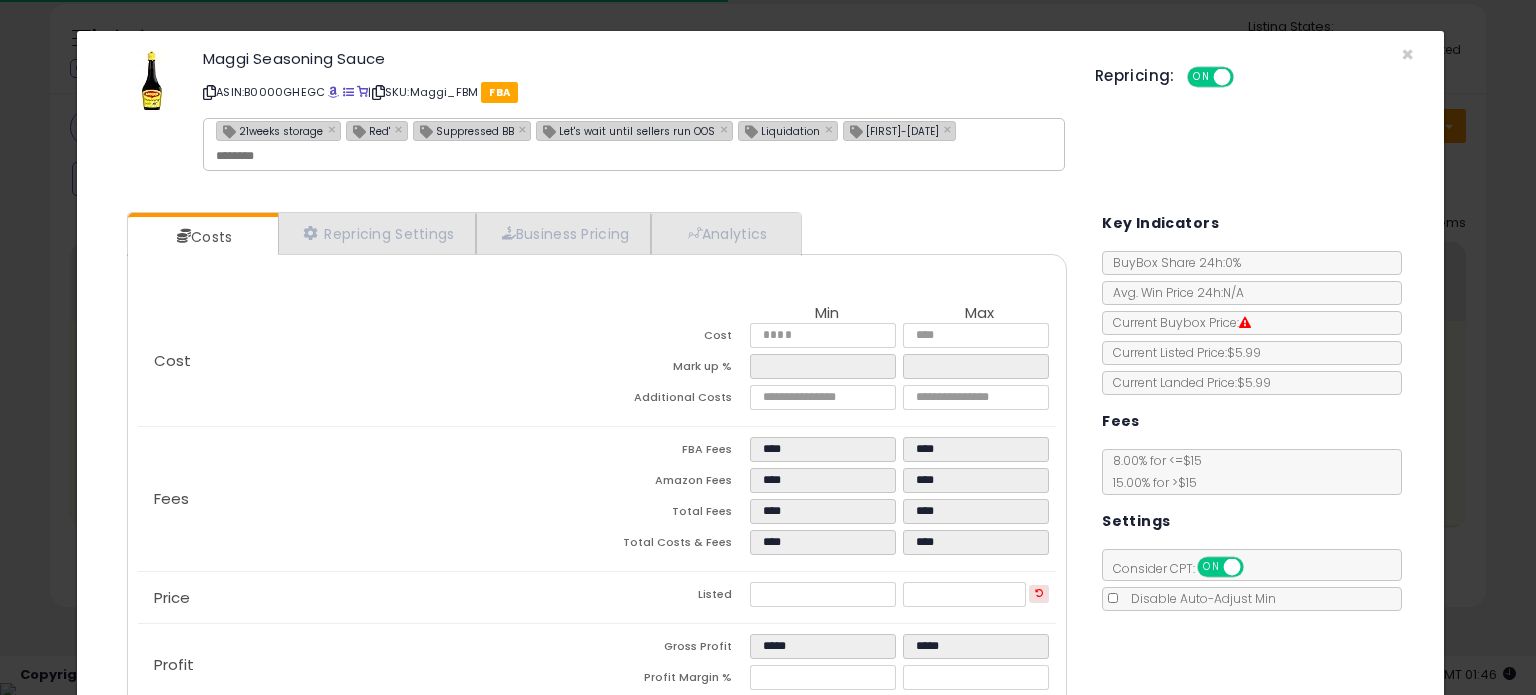 click on "[FIRST]-[DATE]" at bounding box center (891, 130) 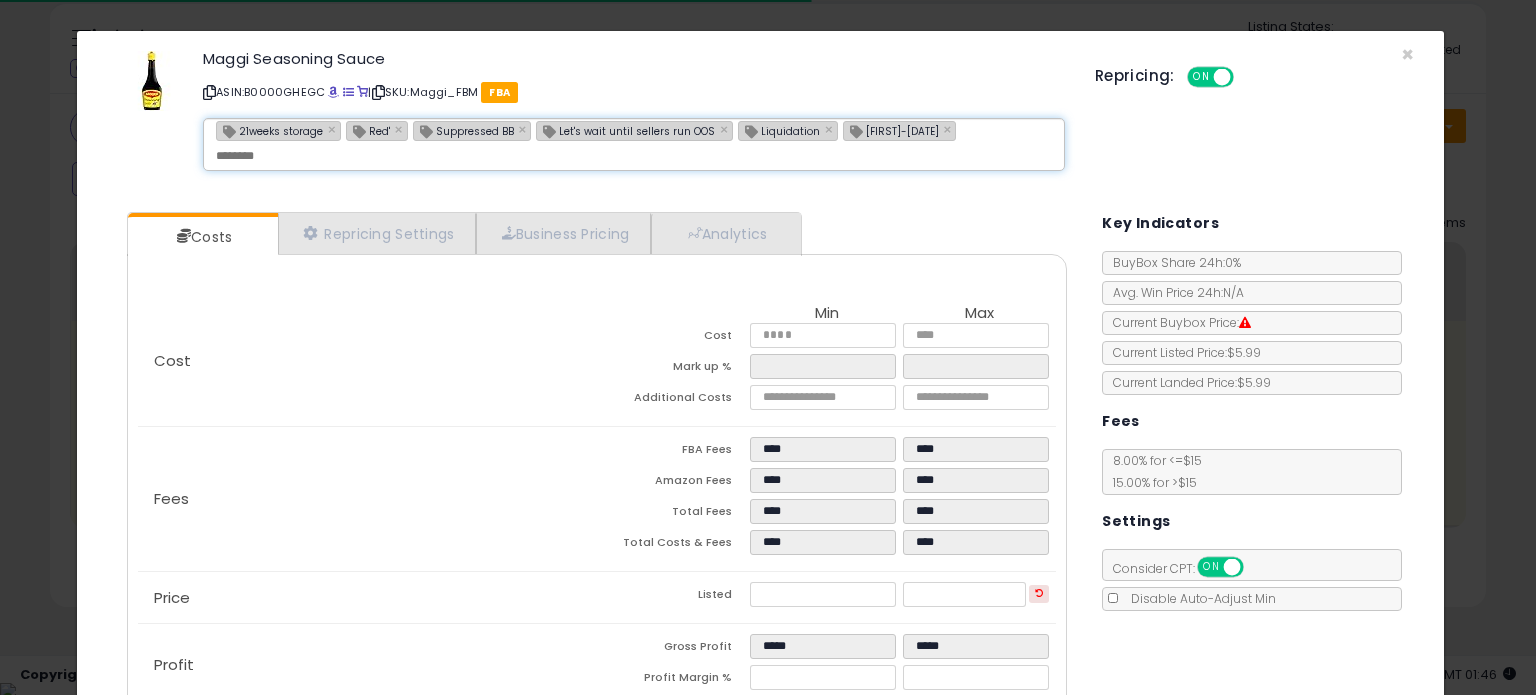 type on "**********" 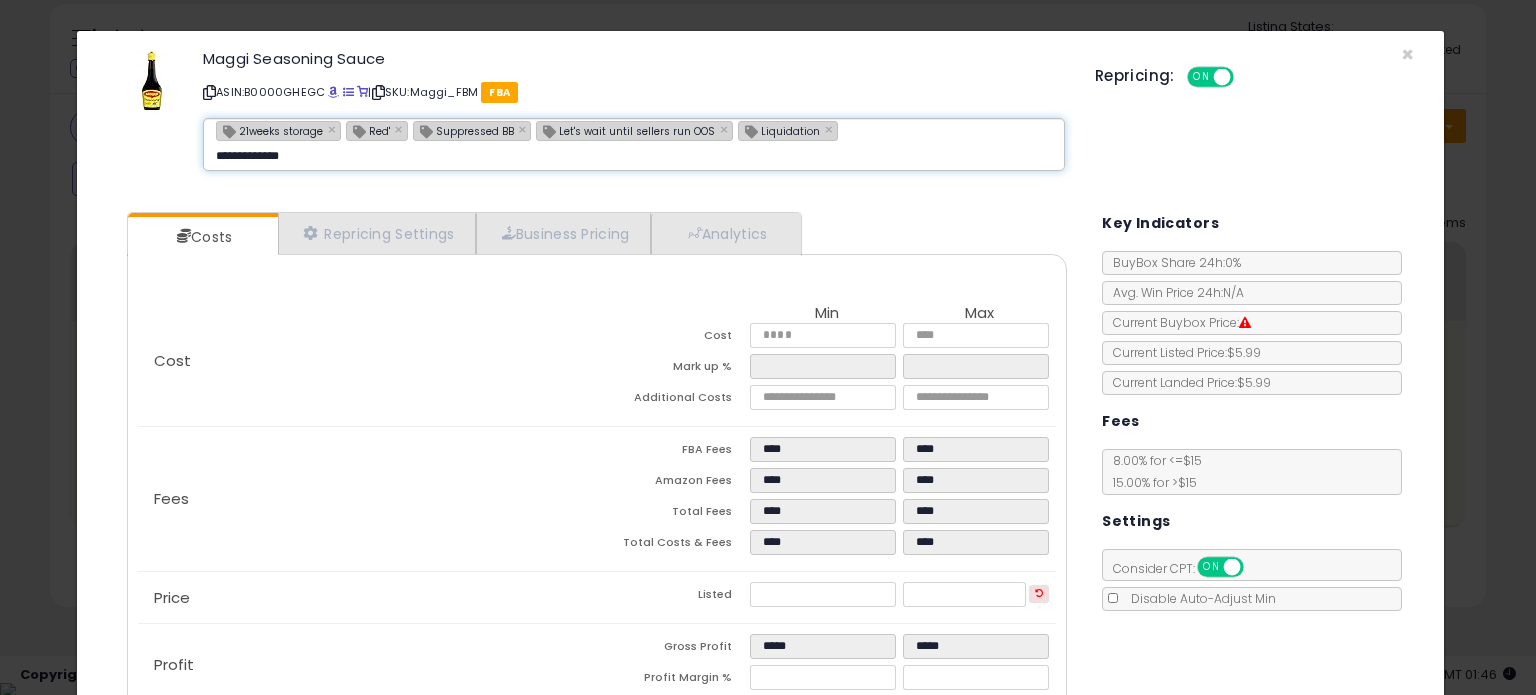 type on "**********" 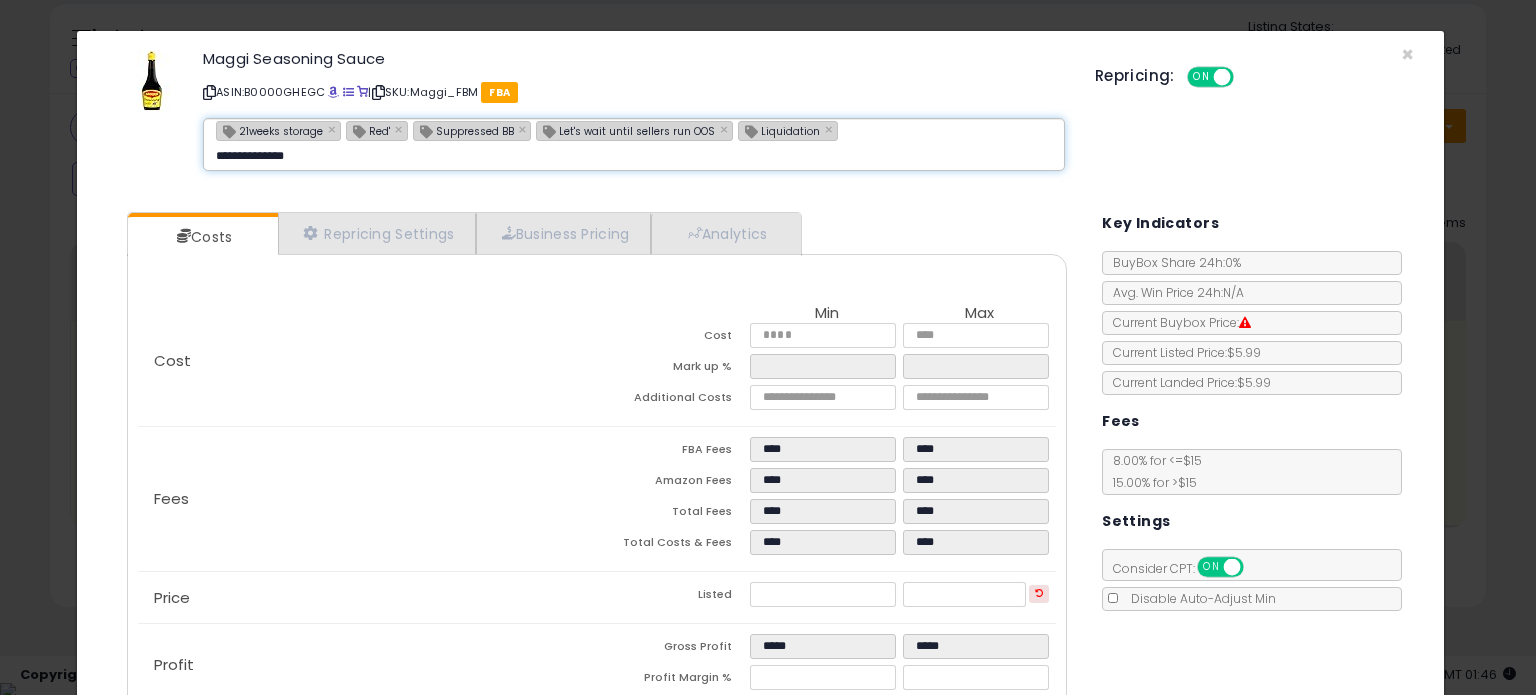 type 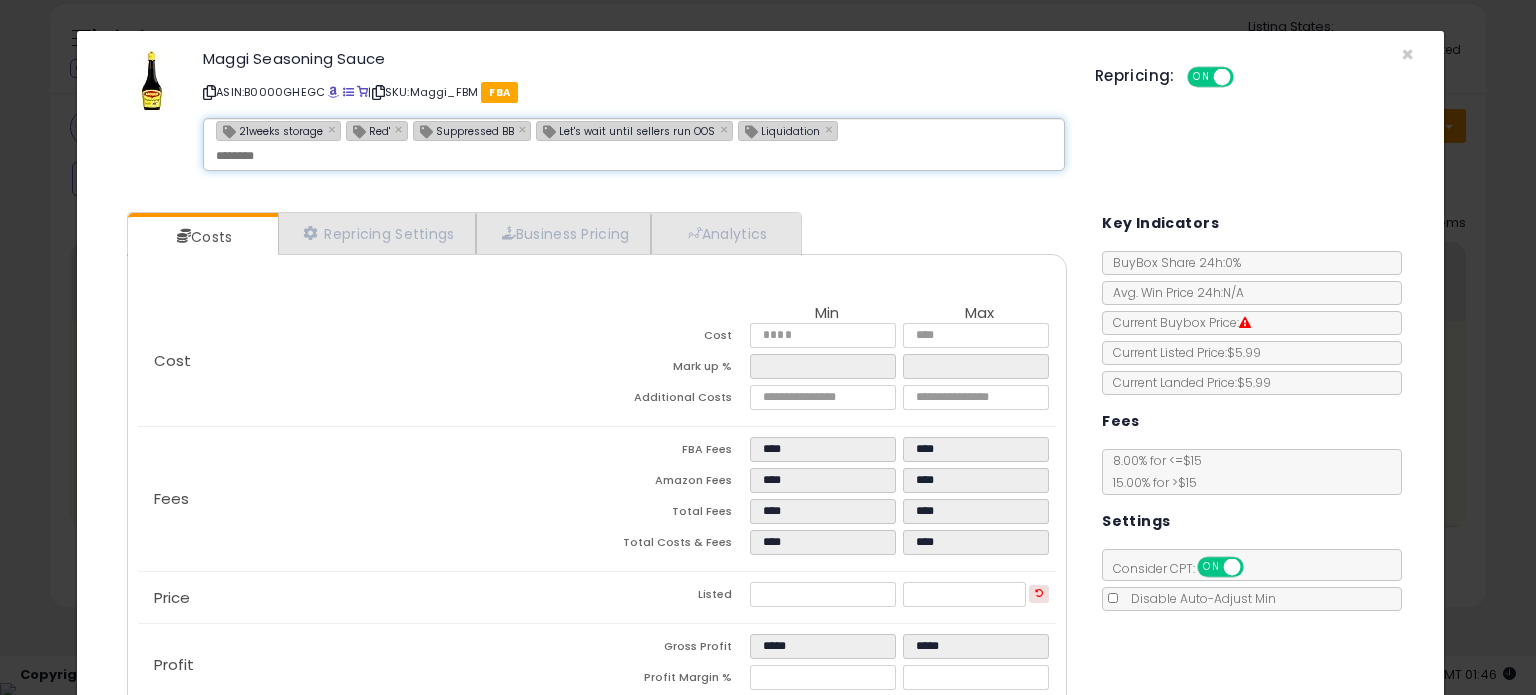 type on "**********" 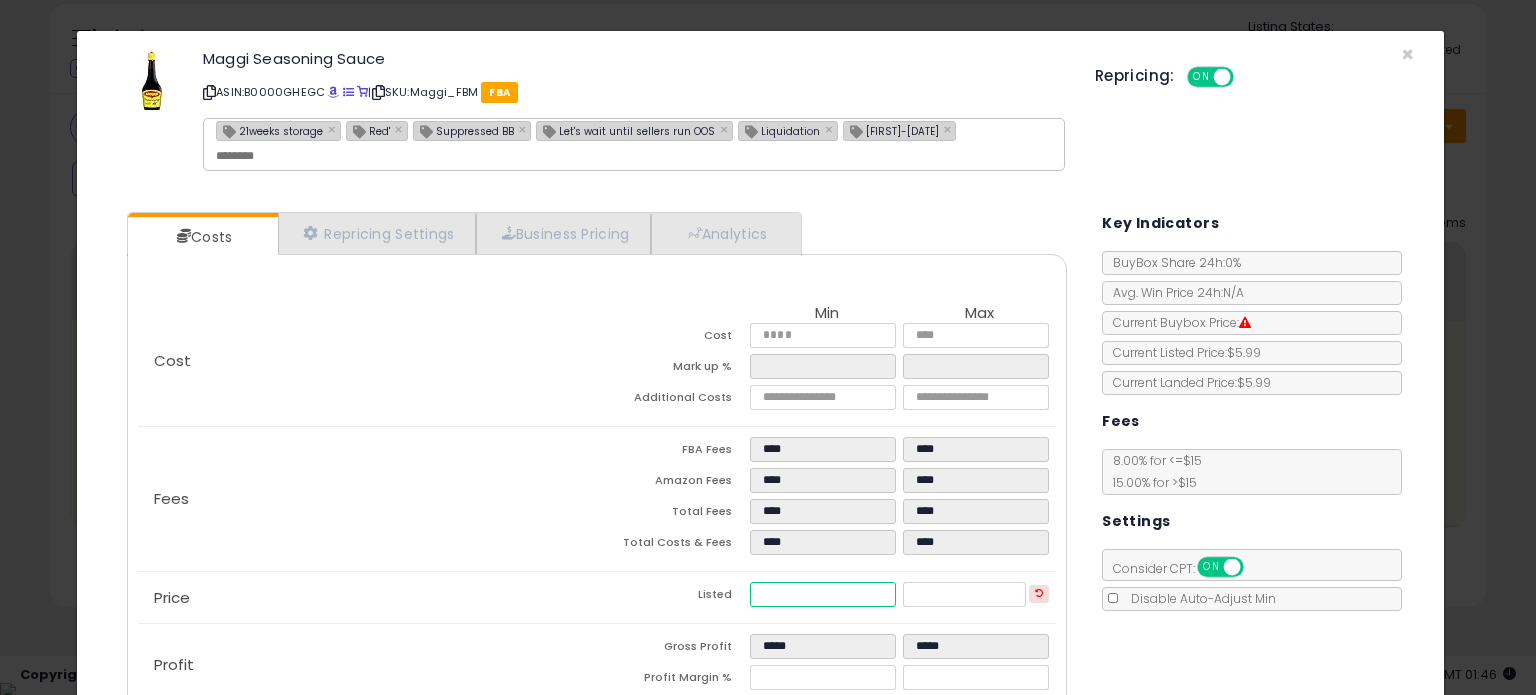 drag, startPoint x: 820, startPoint y: 604, endPoint x: 487, endPoint y: 639, distance: 334.8343 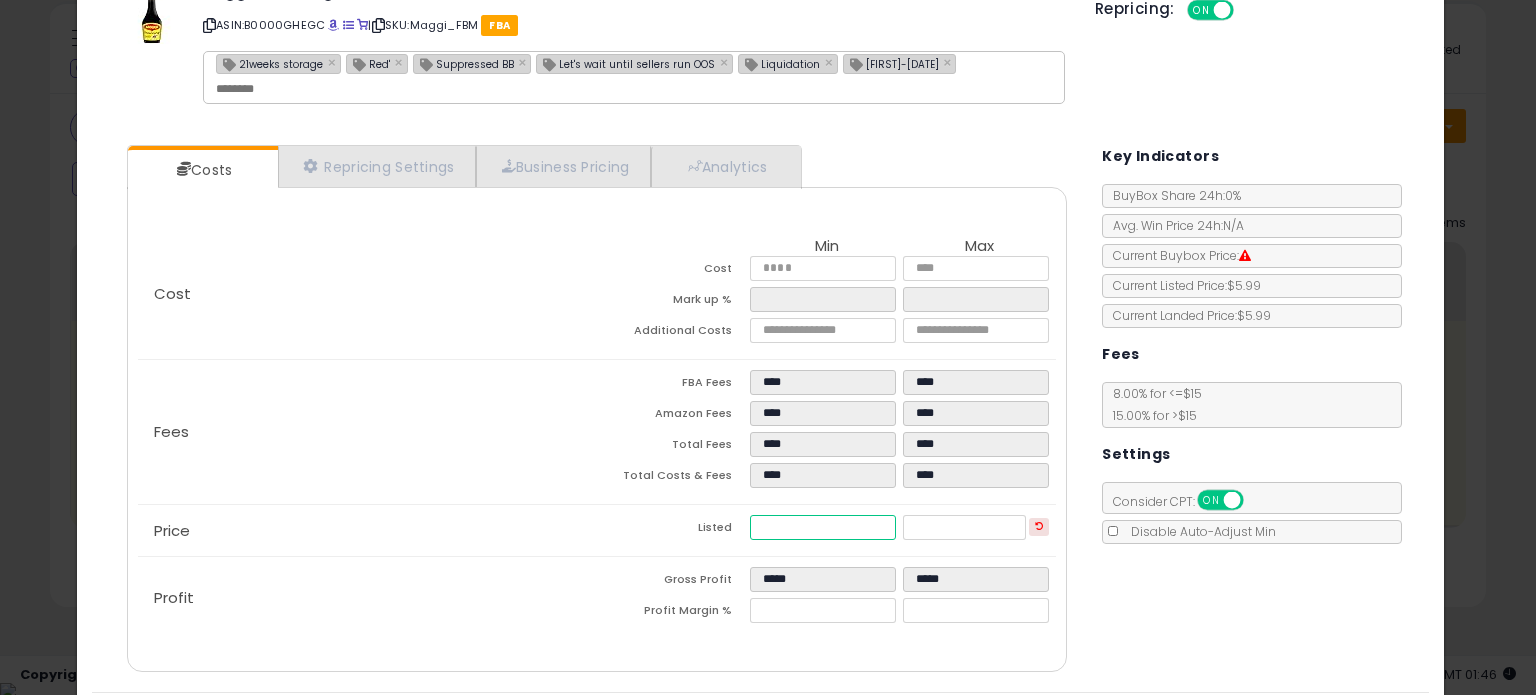 scroll, scrollTop: 126, scrollLeft: 0, axis: vertical 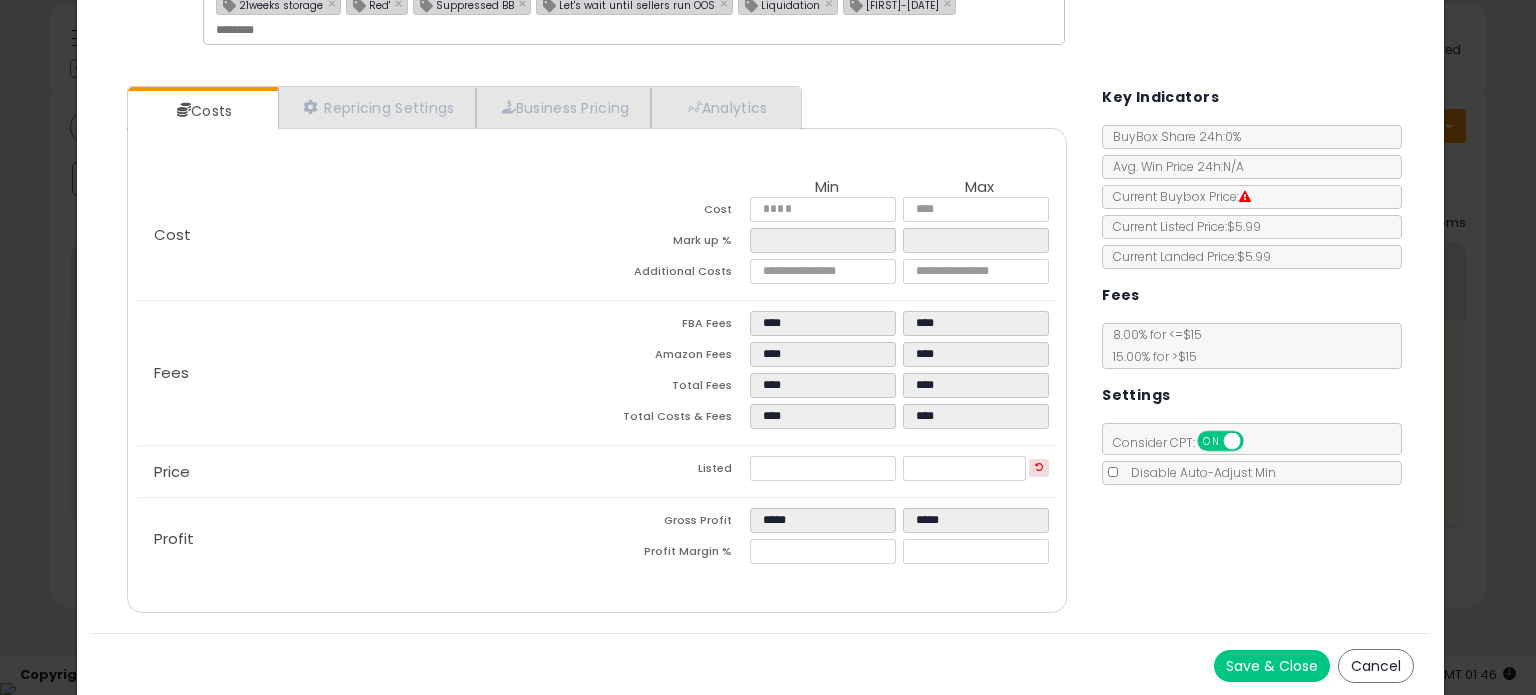 click on "Save & Close" at bounding box center (1272, 666) 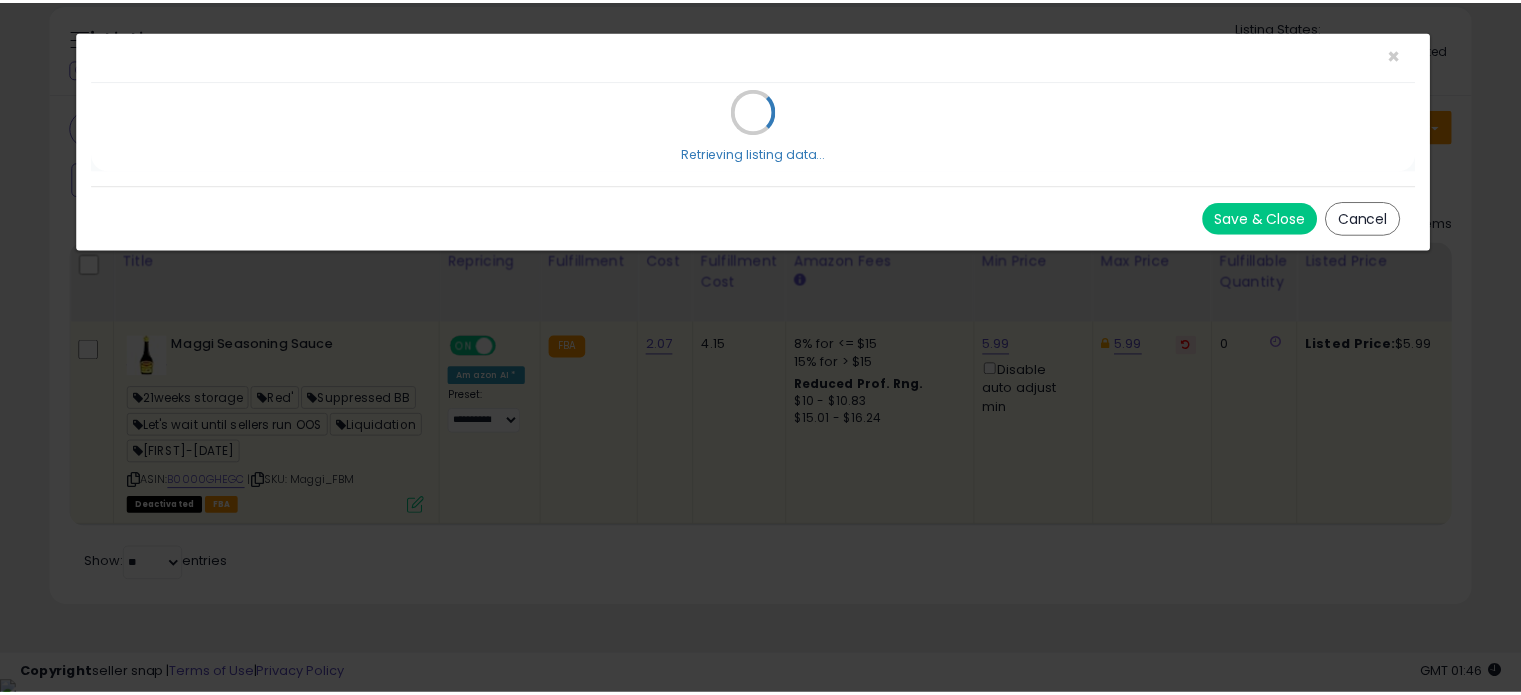 scroll, scrollTop: 0, scrollLeft: 0, axis: both 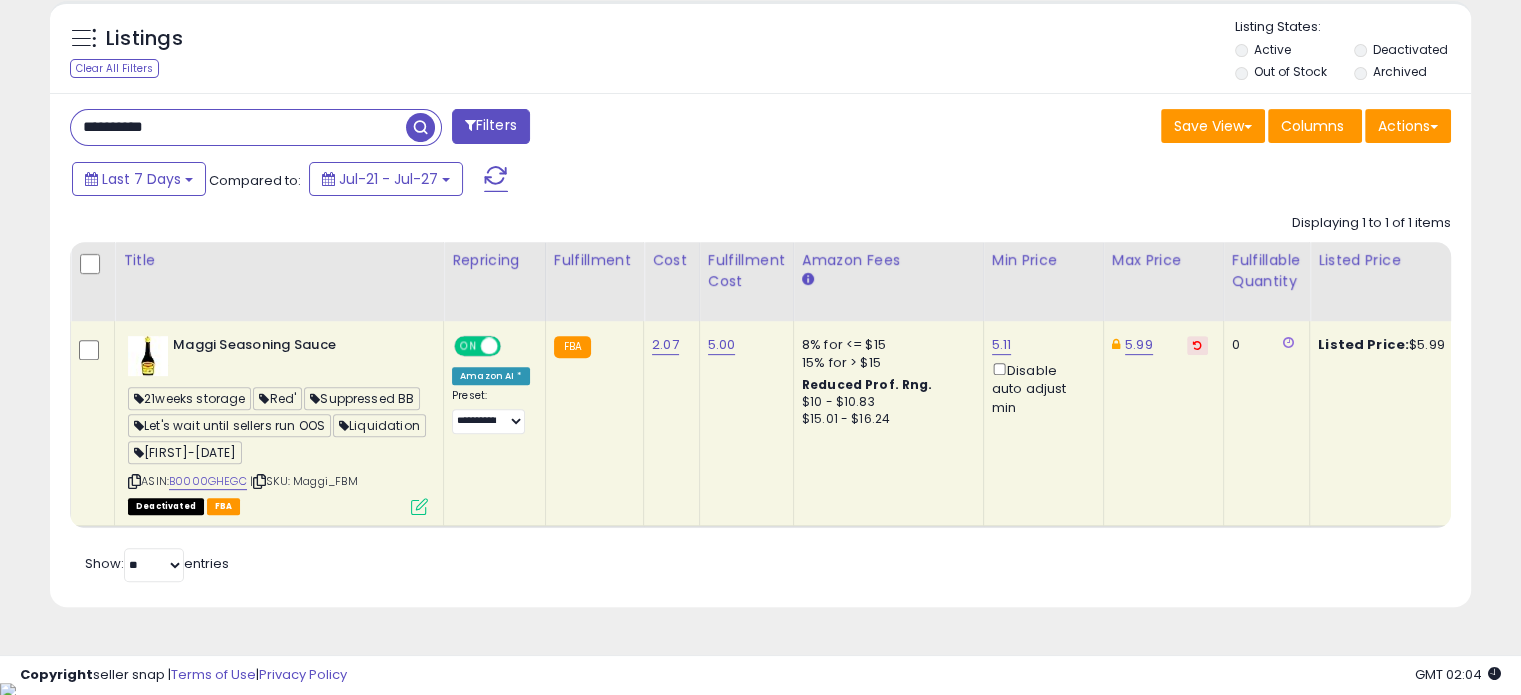 click on "**********" at bounding box center [238, 127] 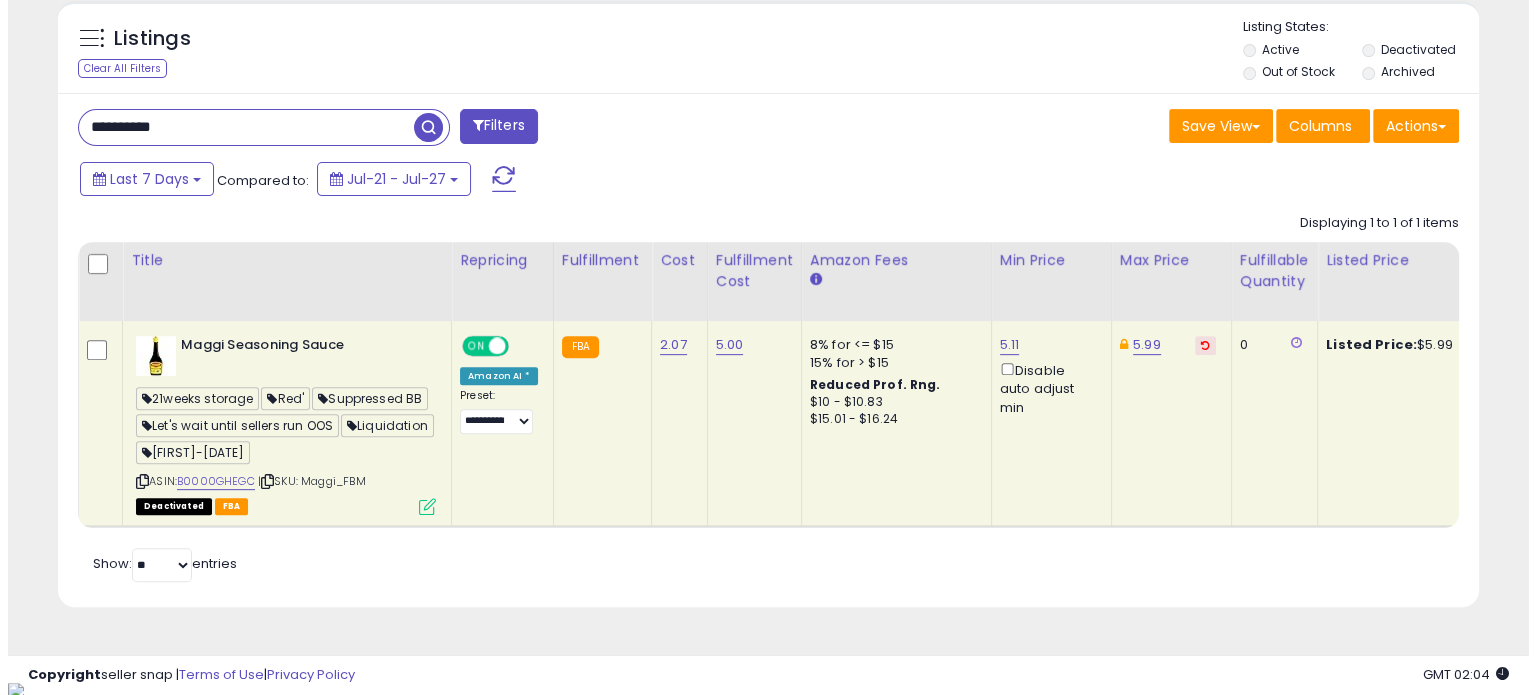 scroll, scrollTop: 524, scrollLeft: 0, axis: vertical 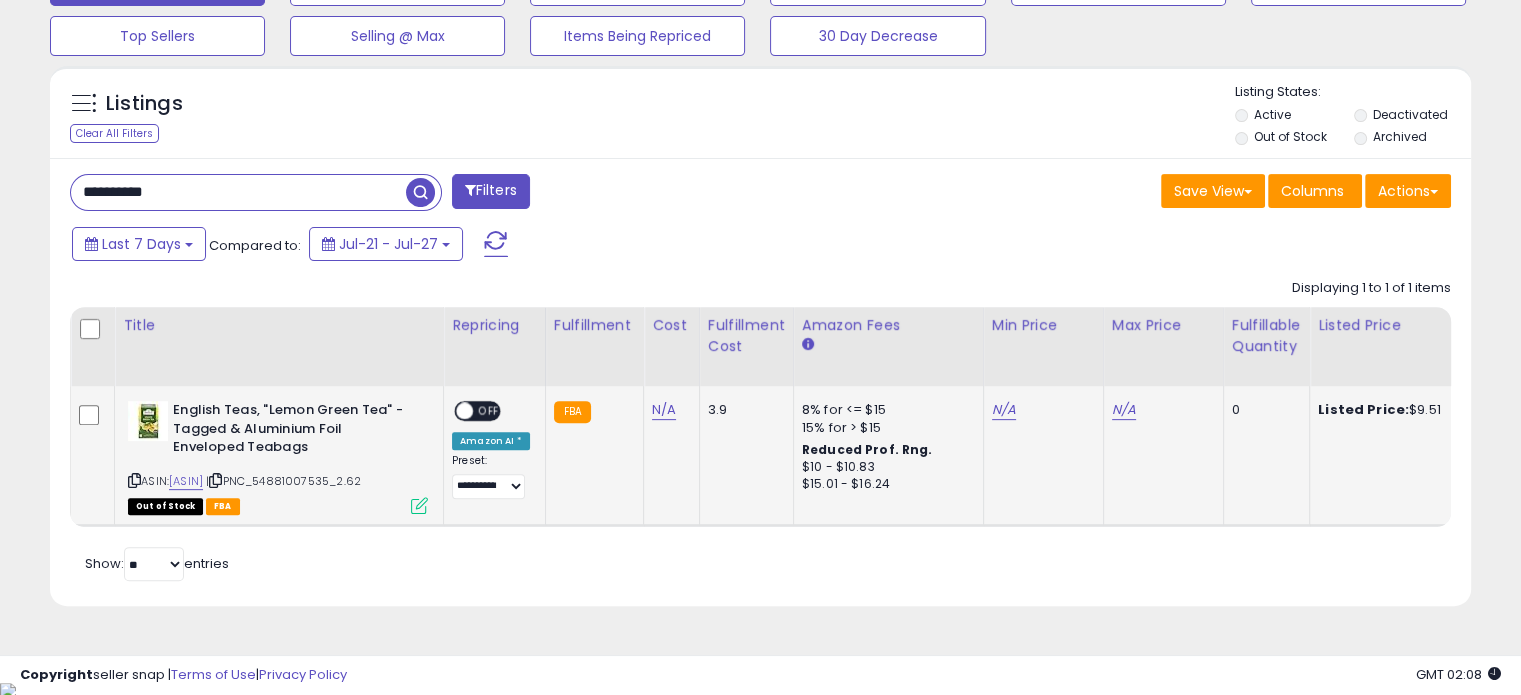 click at bounding box center [419, 505] 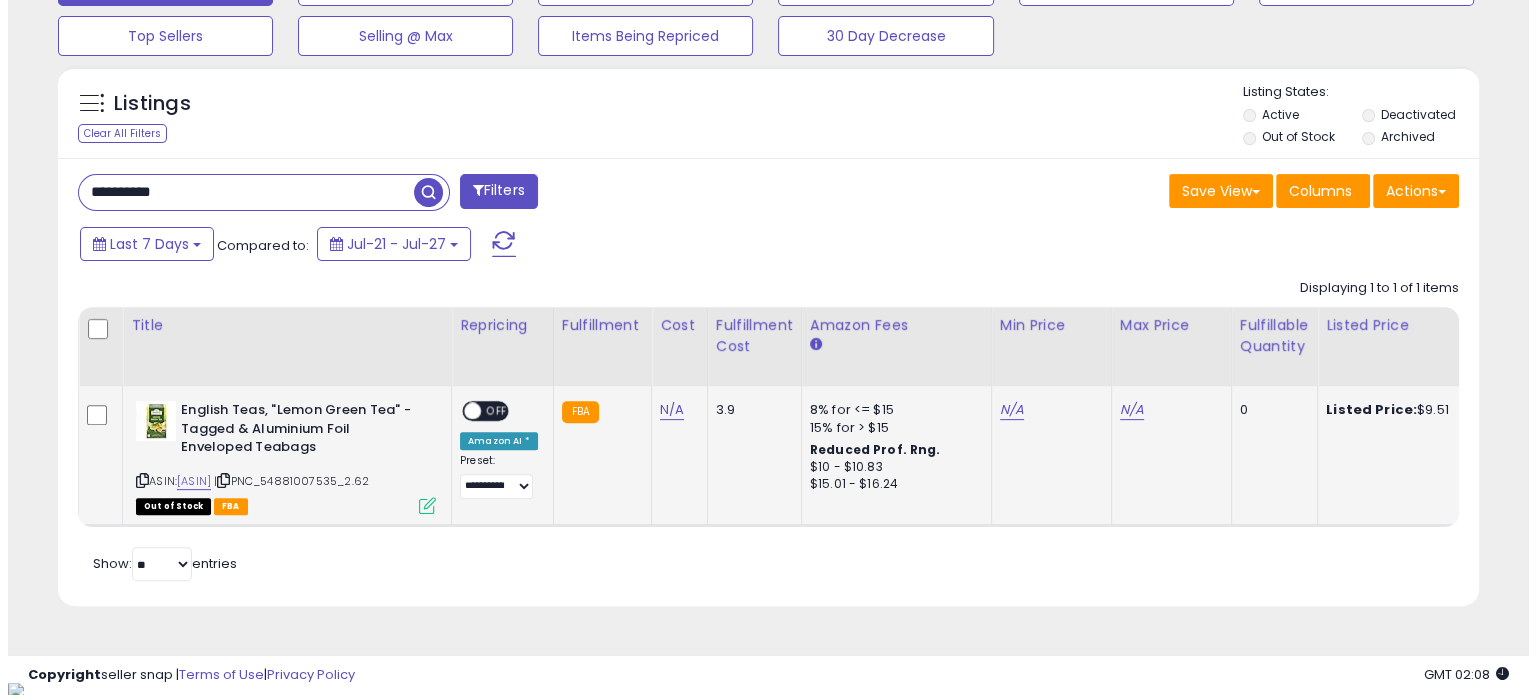 scroll, scrollTop: 999589, scrollLeft: 999168, axis: both 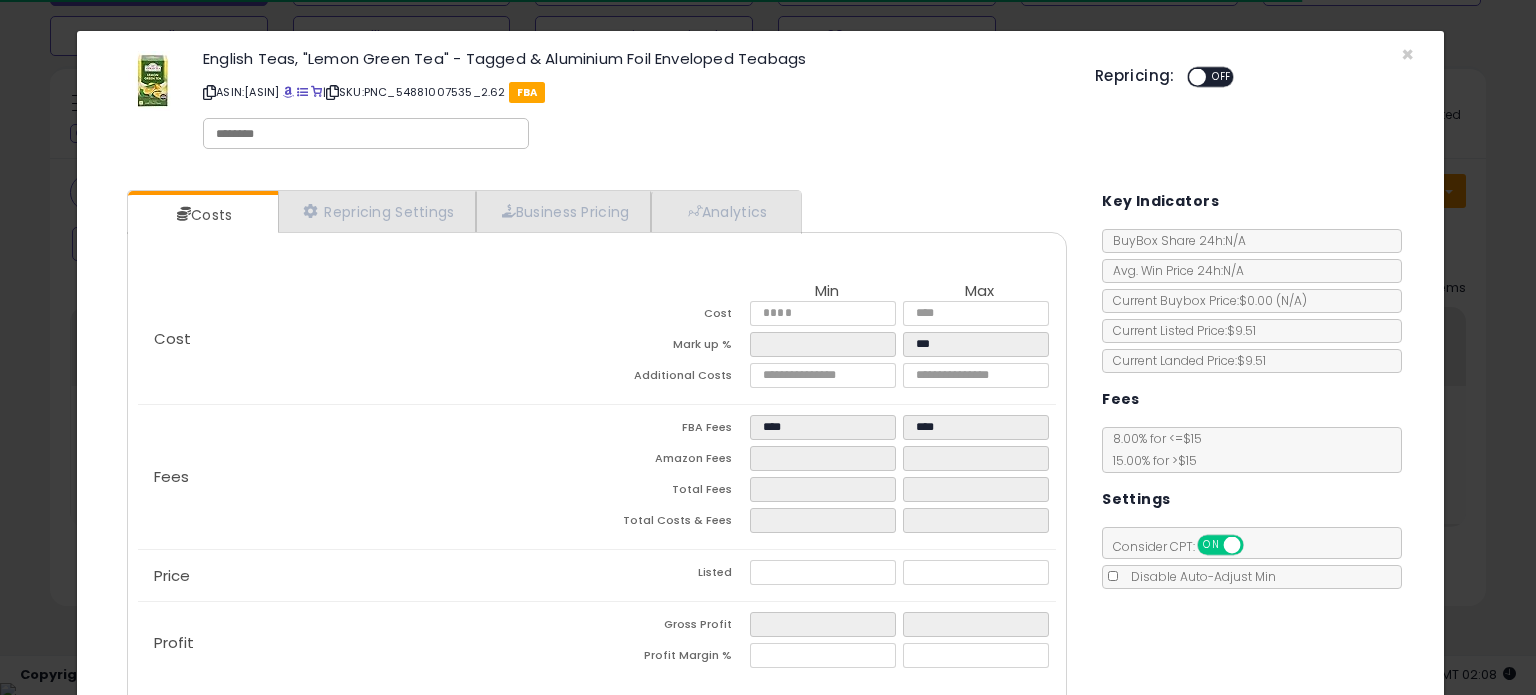 click on "English Teas, "Lemon Green Tea" - Tagged & Aluminium Foil Enveloped Teabags
ASIN:  [ASIN]
|
SKU:  PNC_54881007535_2.62
FBA" 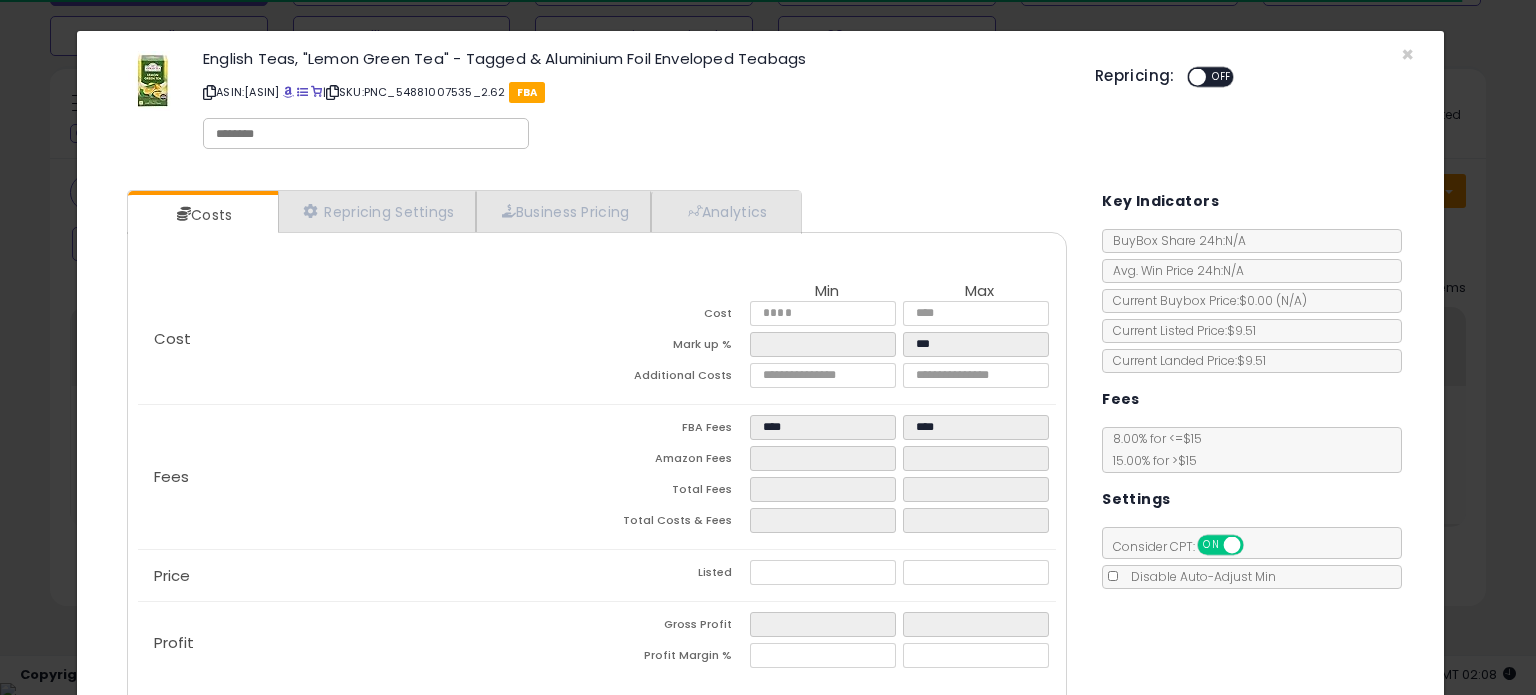 click at bounding box center [366, 133] 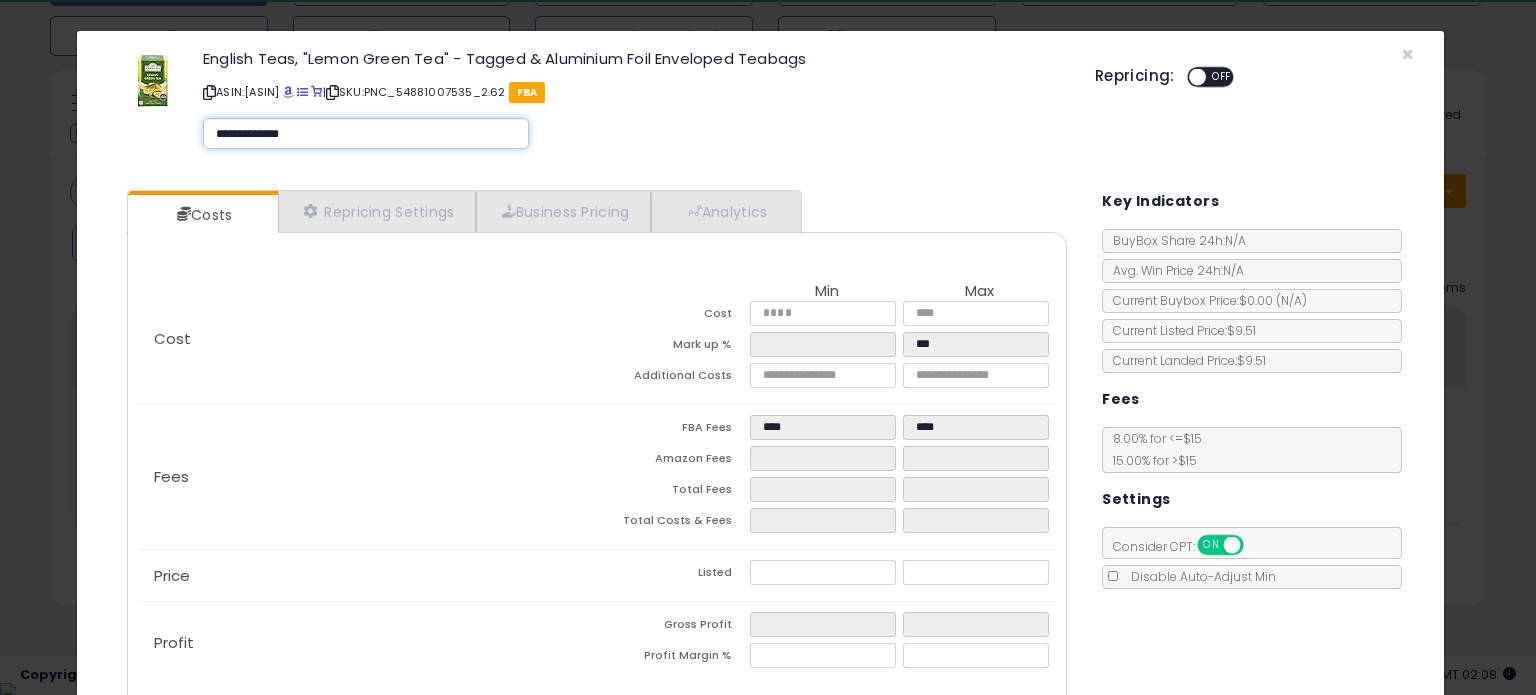 type on "**********" 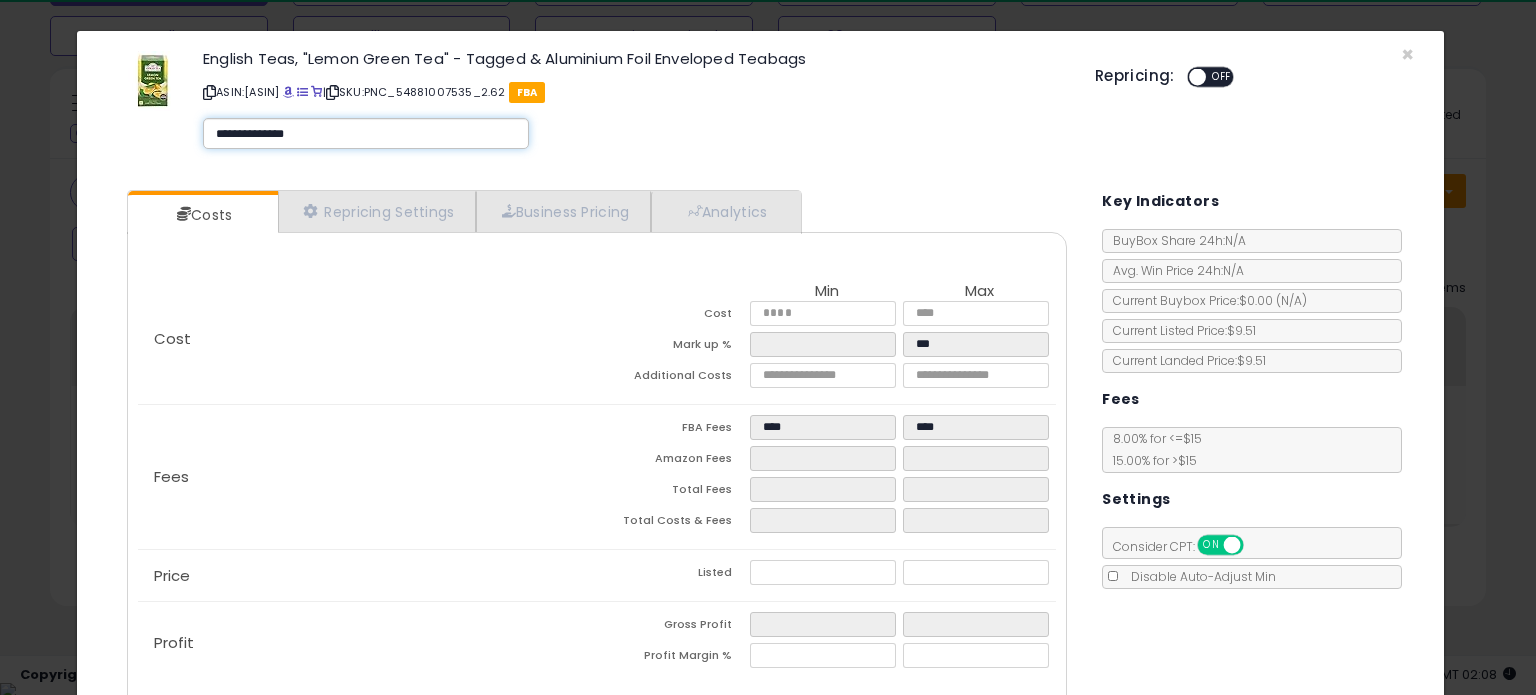 type on "**********" 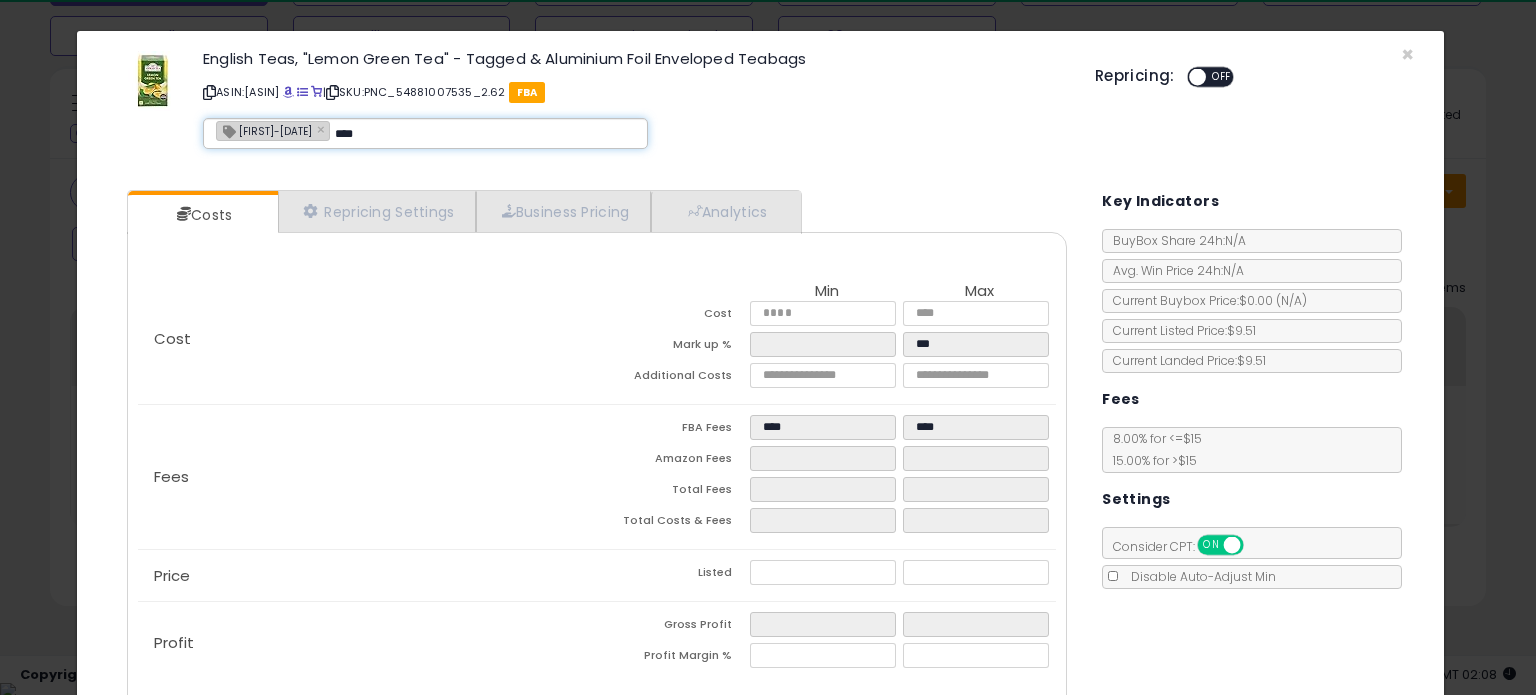 type on "*****" 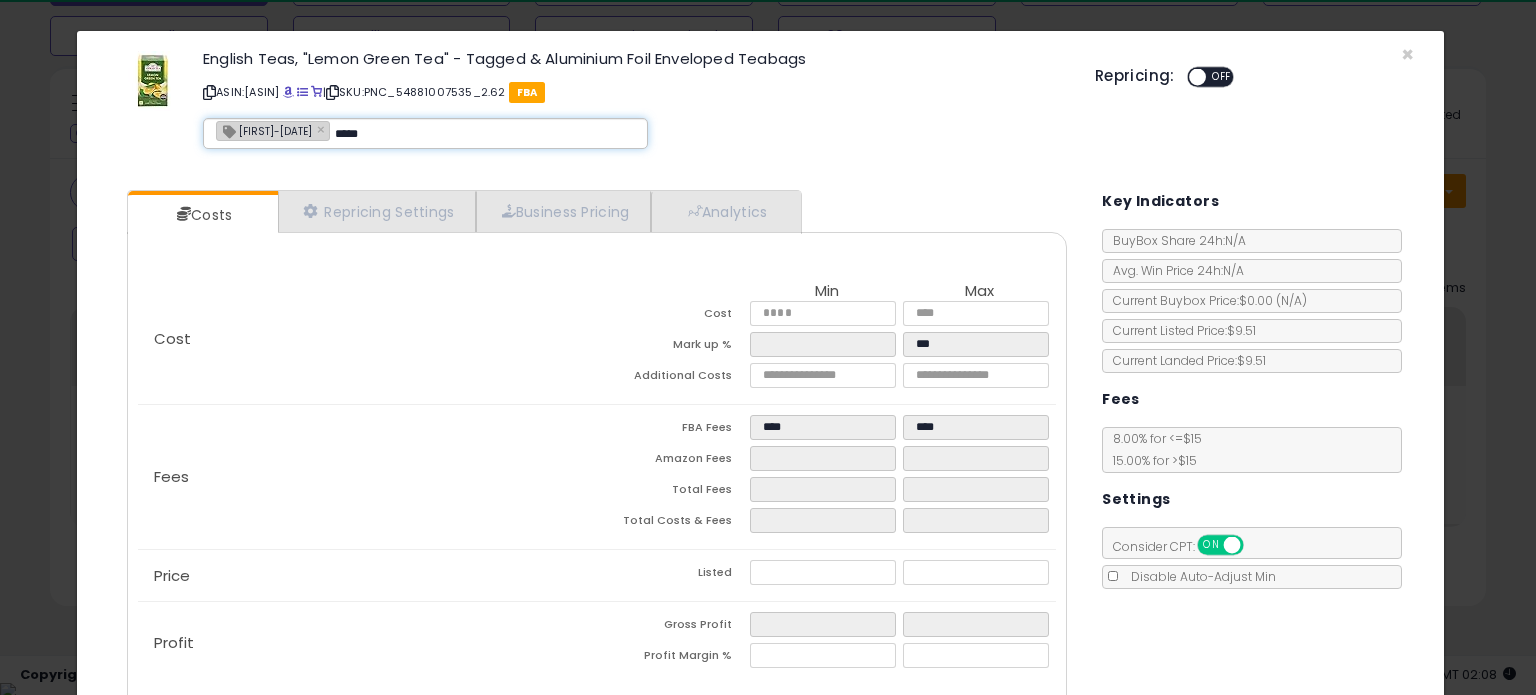 type on "**********" 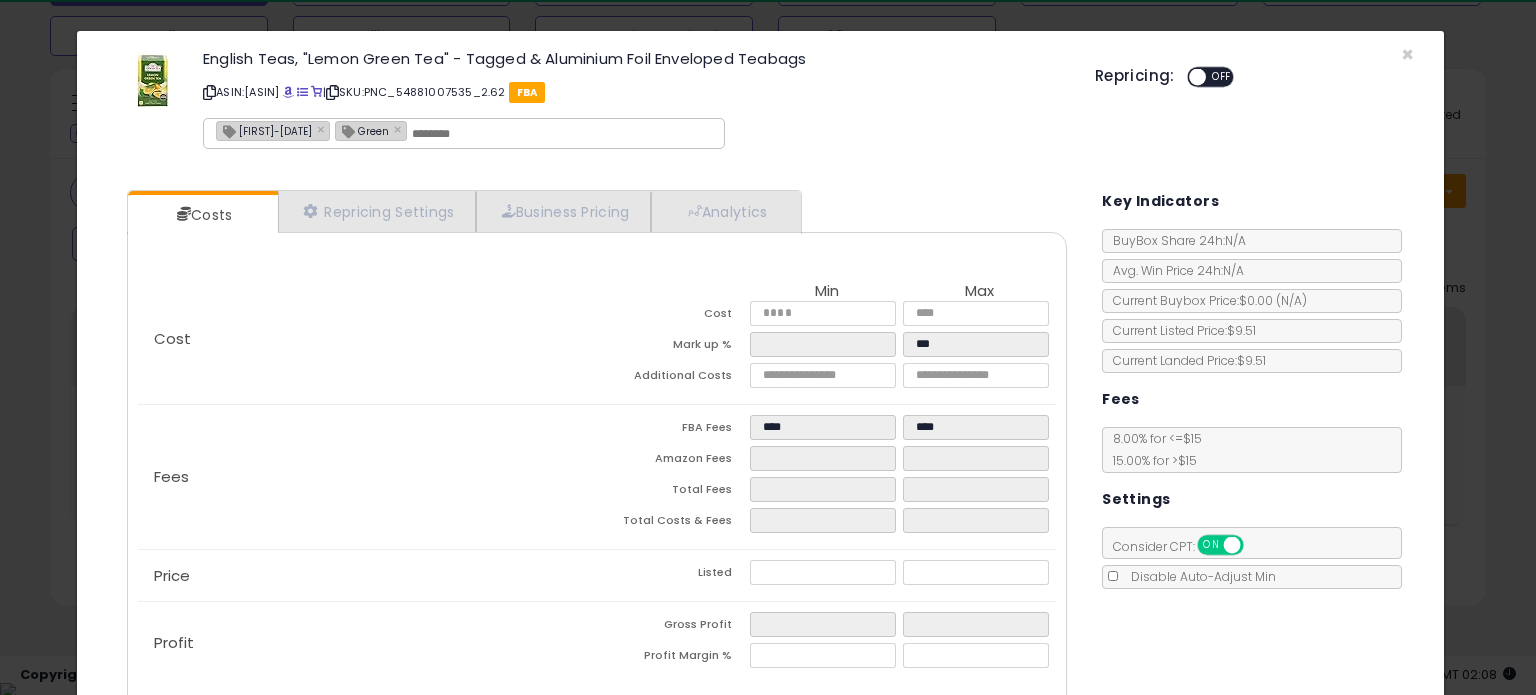 click on "ASIN:  [ASIN]
|
SKU:  PNC_54881007535_2.62
FBA" at bounding box center [634, 92] 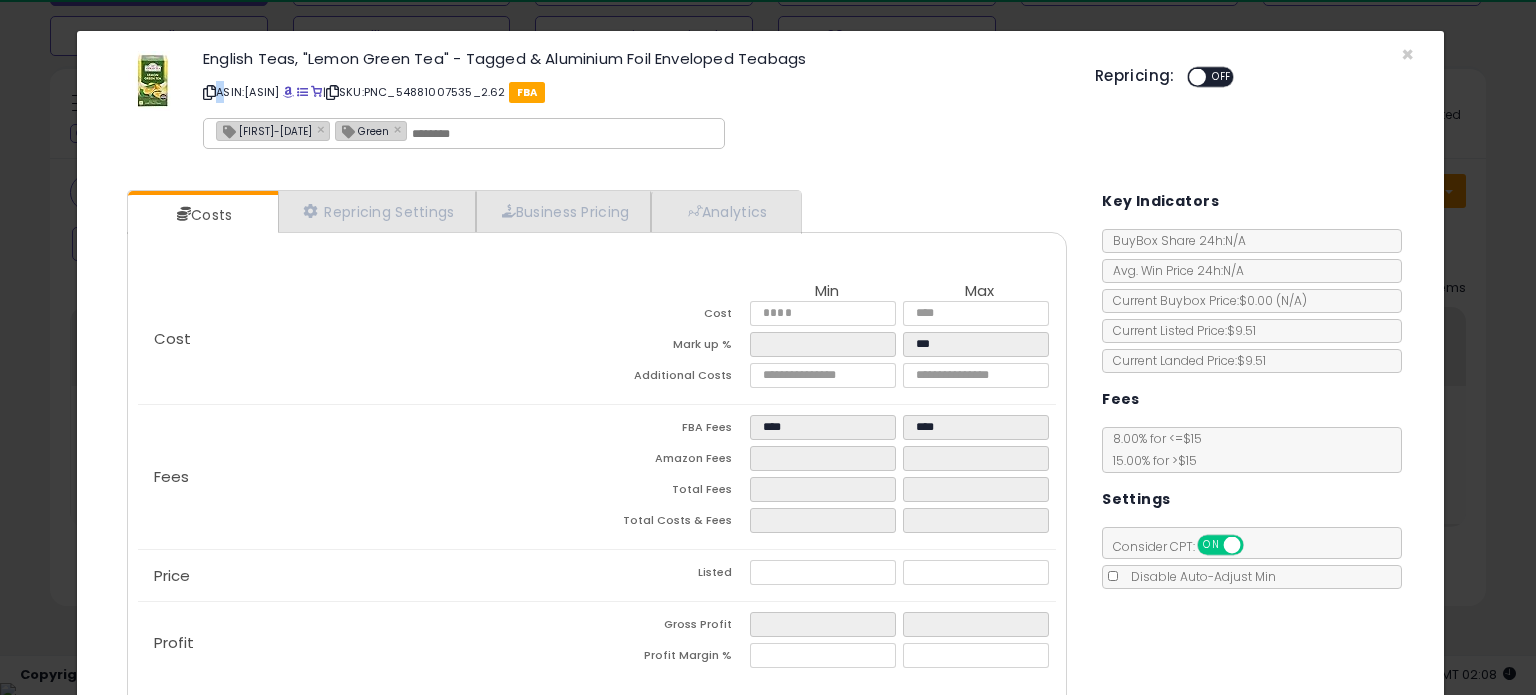 click on "ASIN:  [ASIN]
|
SKU:  PNC_54881007535_2.62
FBA" at bounding box center [634, 92] 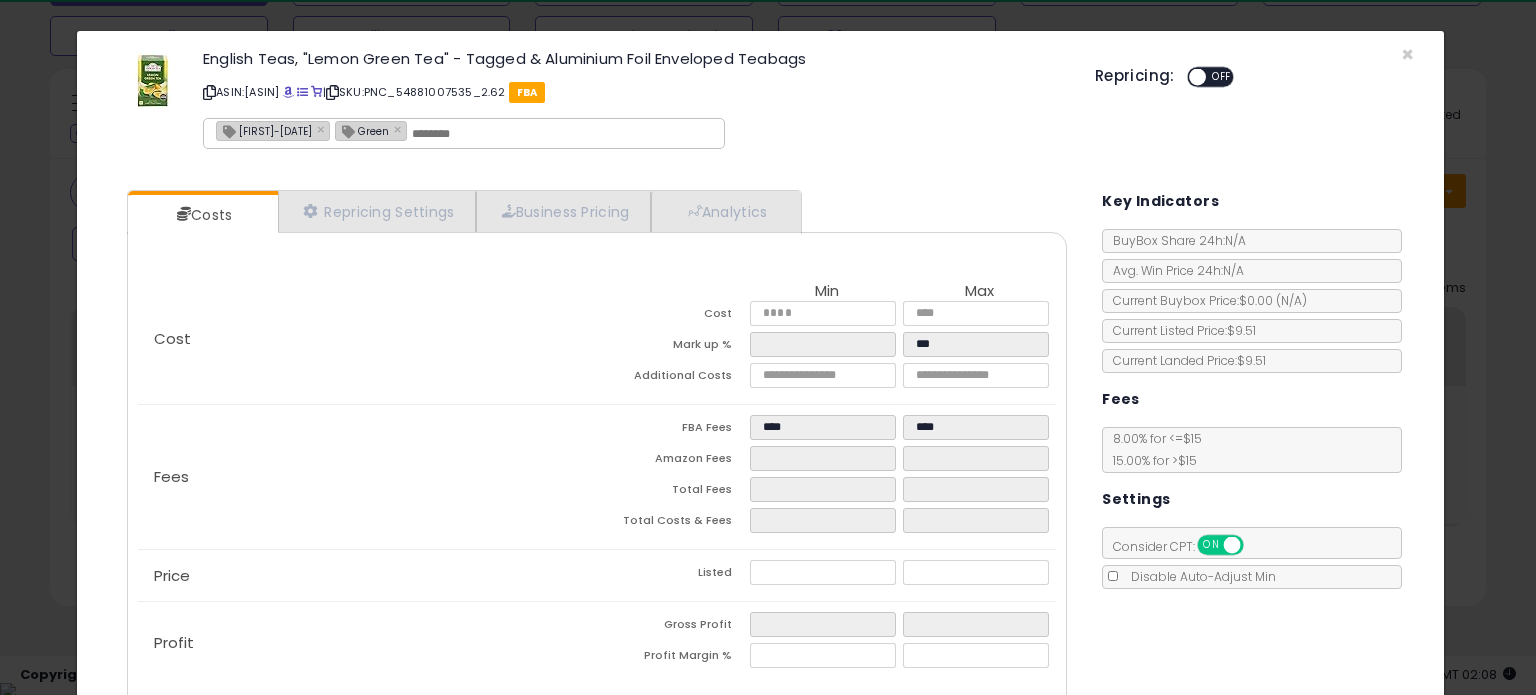 click at bounding box center (209, 92) 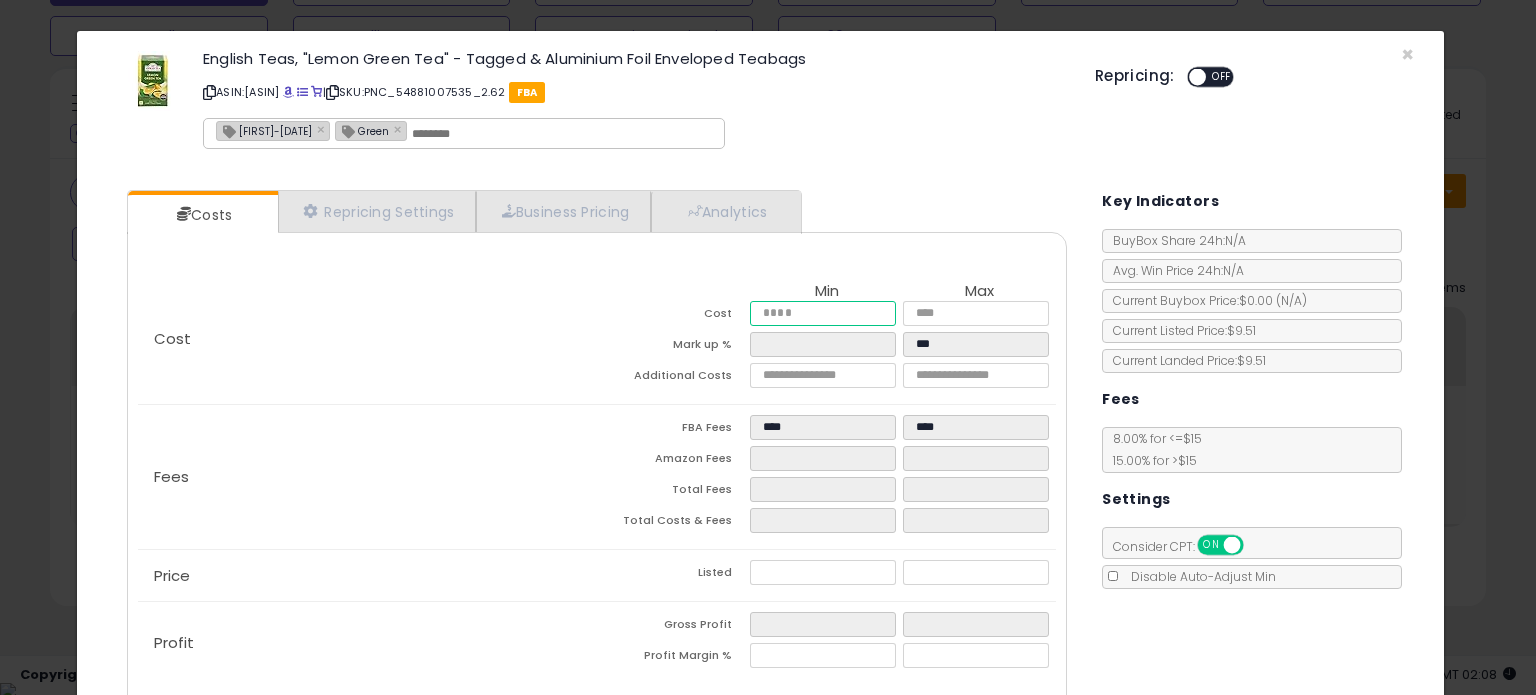 click at bounding box center [822, 313] 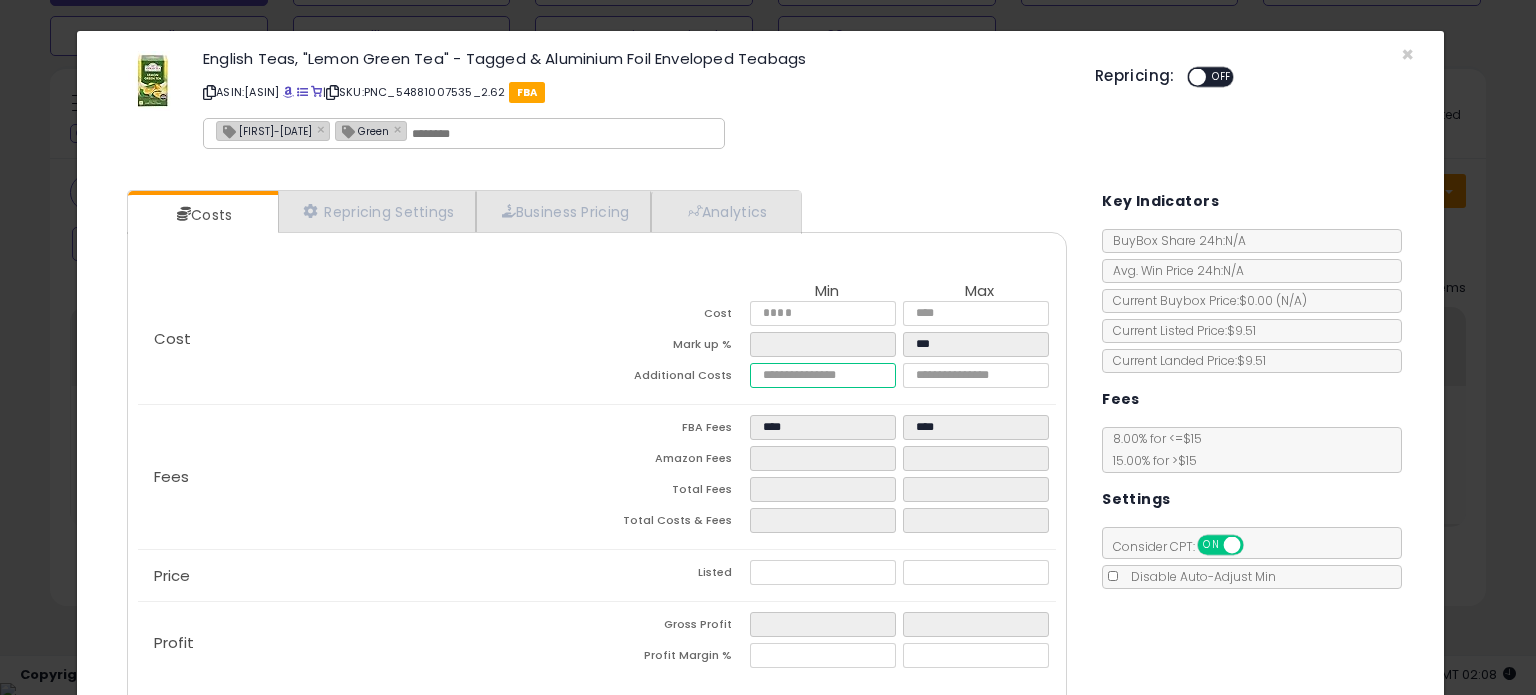 type 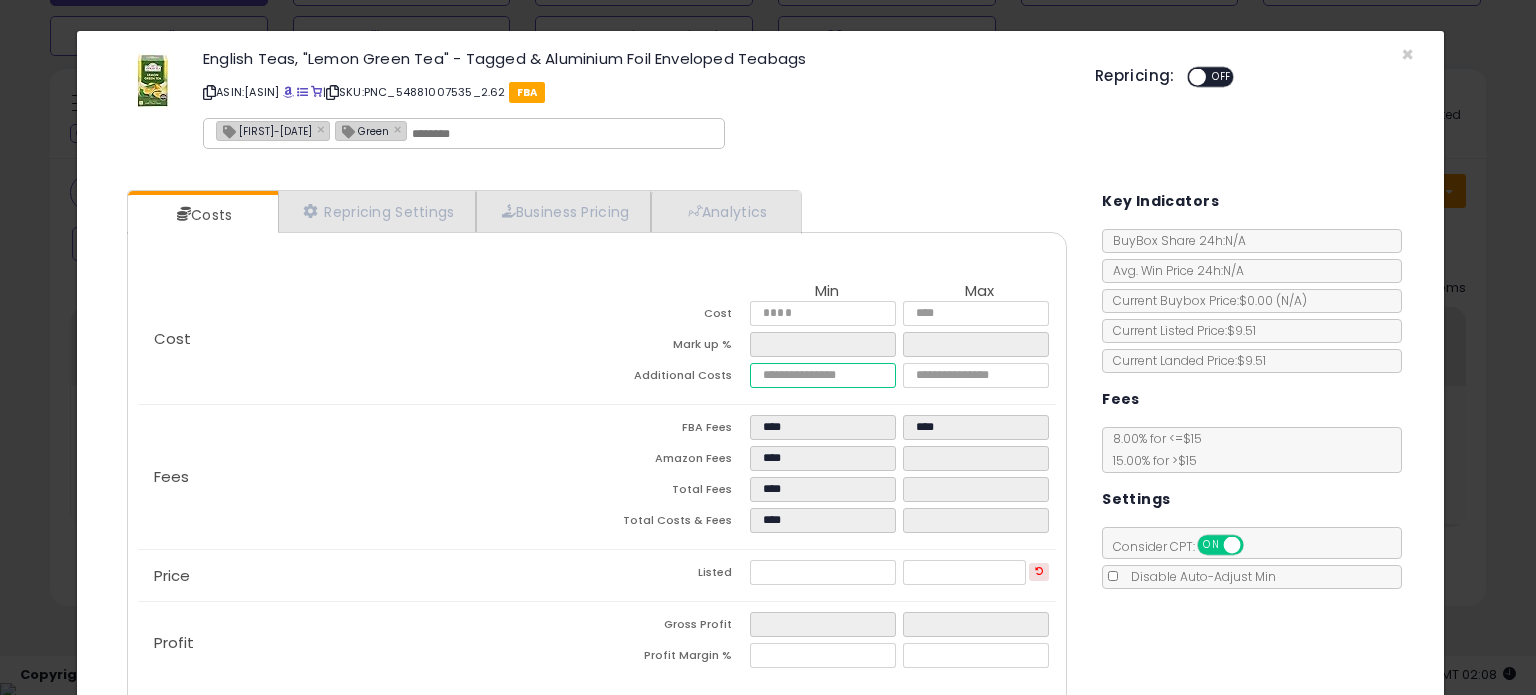 click at bounding box center (822, 375) 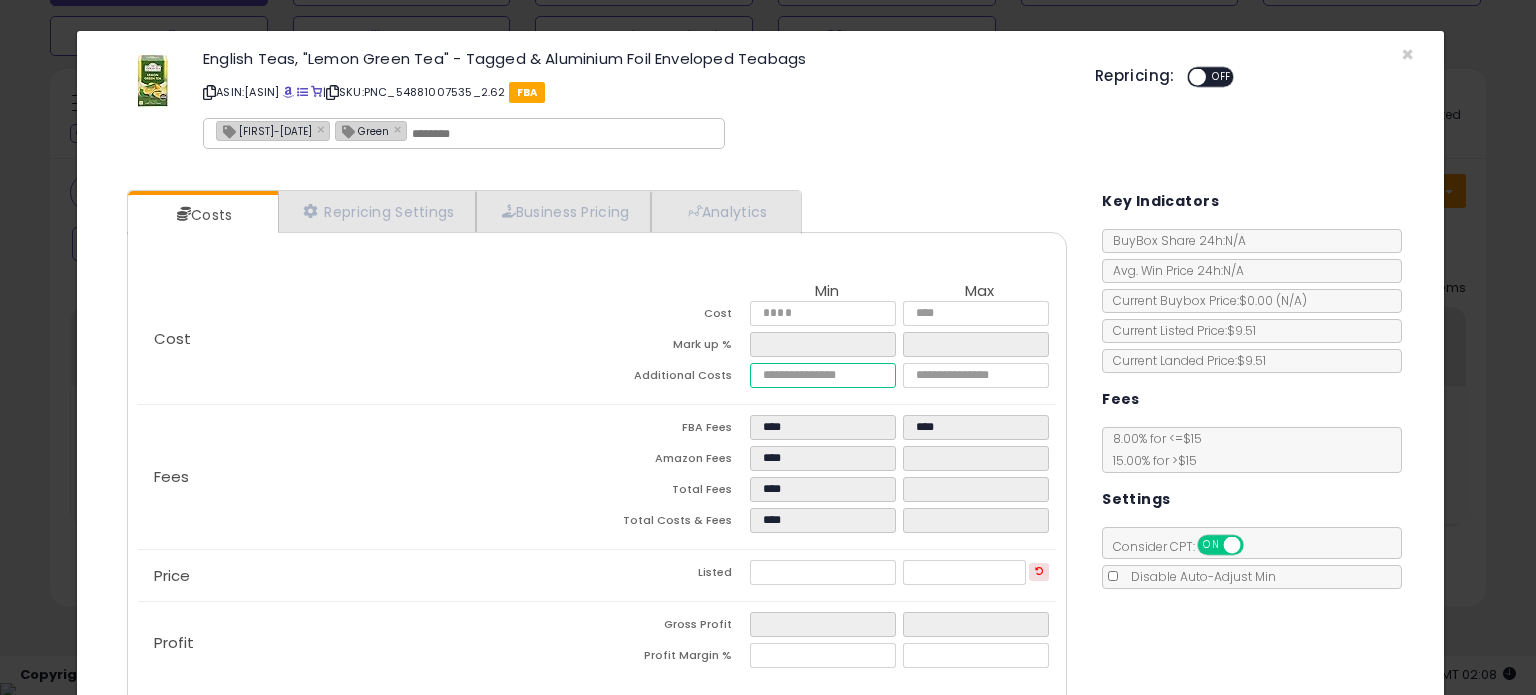 click at bounding box center (822, 375) 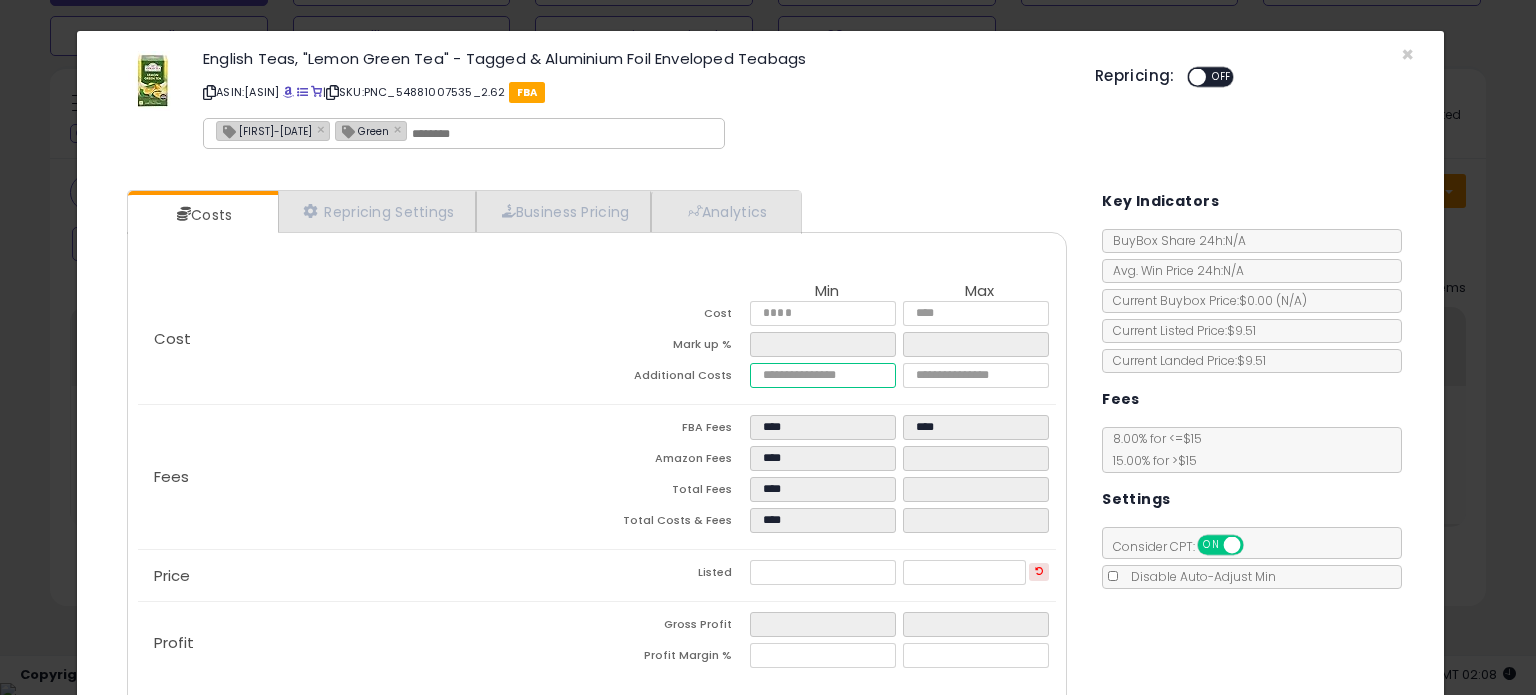 type on "****" 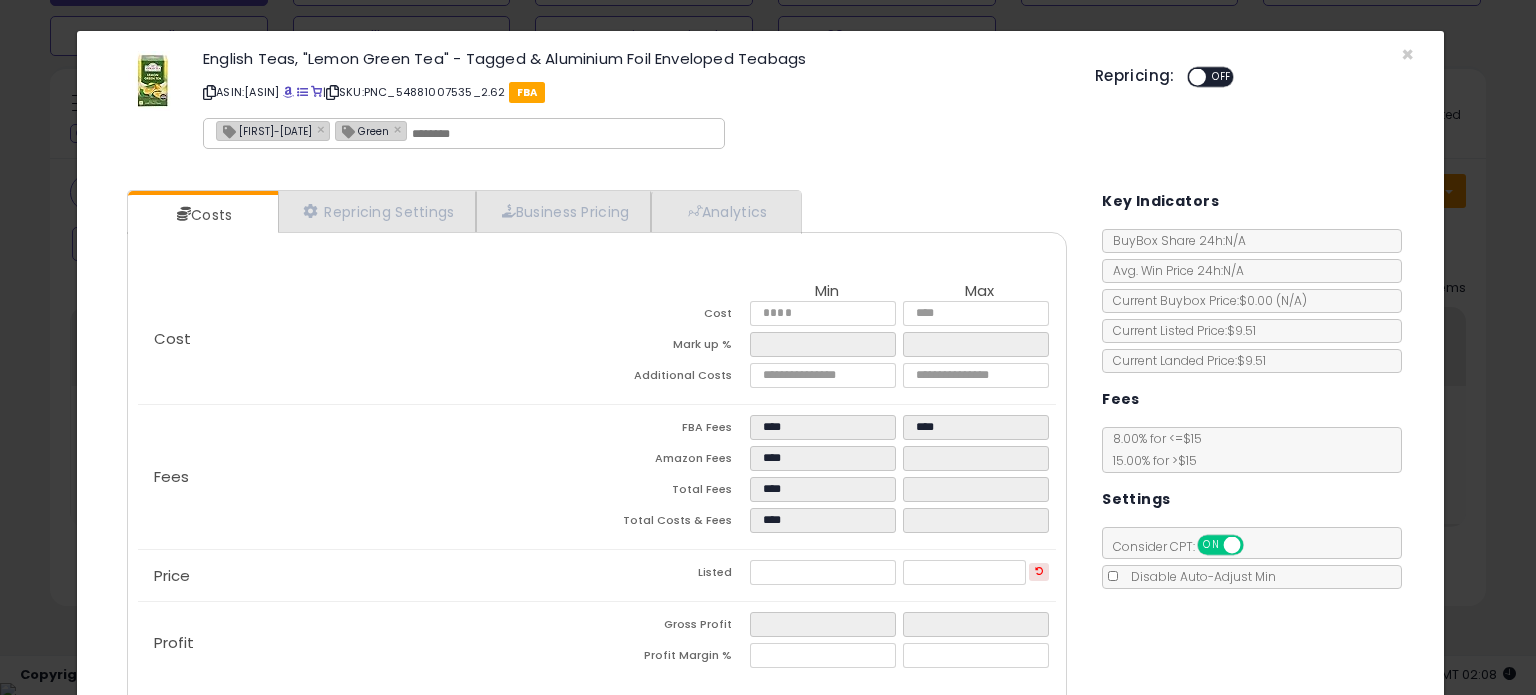 type on "****" 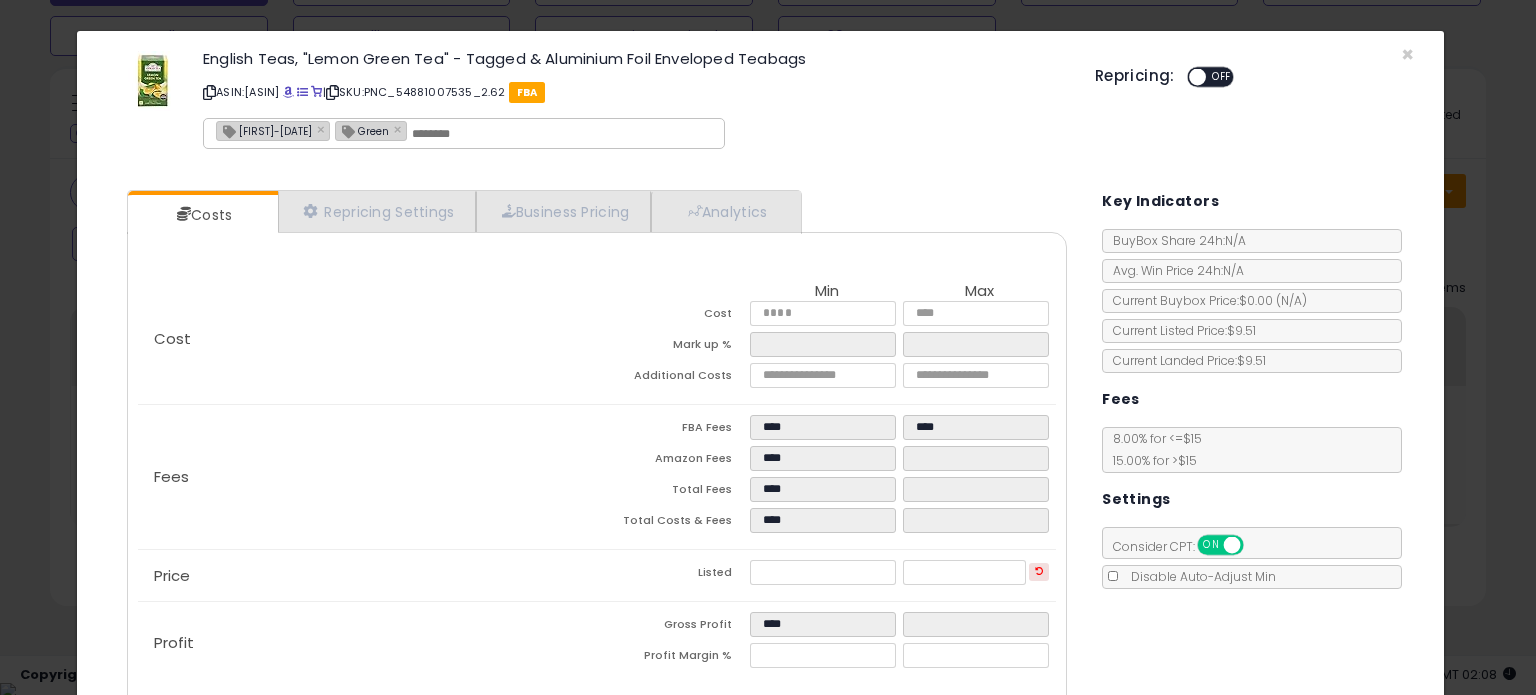 click on "OFF" at bounding box center [1222, 77] 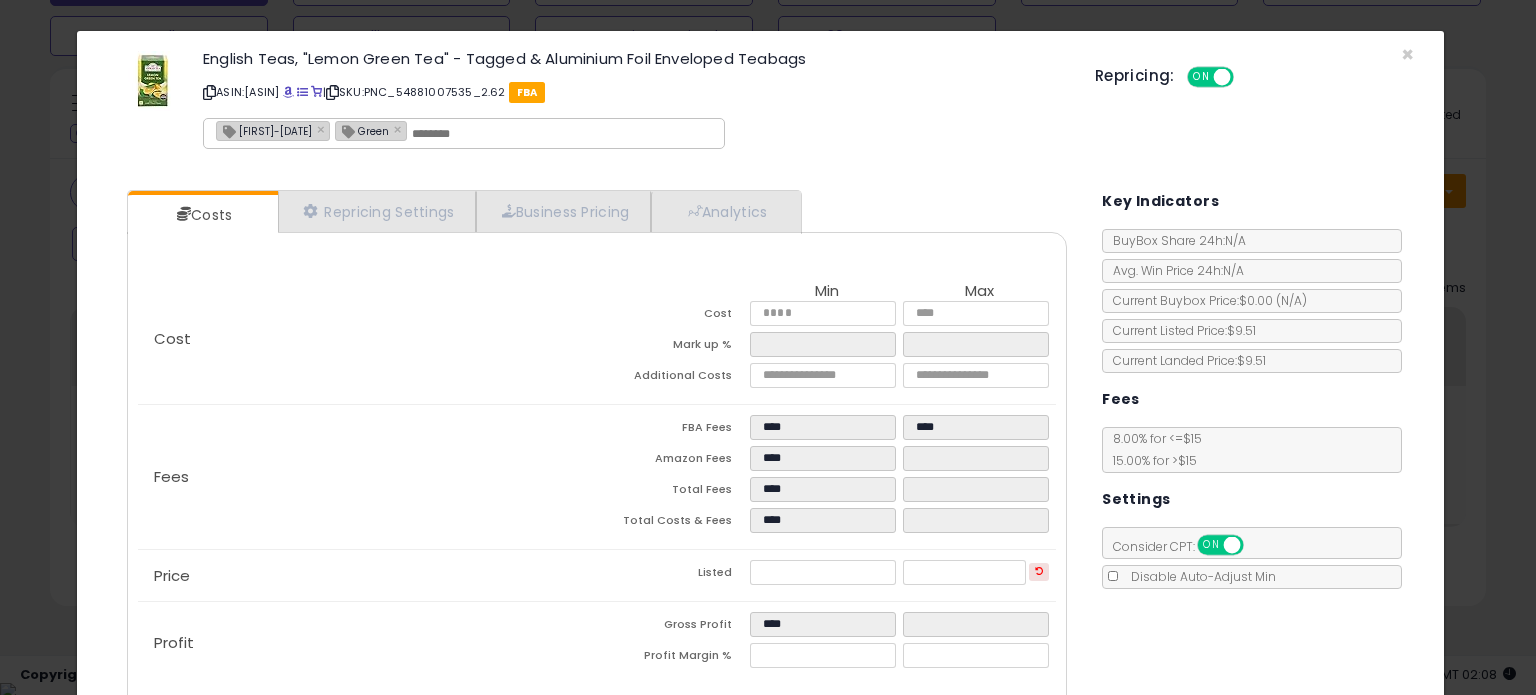 click on "Disable Auto-Adjust Min" 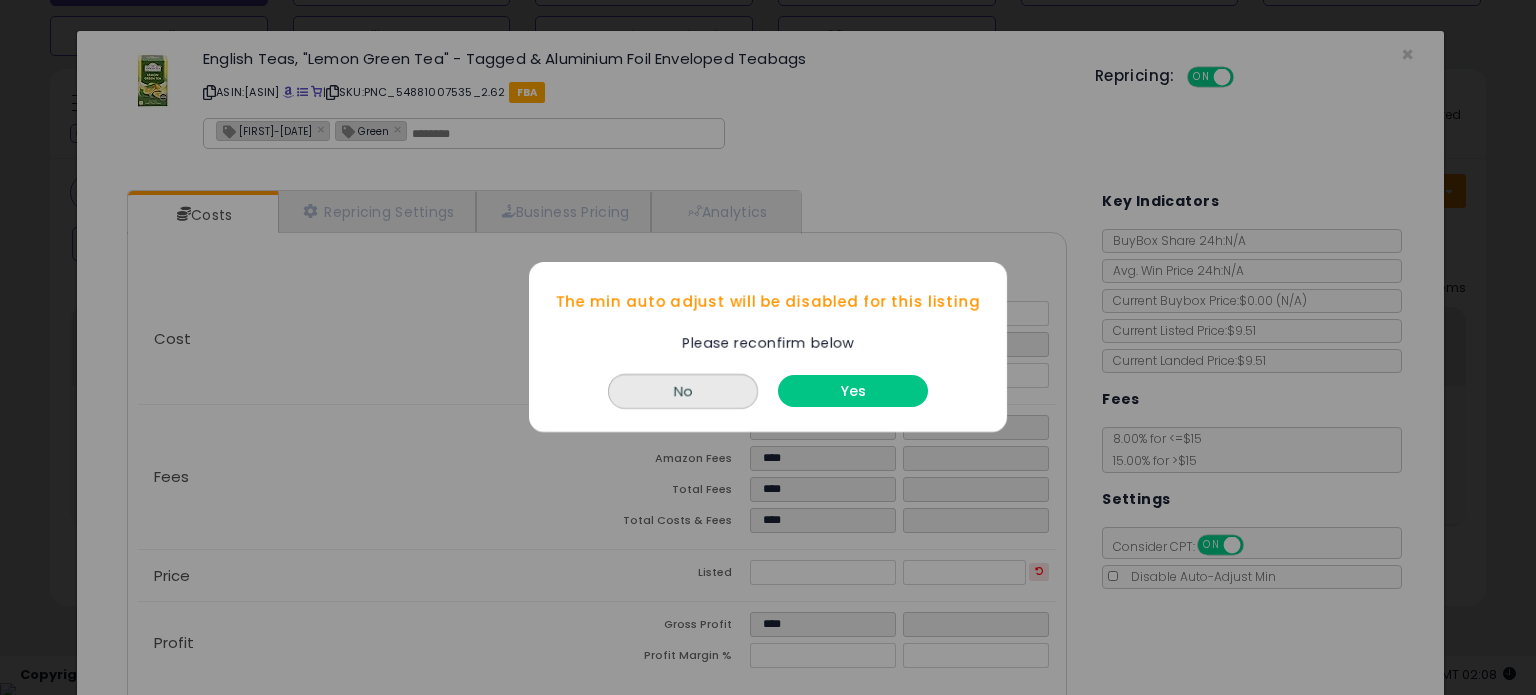 click on "Yes" at bounding box center [853, 392] 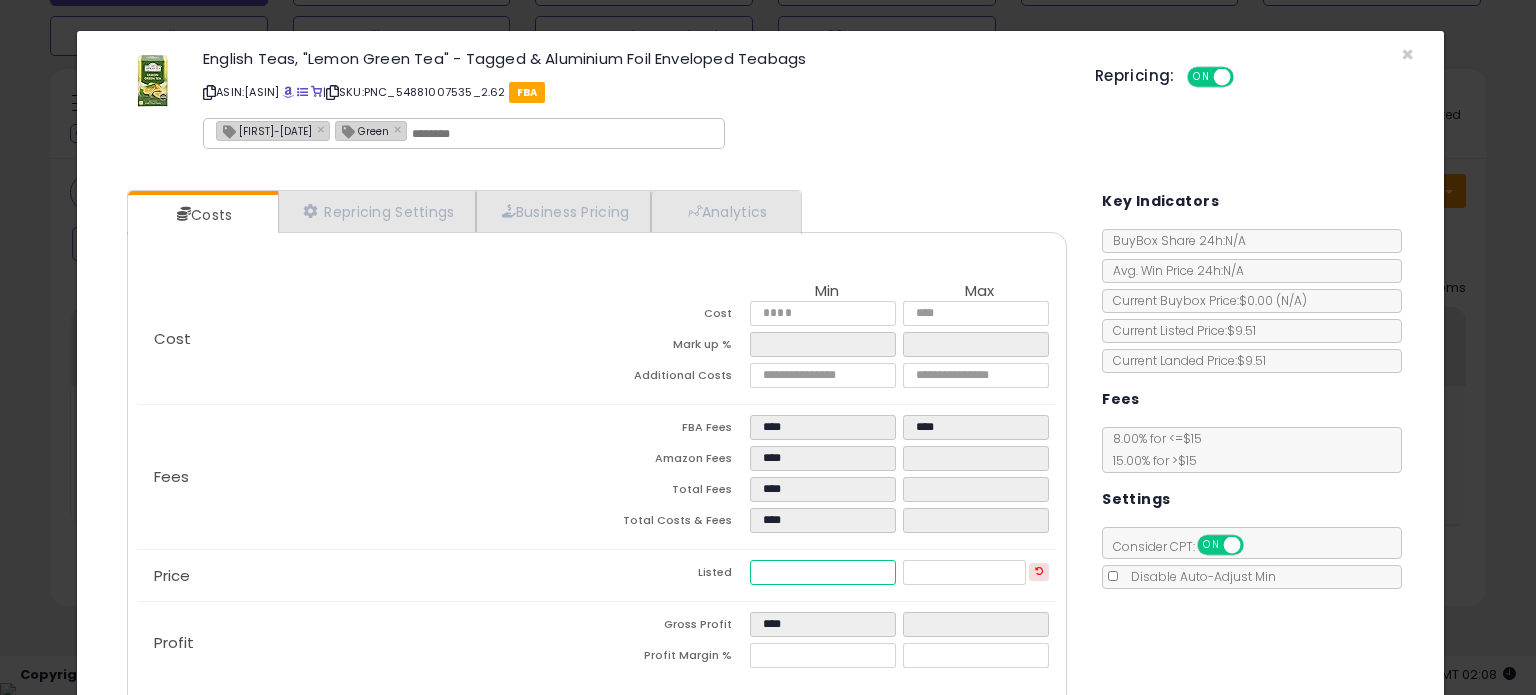 click on "****" at bounding box center [822, 572] 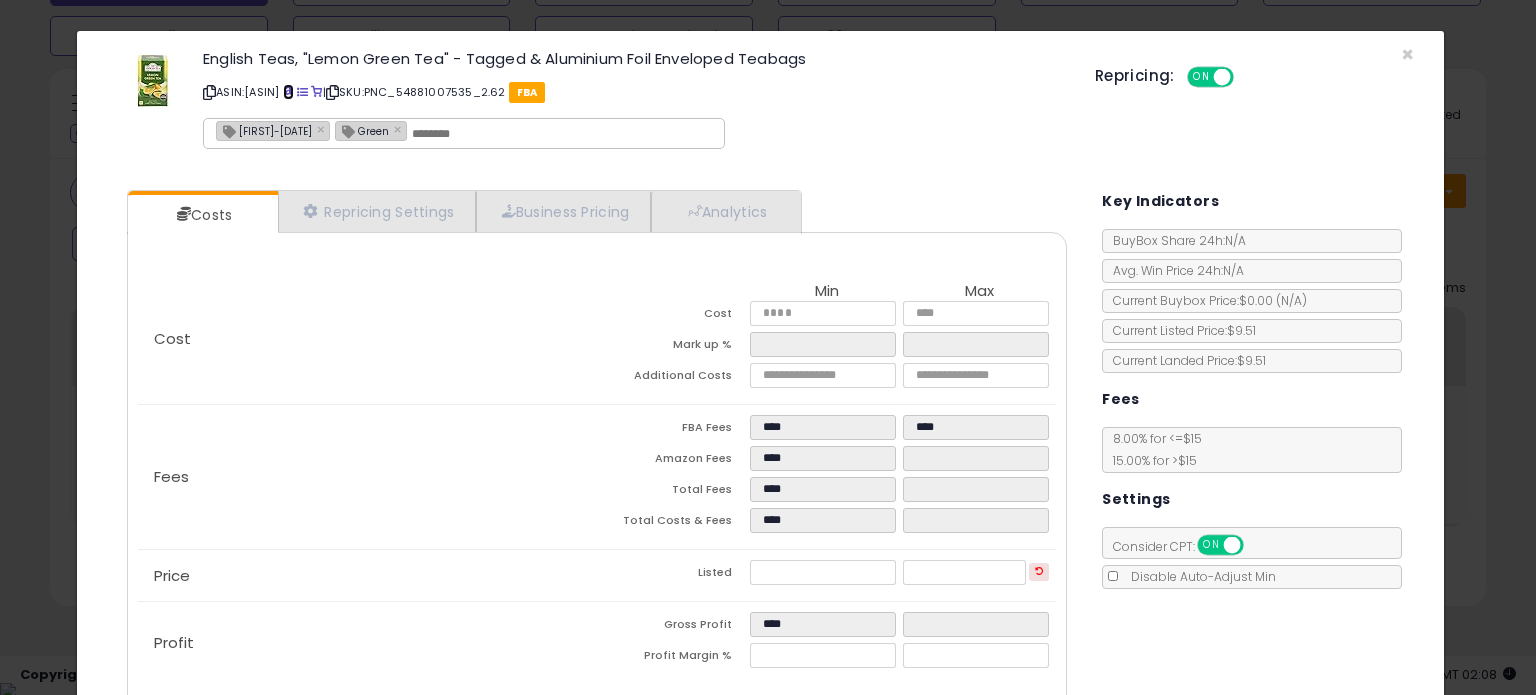 click at bounding box center [288, 92] 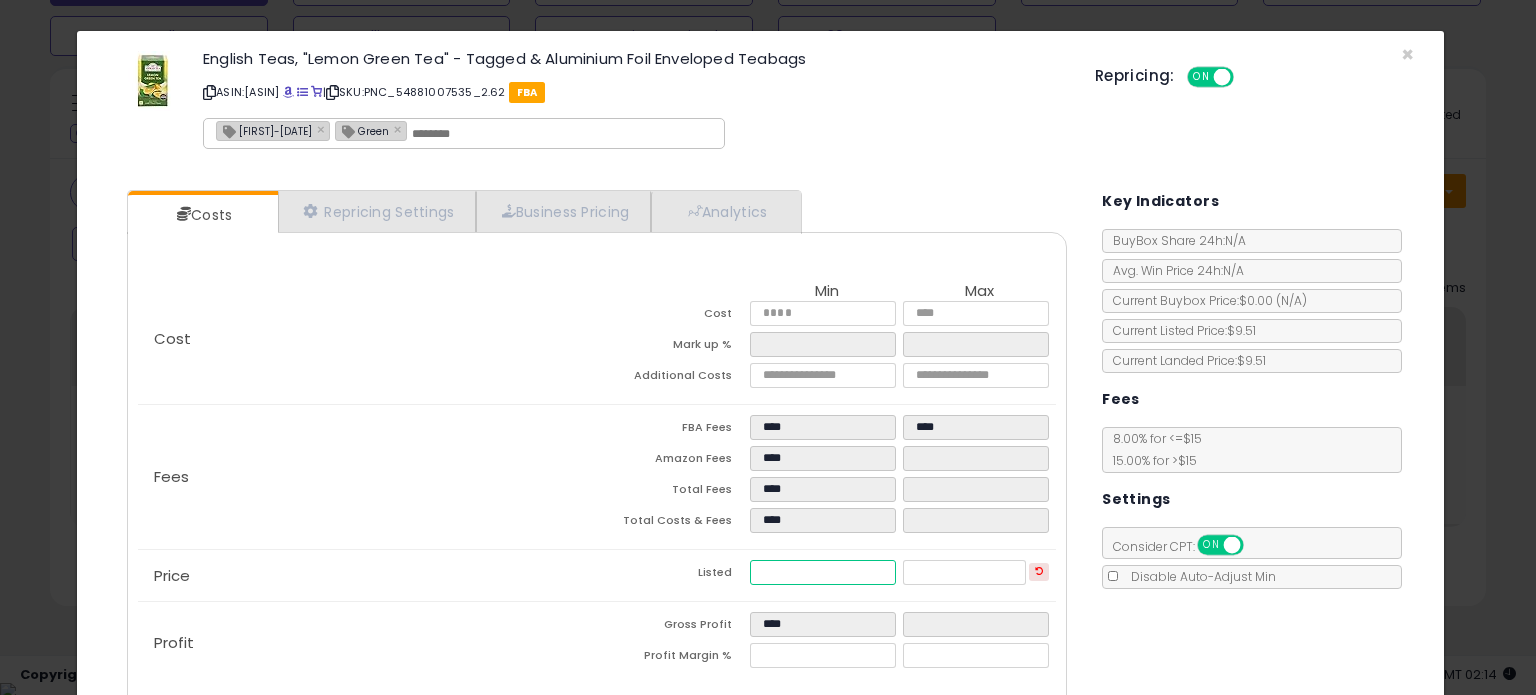 type on "****" 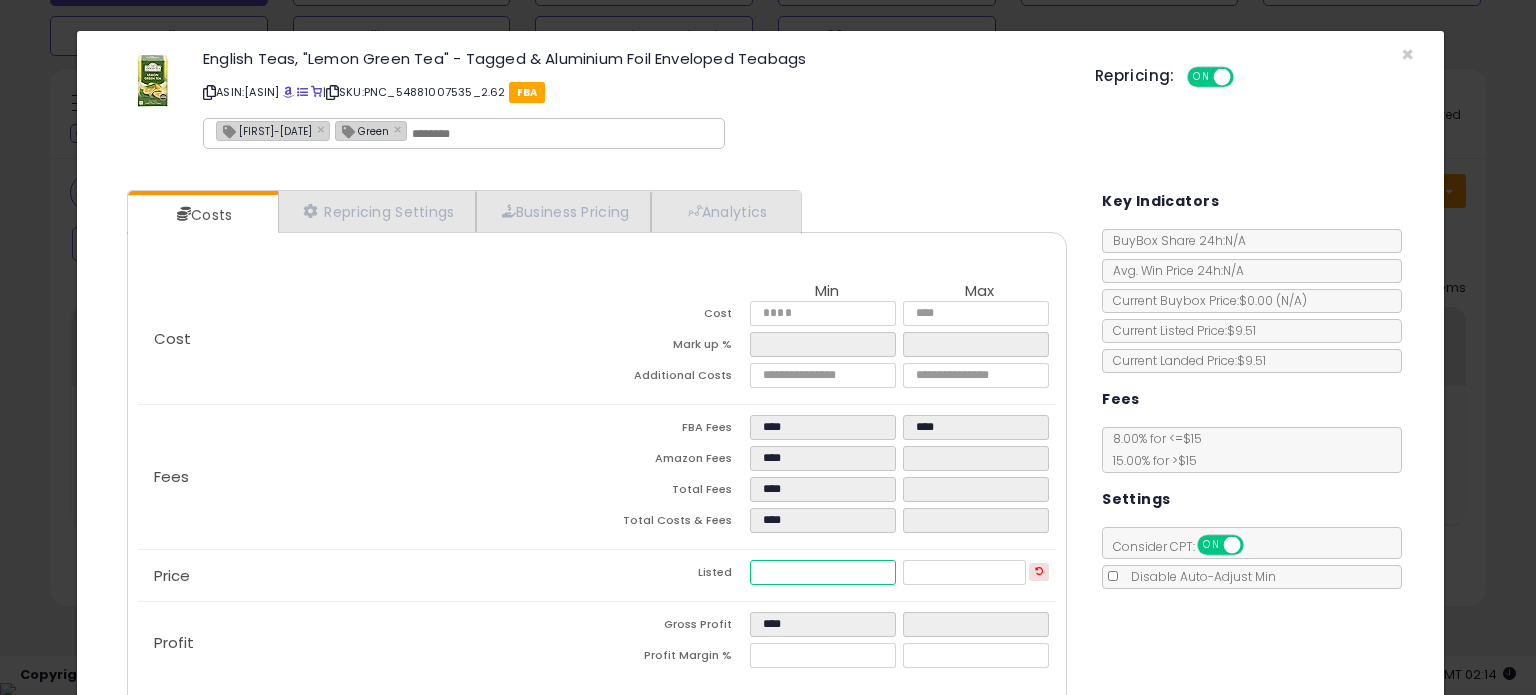 type on "****" 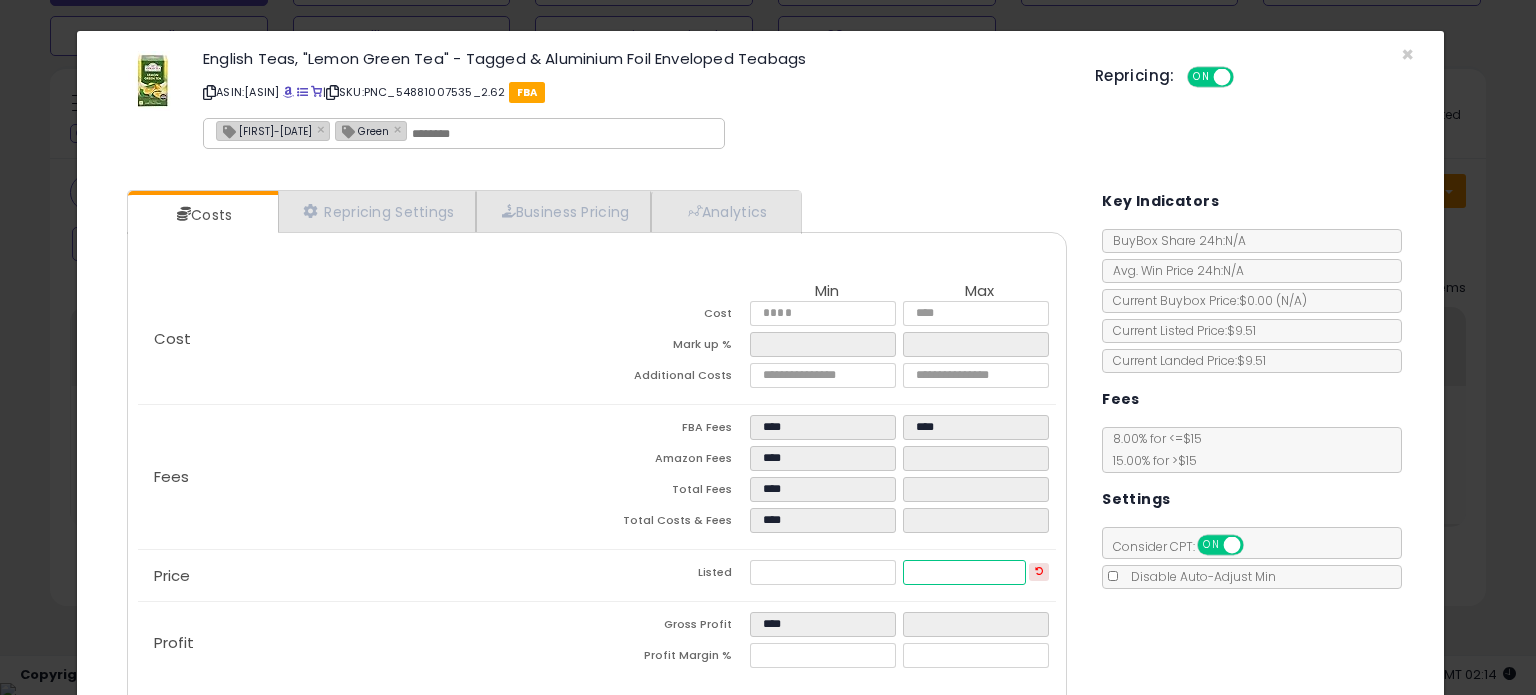 click at bounding box center (964, 572) 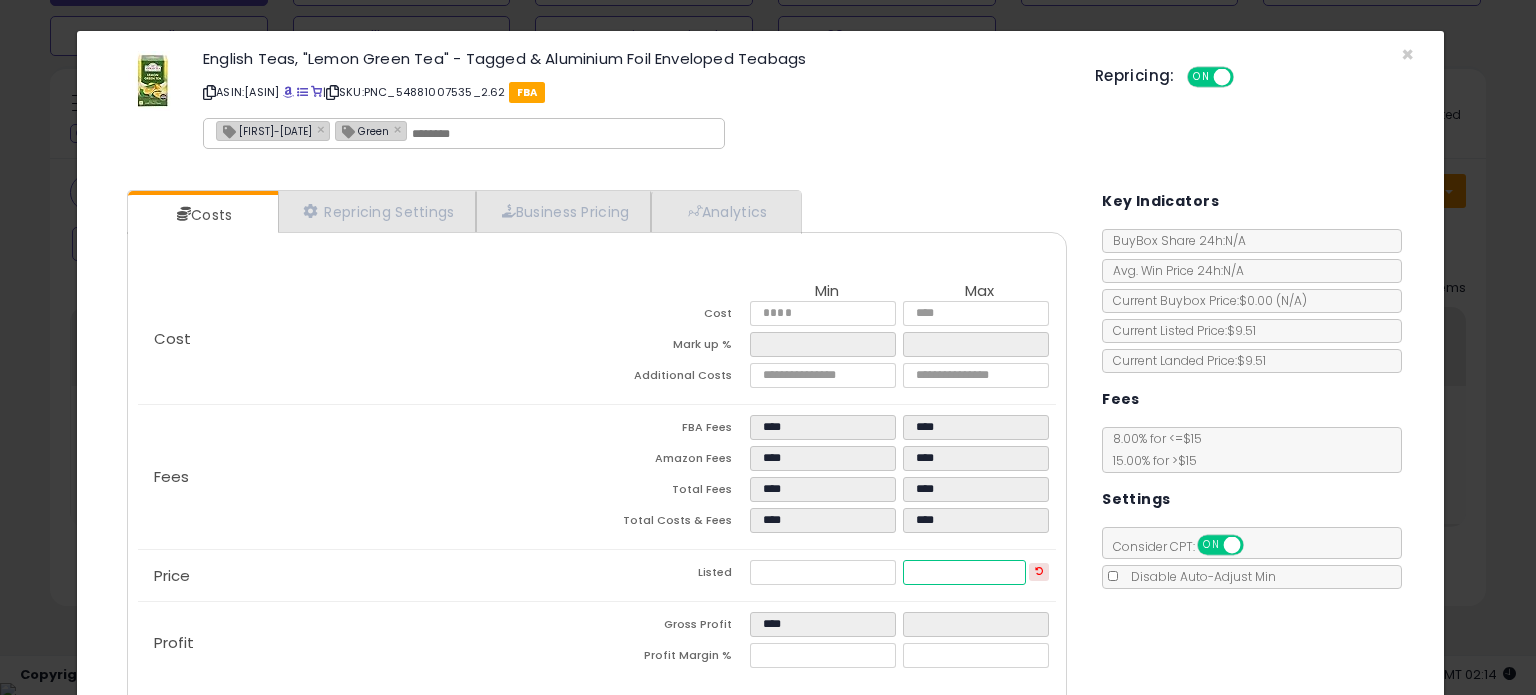 type on "****" 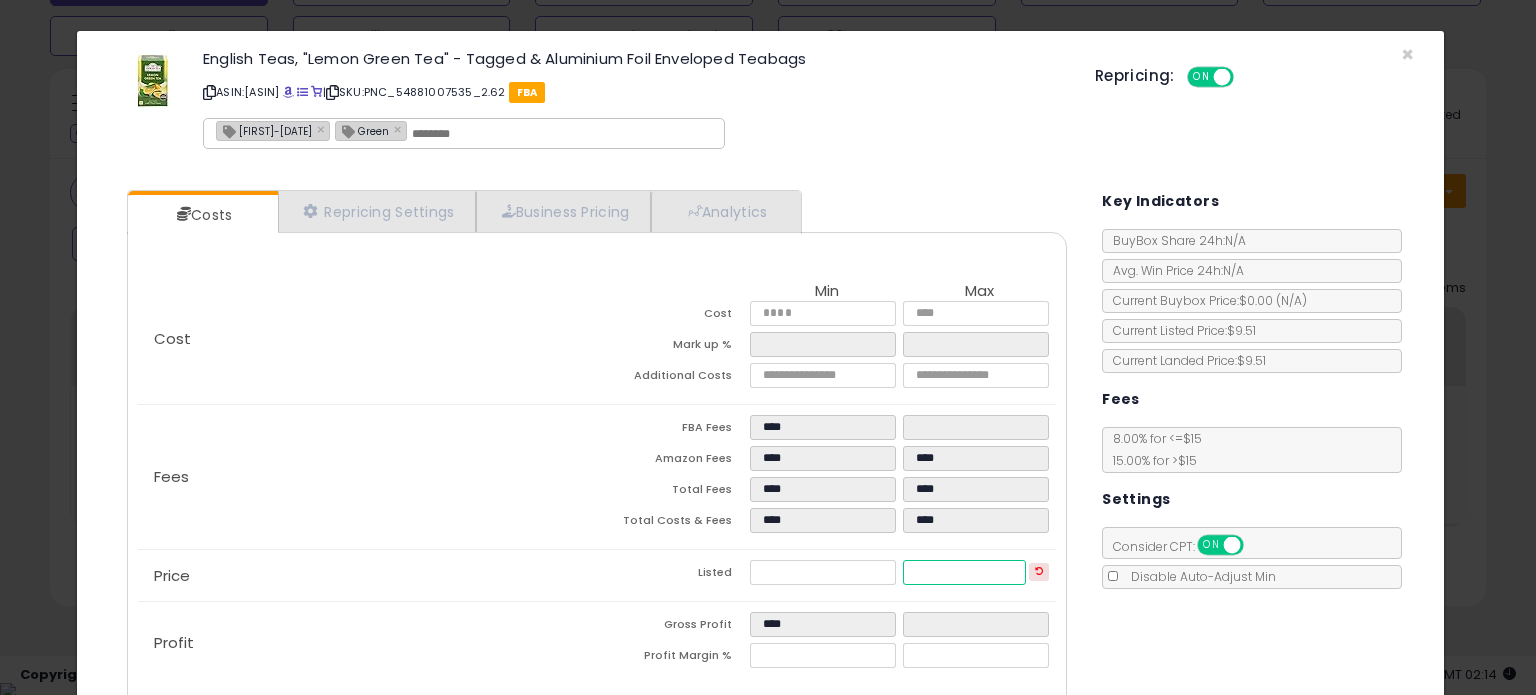 type on "****" 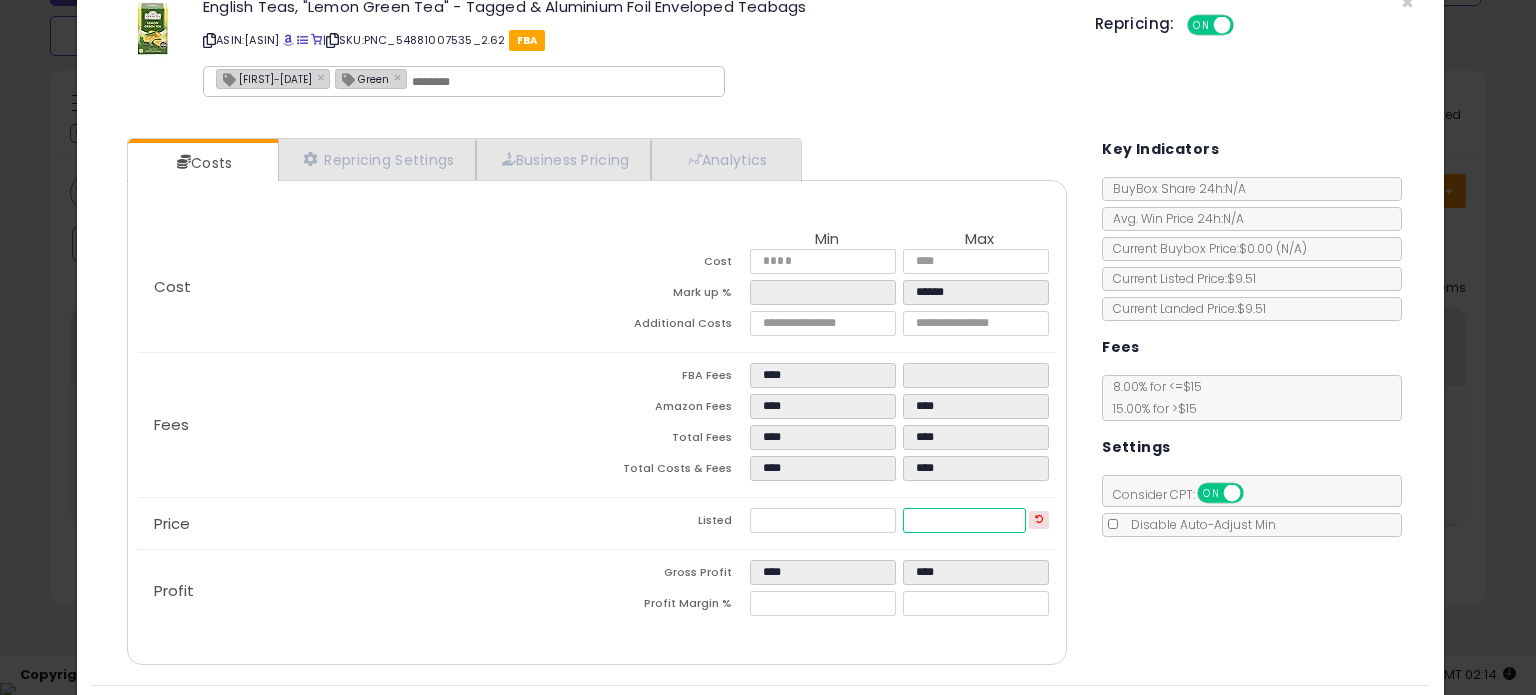 scroll, scrollTop: 105, scrollLeft: 0, axis: vertical 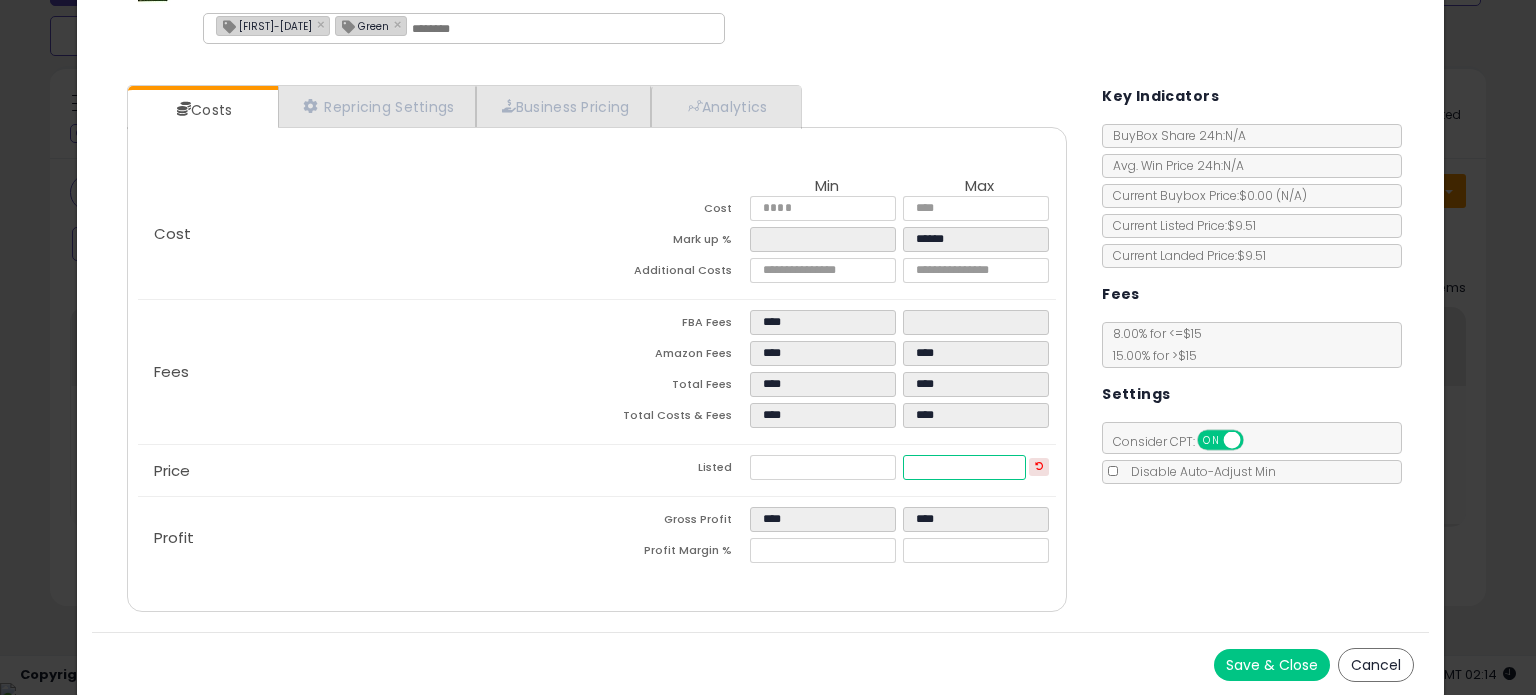 click on "*****" at bounding box center [964, 467] 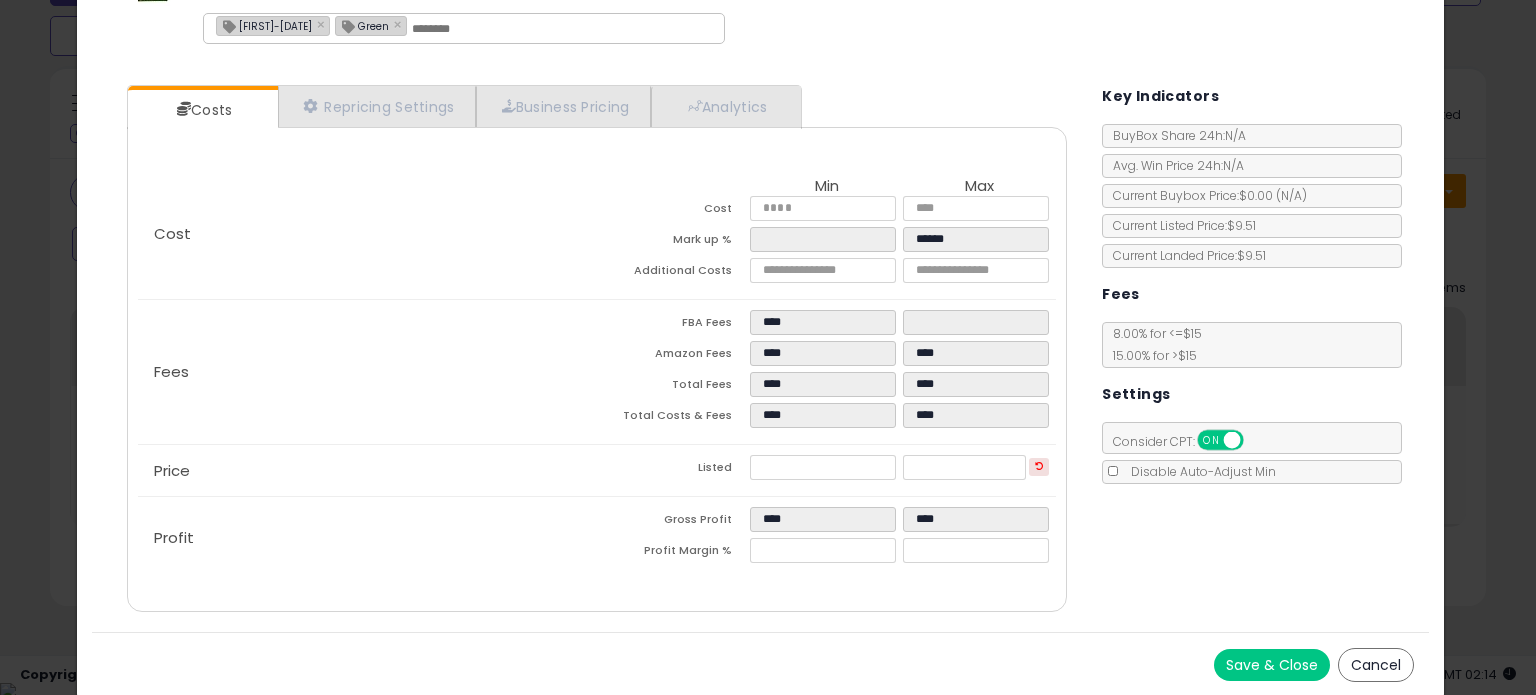 click on "Save & Close" at bounding box center (1272, 665) 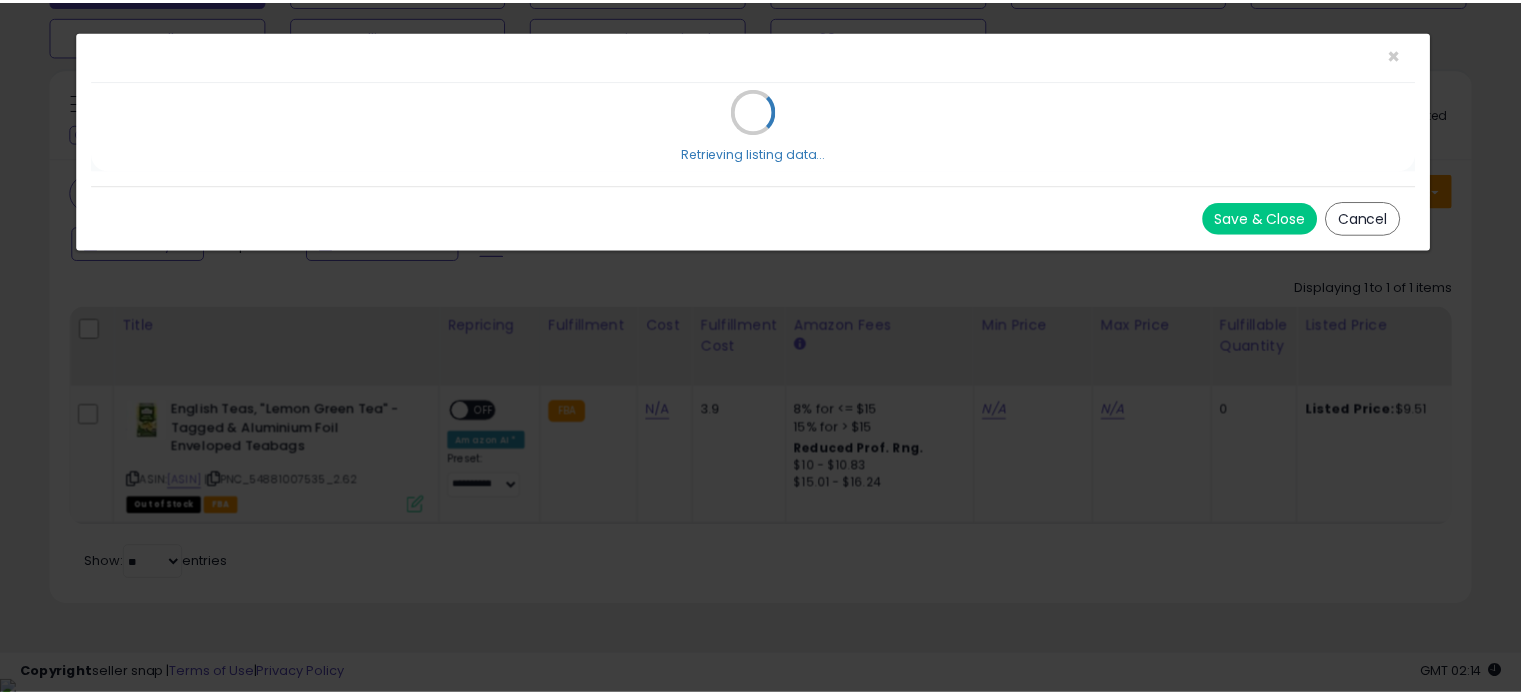 scroll, scrollTop: 0, scrollLeft: 0, axis: both 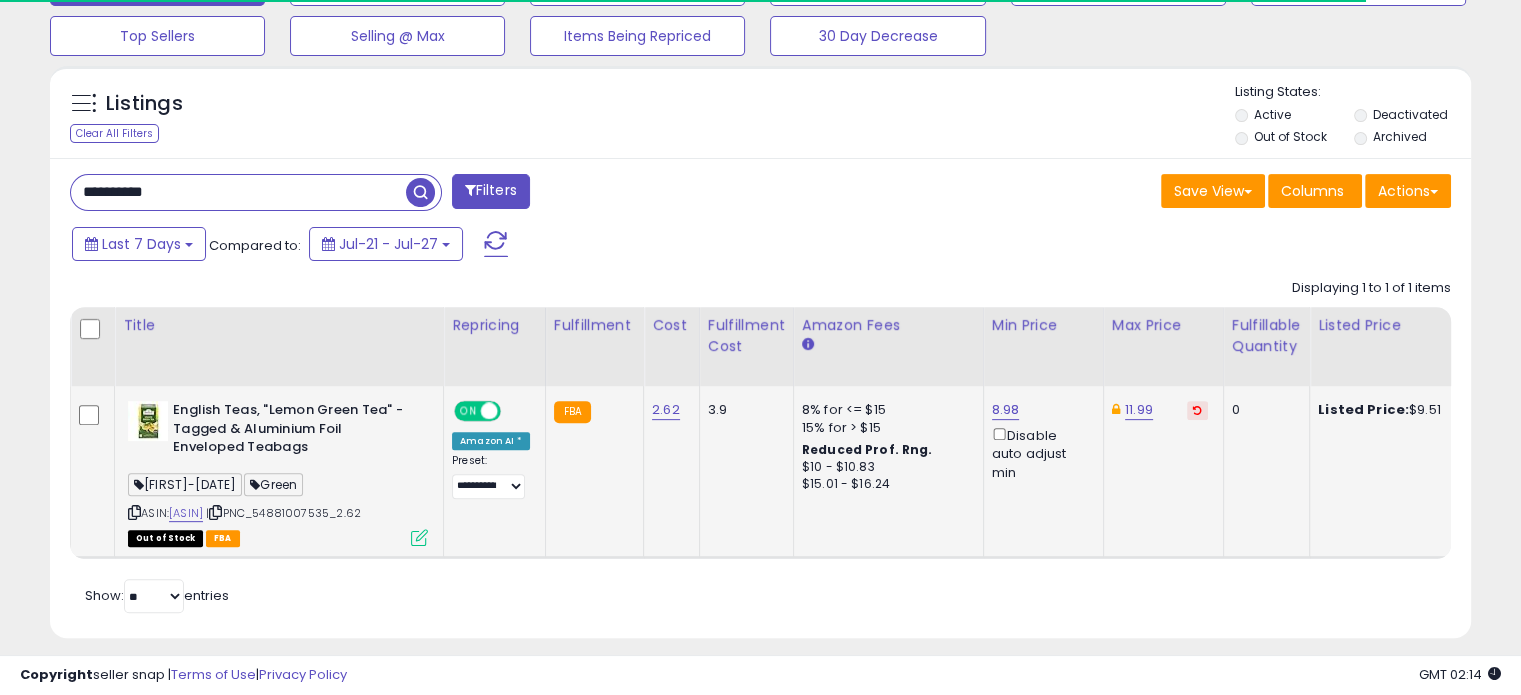 click at bounding box center [419, 537] 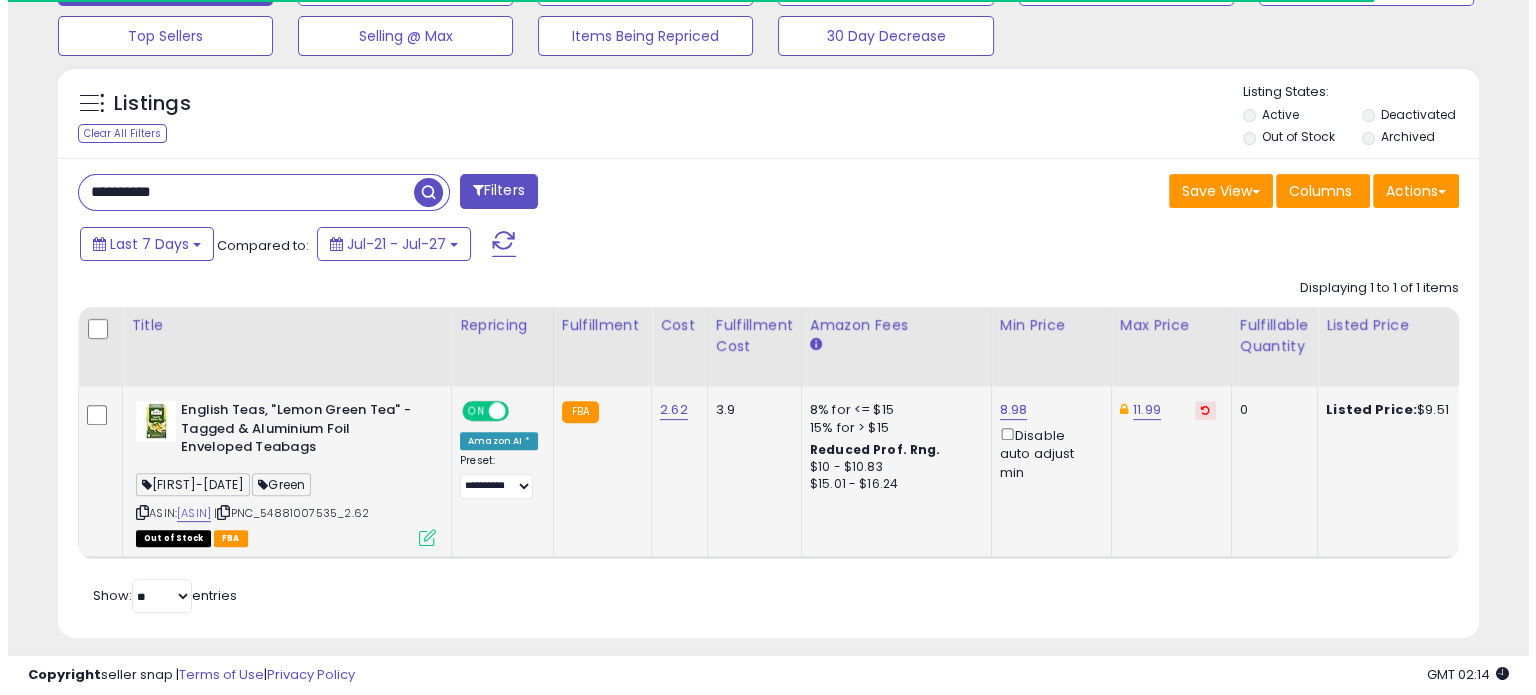 scroll, scrollTop: 999589, scrollLeft: 999168, axis: both 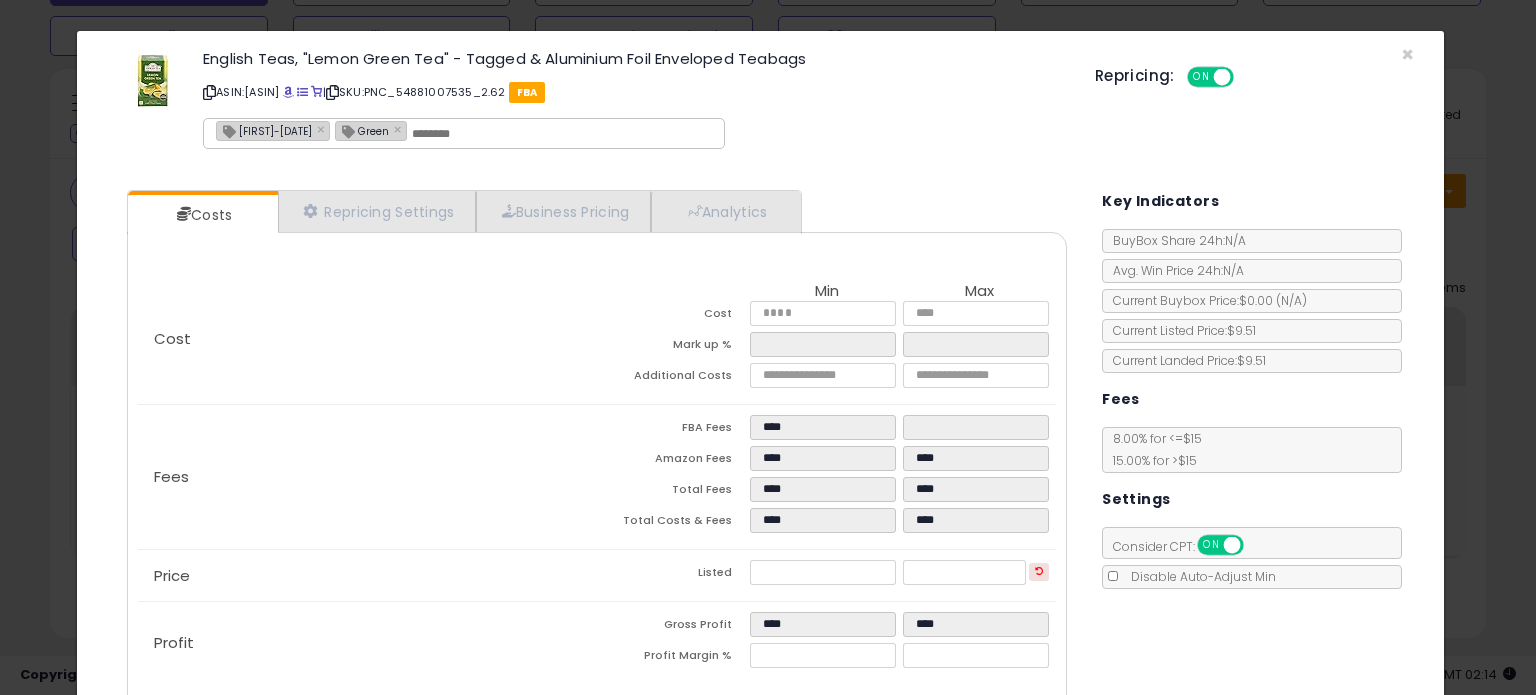 click on "Green" at bounding box center (362, 130) 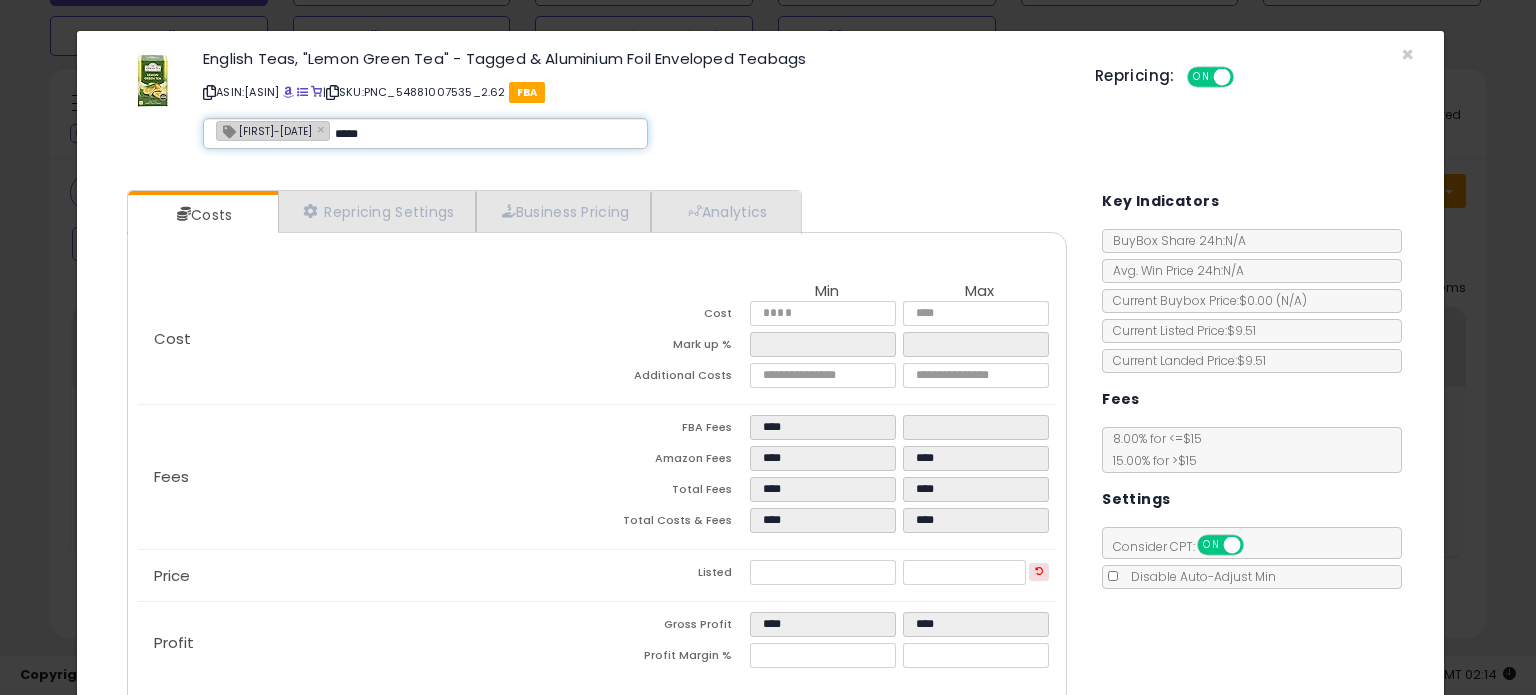 type on "******" 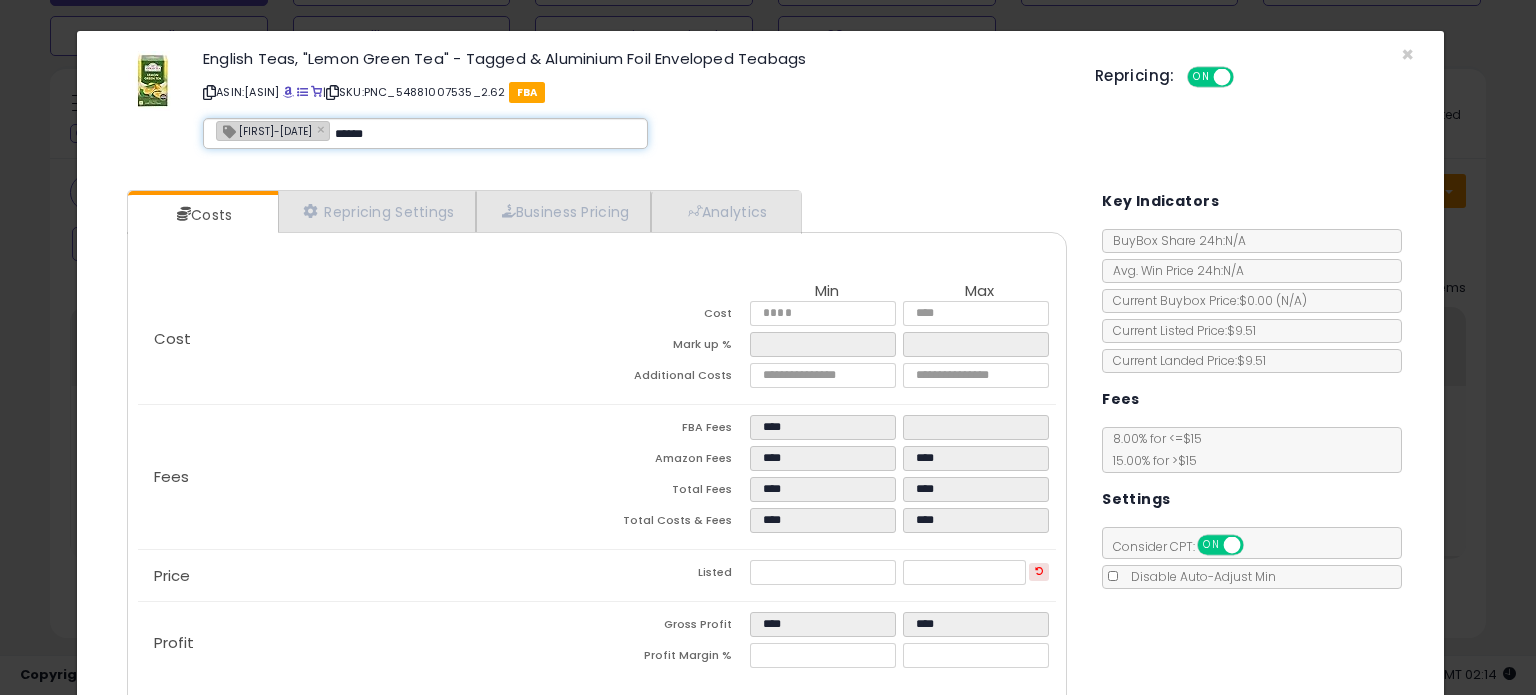 type 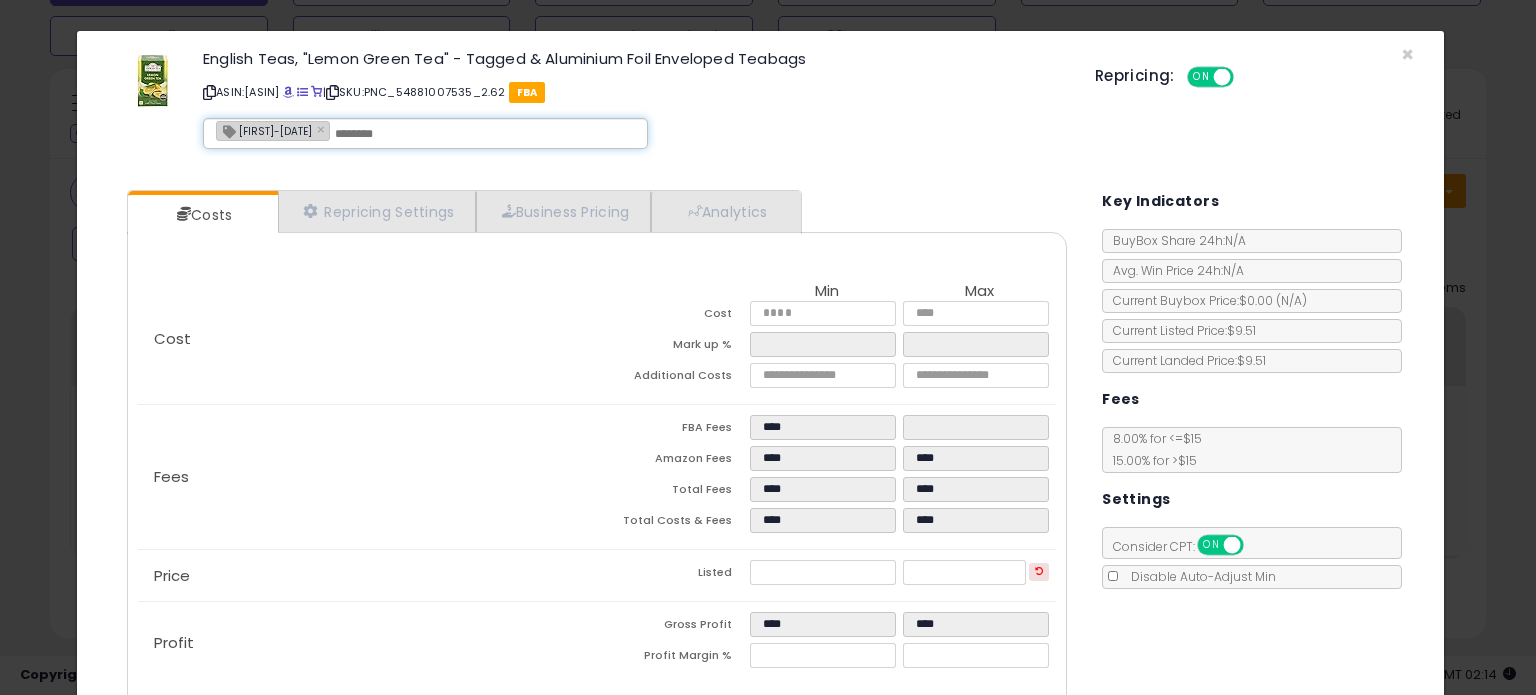 type on "**********" 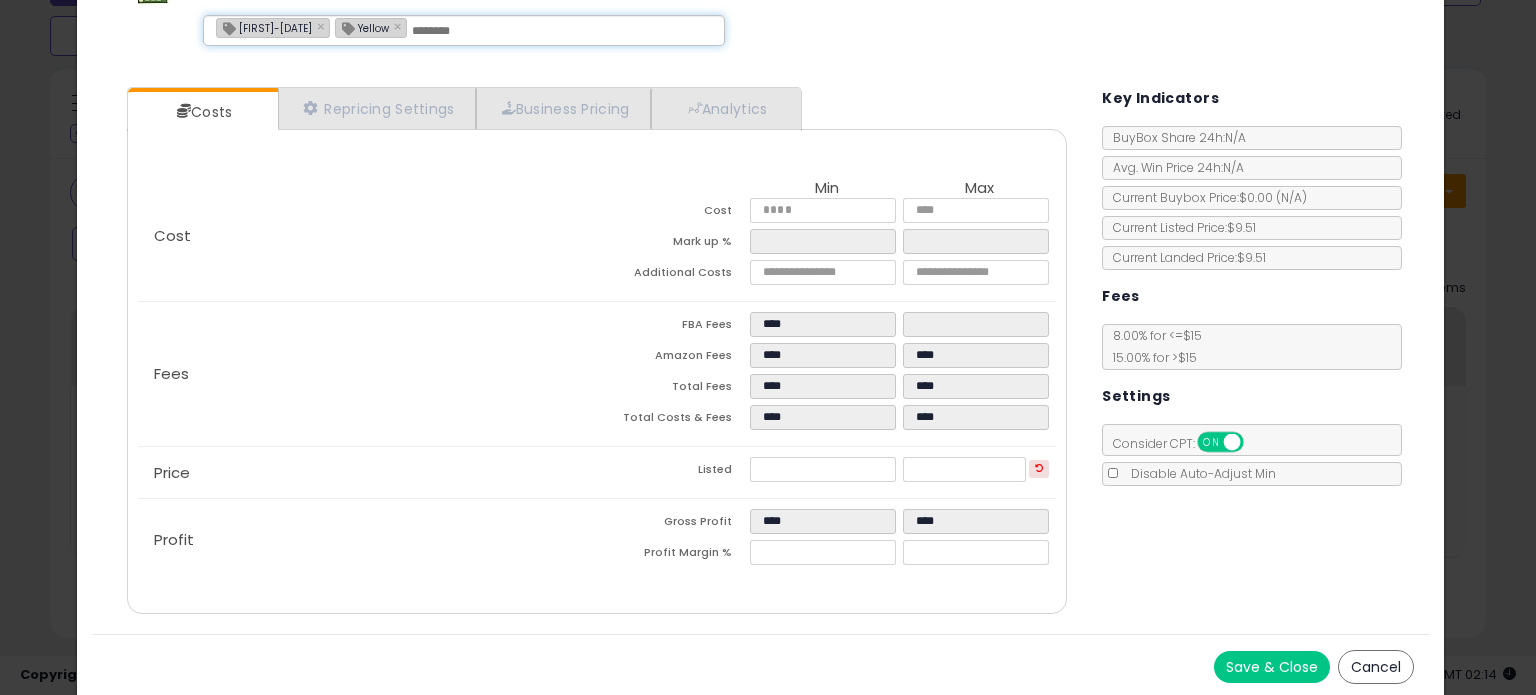 scroll, scrollTop: 105, scrollLeft: 0, axis: vertical 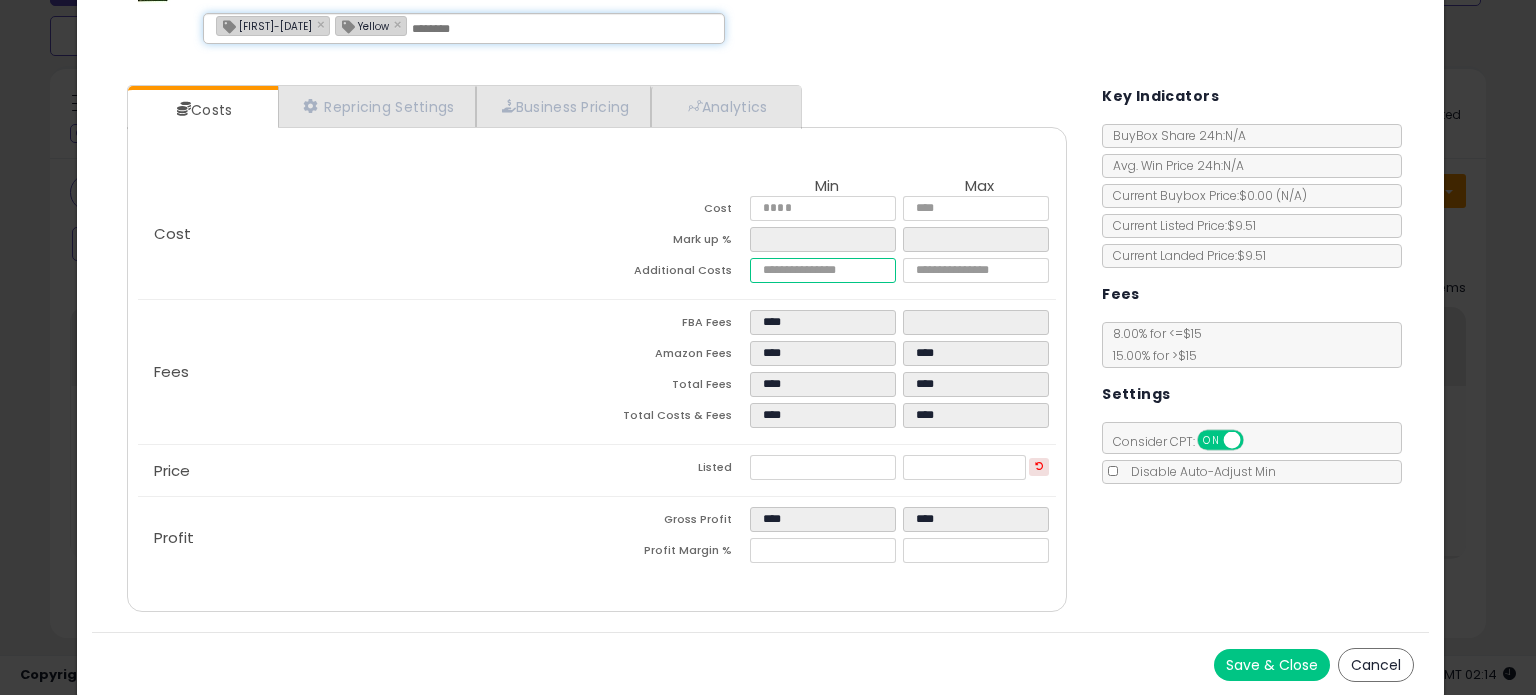 drag, startPoint x: 704, startPoint y: 286, endPoint x: 639, endPoint y: 291, distance: 65.192024 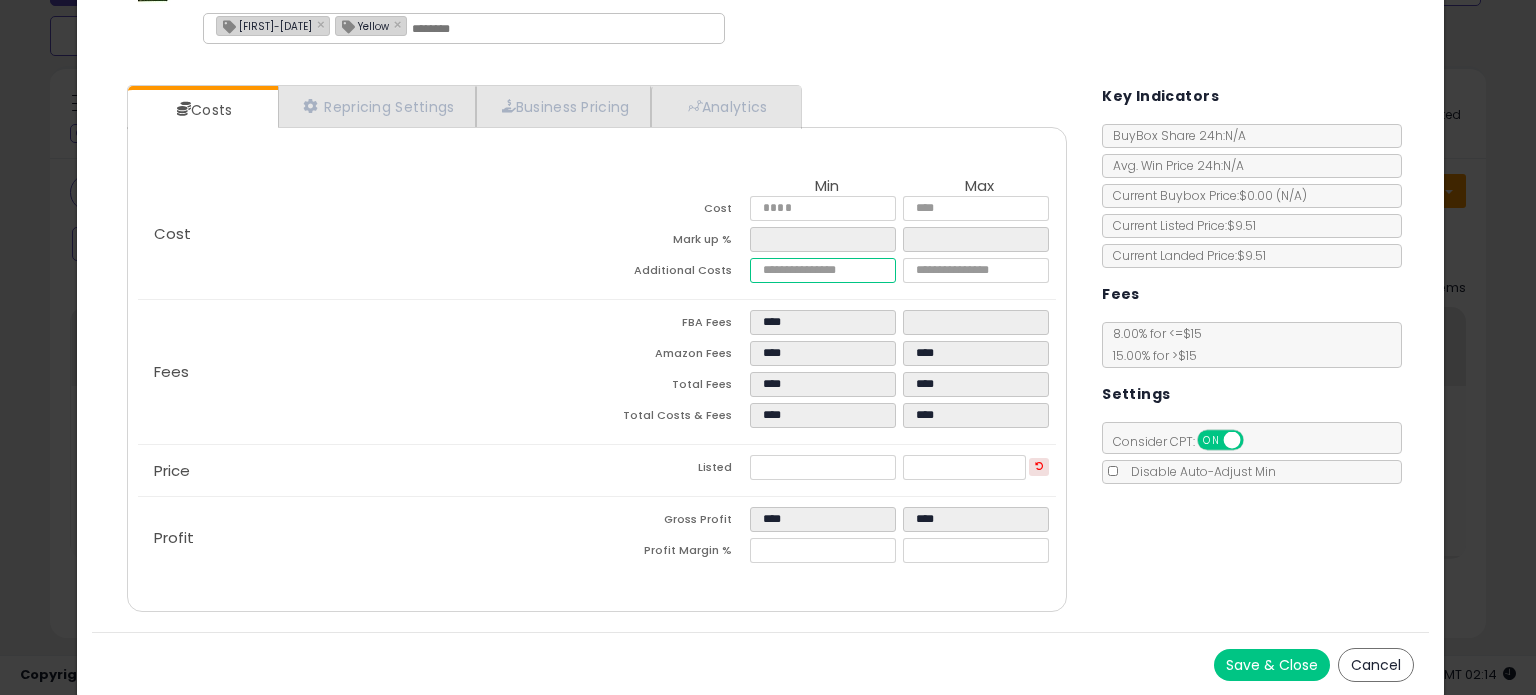 type 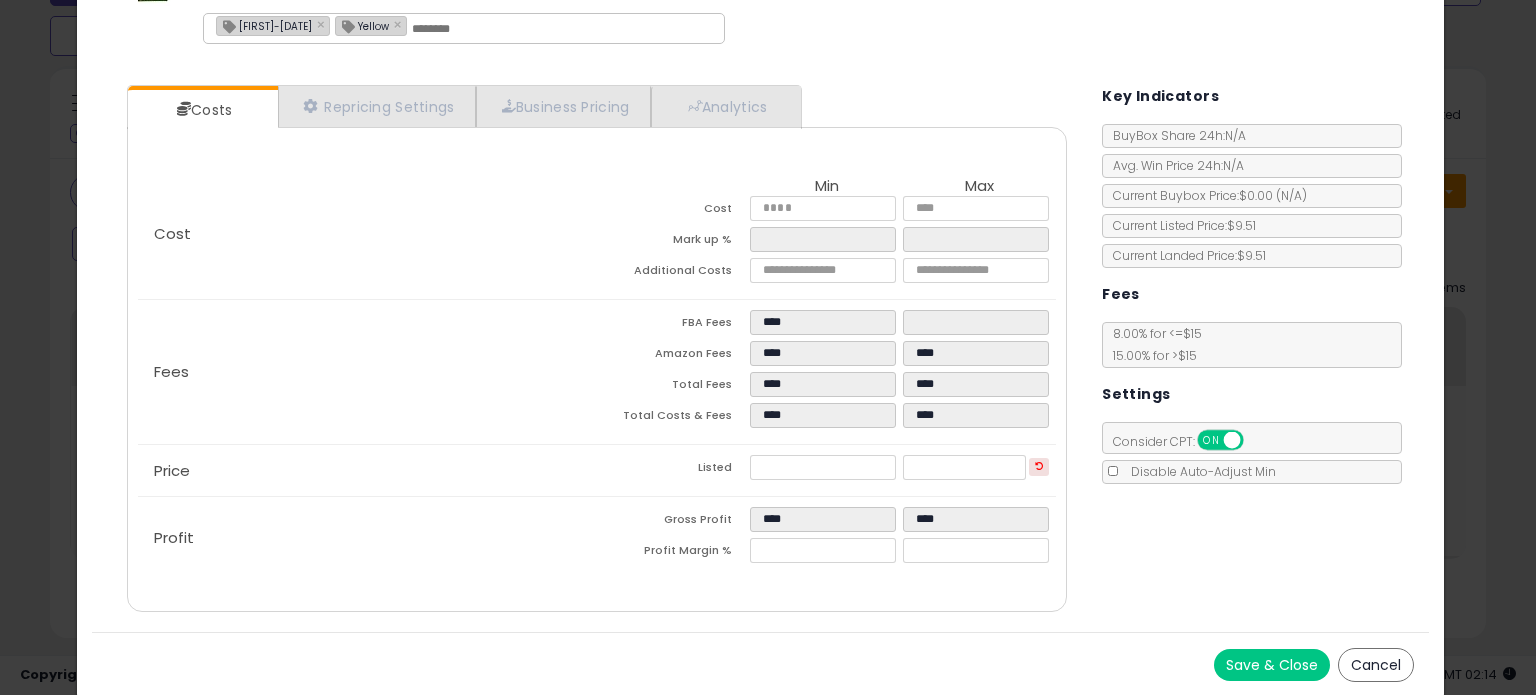 type on "****" 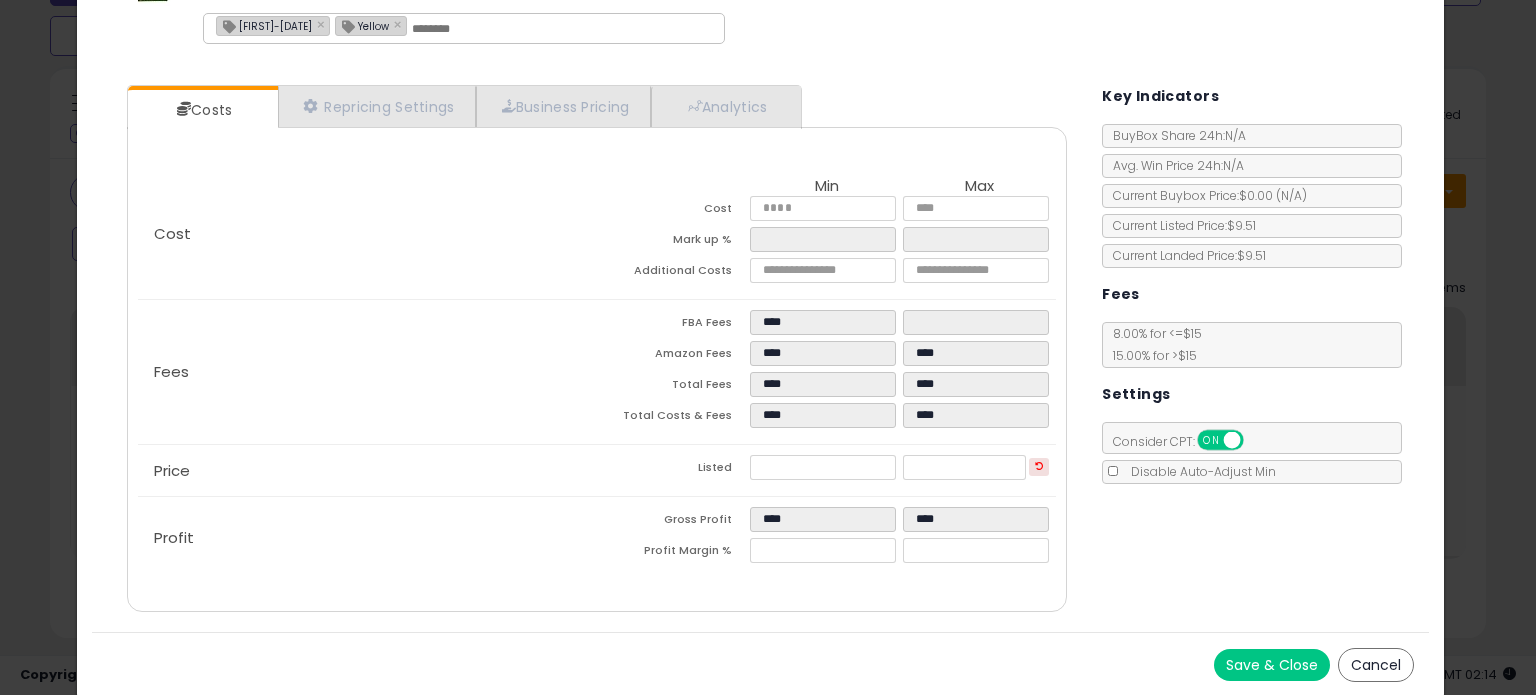 click on "Save & Close" at bounding box center [1272, 665] 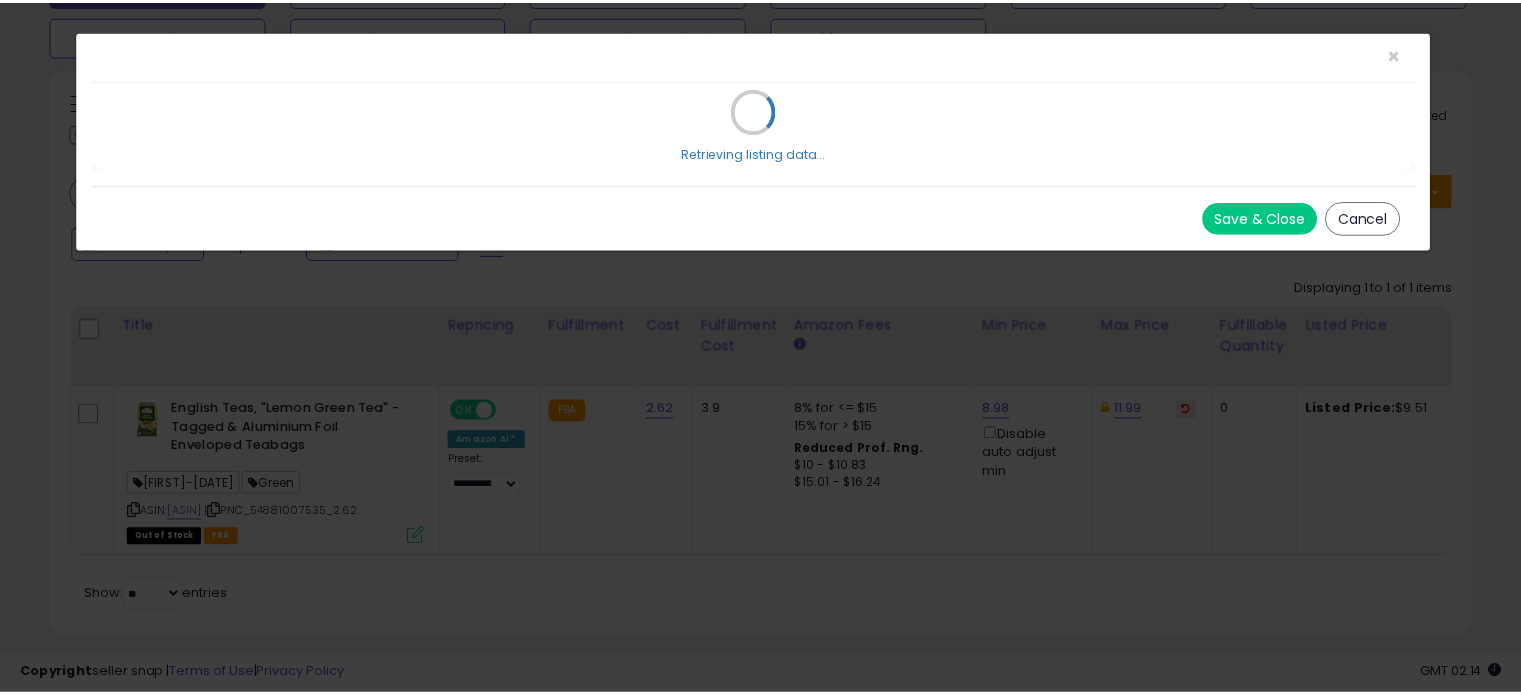 scroll, scrollTop: 0, scrollLeft: 0, axis: both 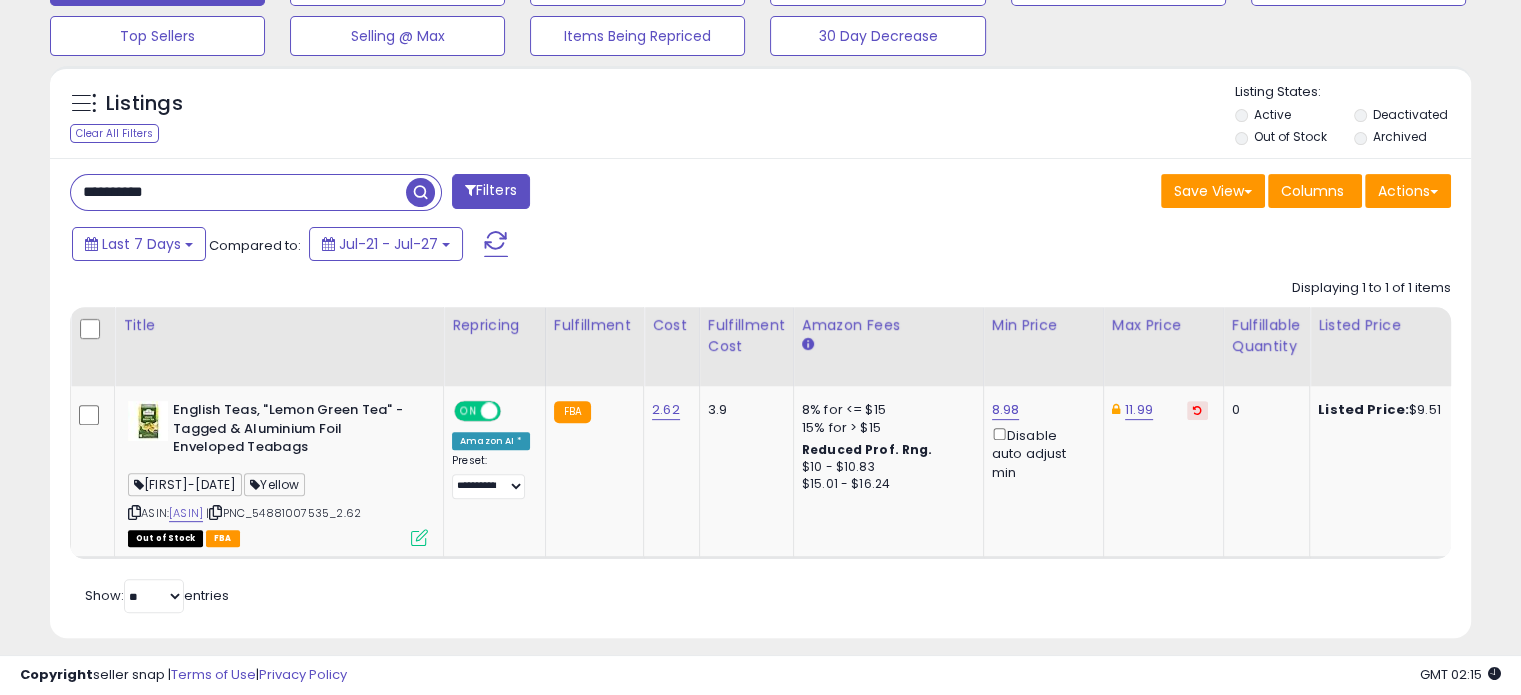 click on "**********" at bounding box center (238, 192) 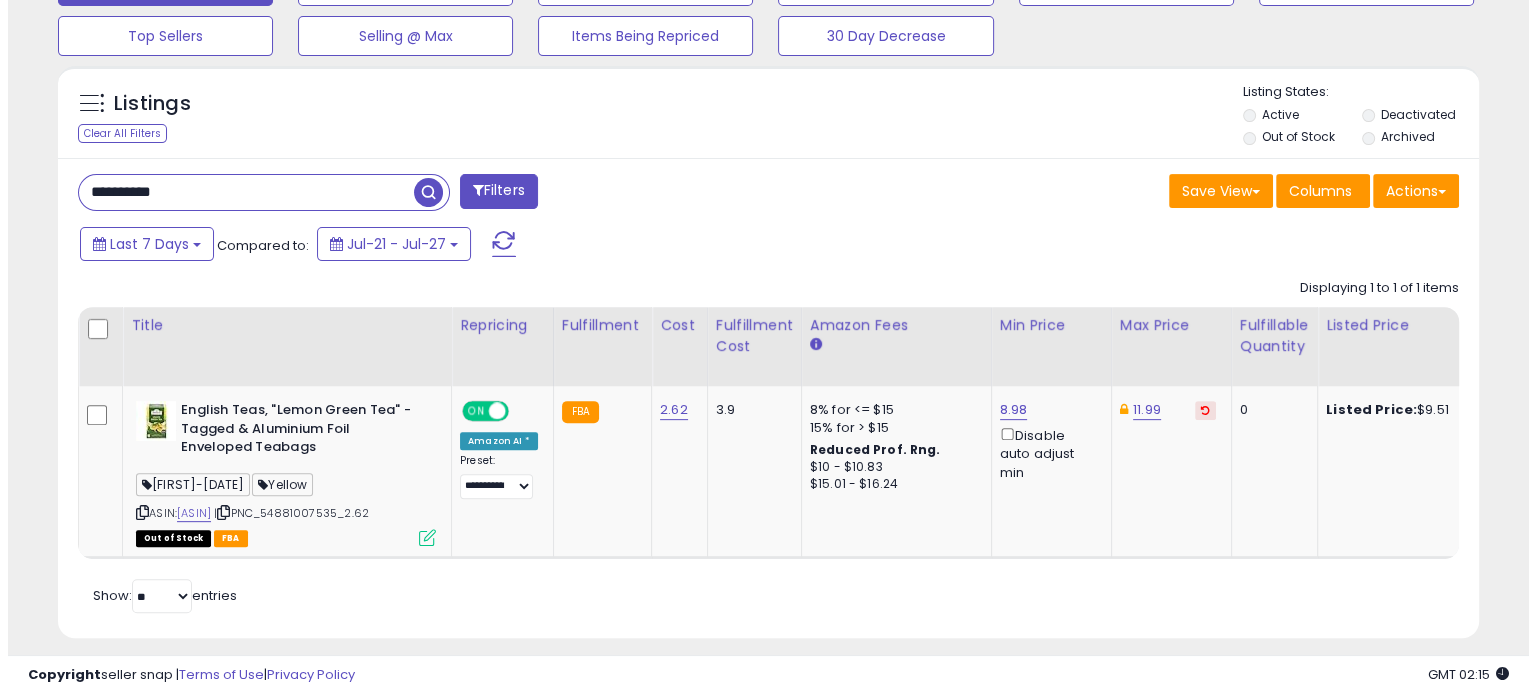 scroll, scrollTop: 524, scrollLeft: 0, axis: vertical 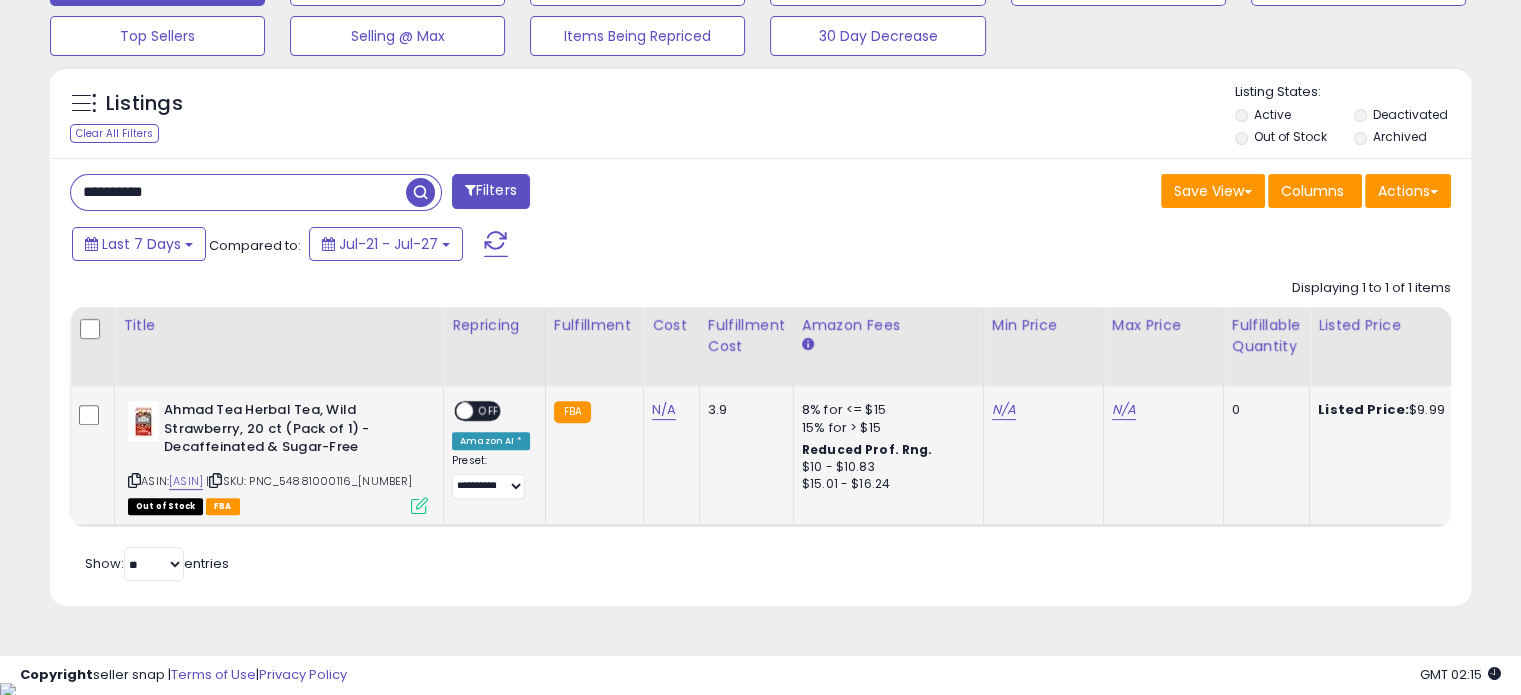 click at bounding box center [419, 505] 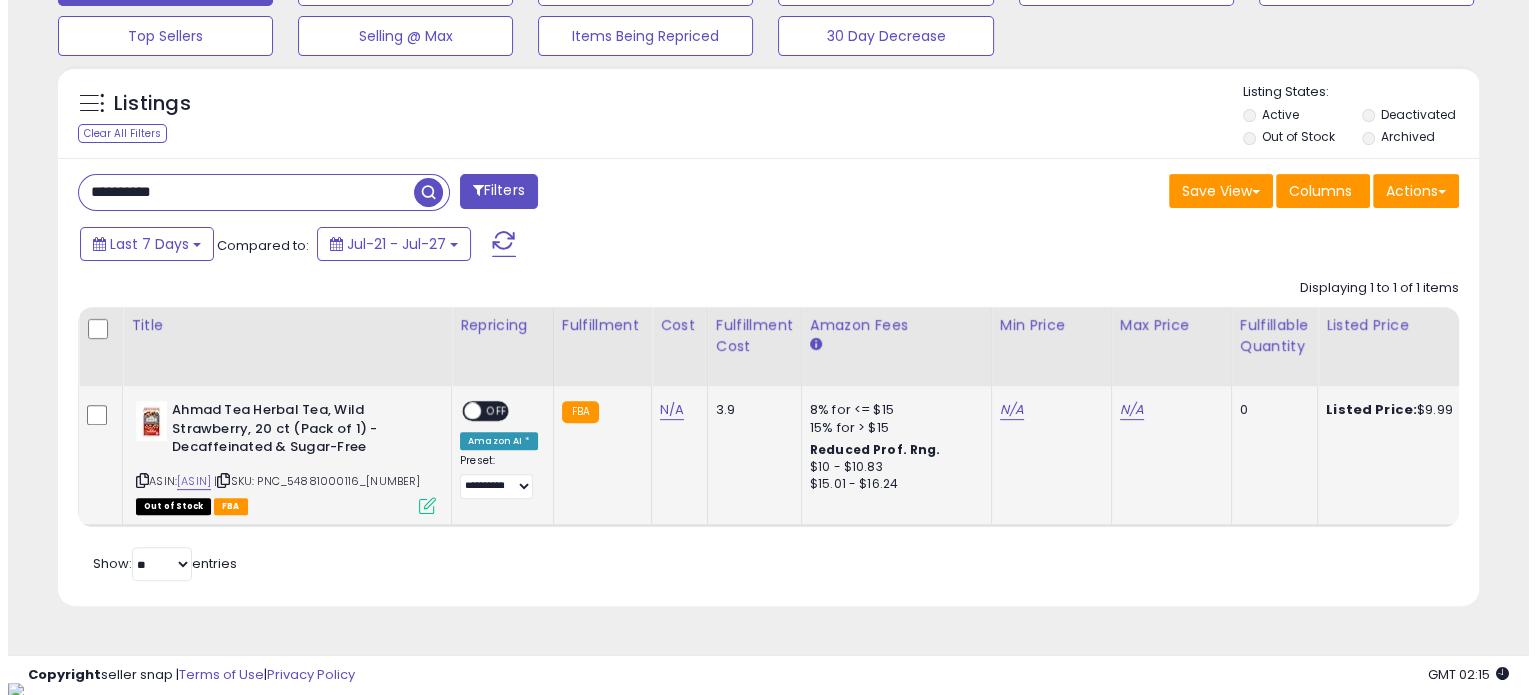 scroll, scrollTop: 409, scrollLeft: 832, axis: both 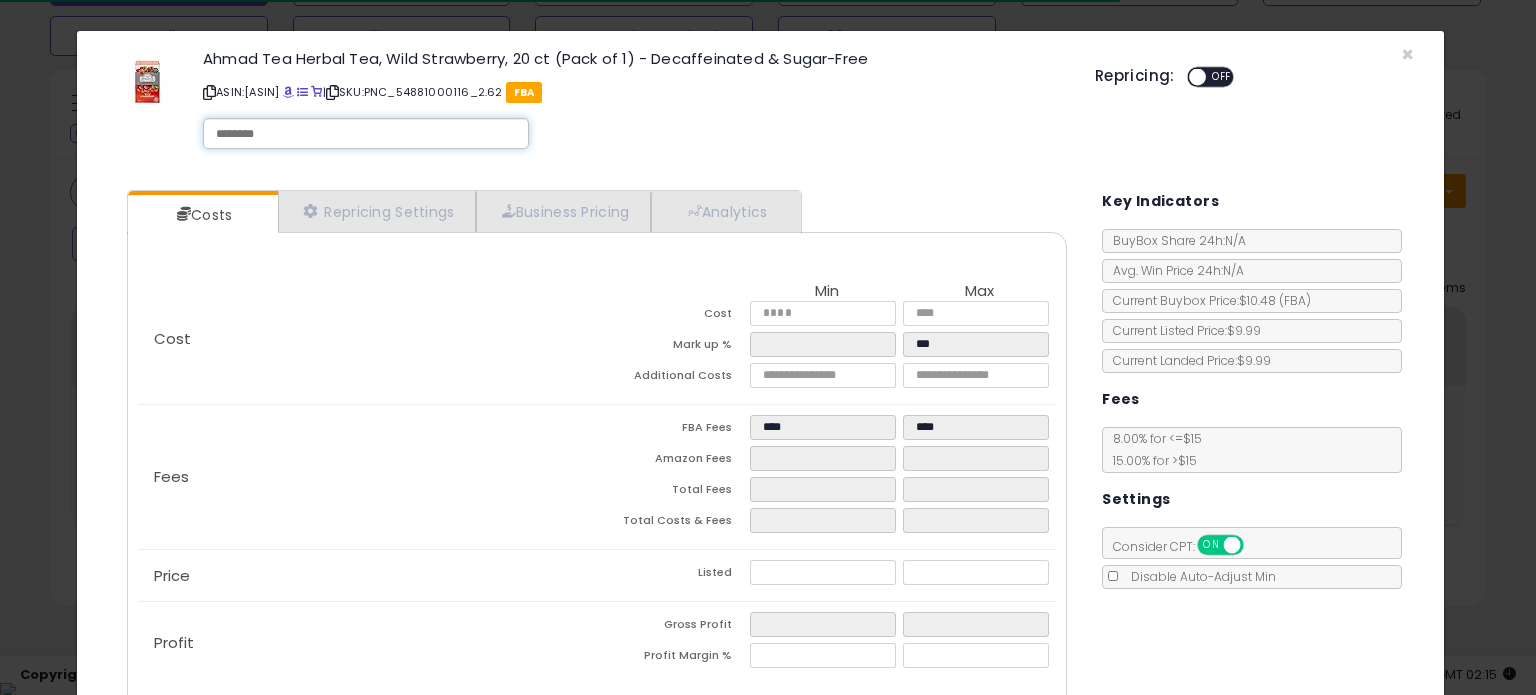 click at bounding box center [366, 134] 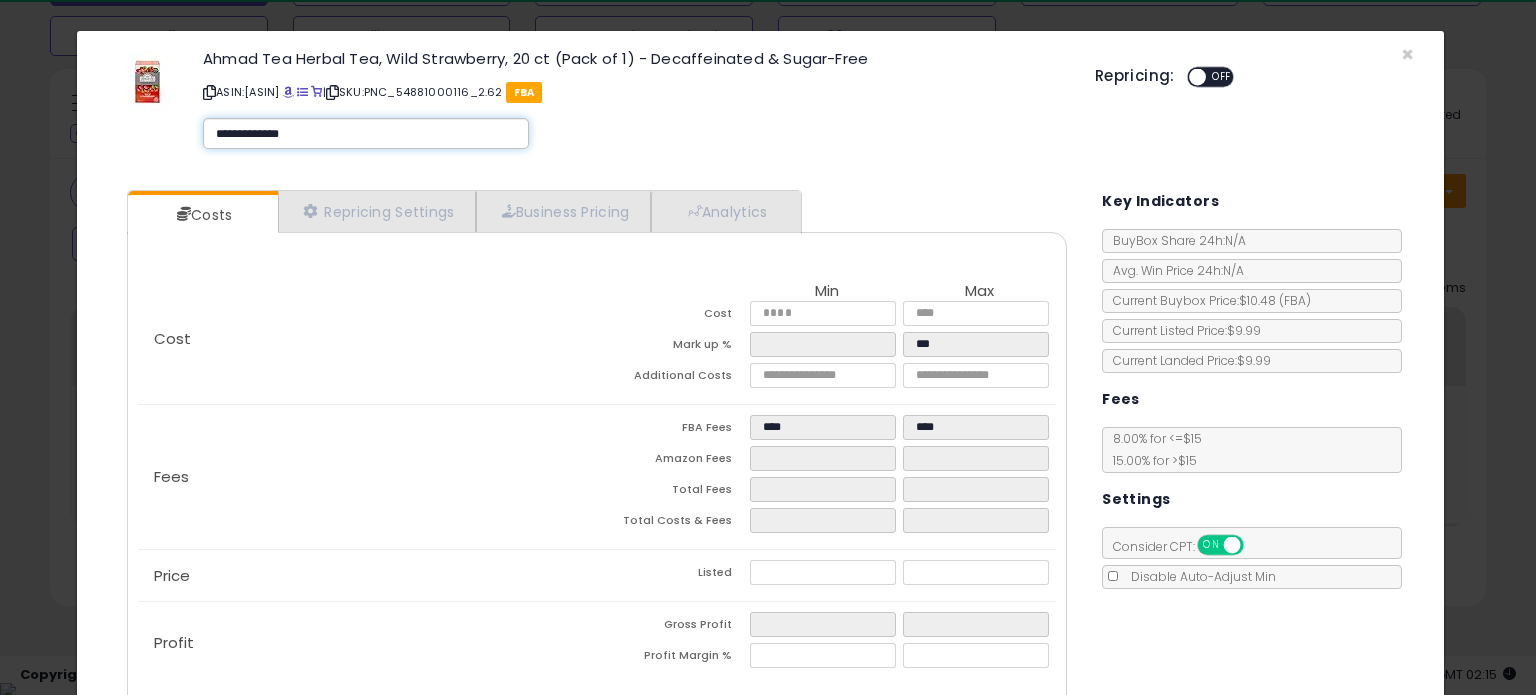 type on "**********" 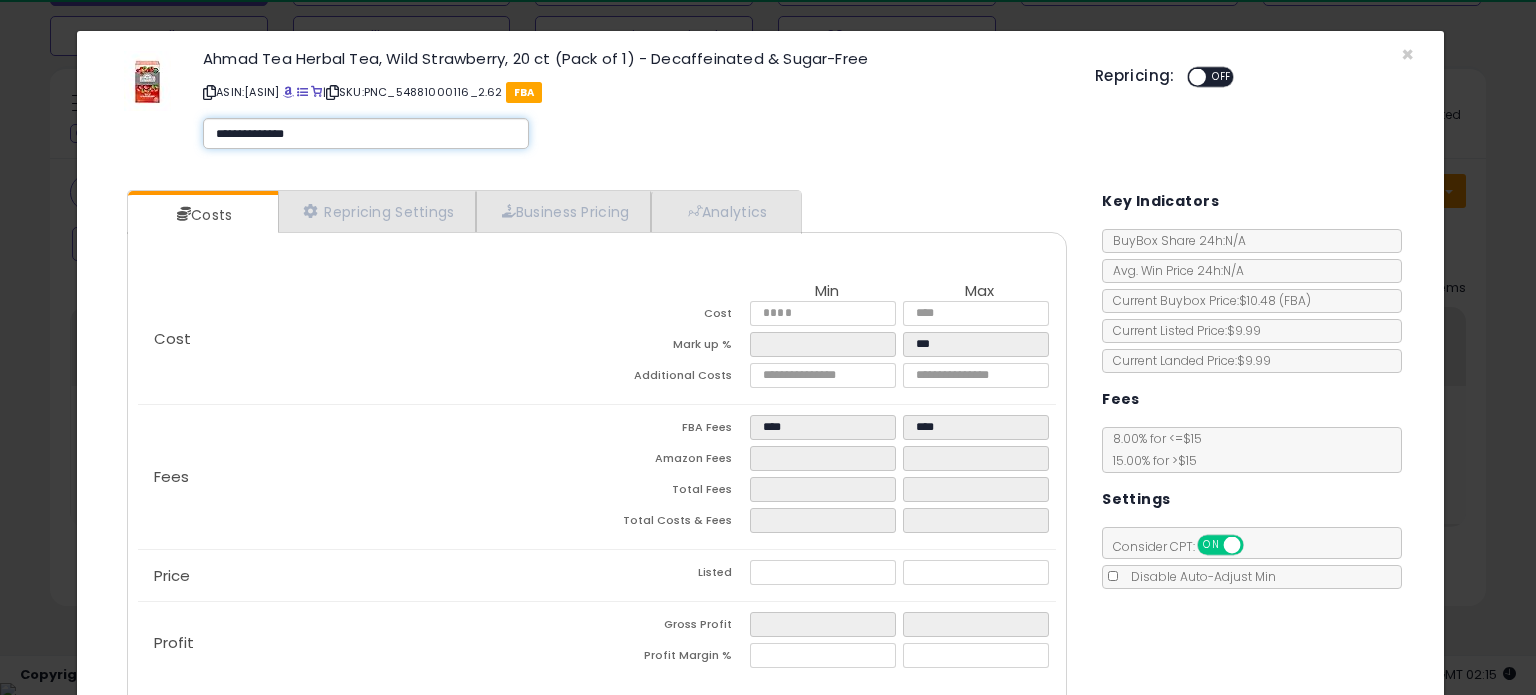 type on "**********" 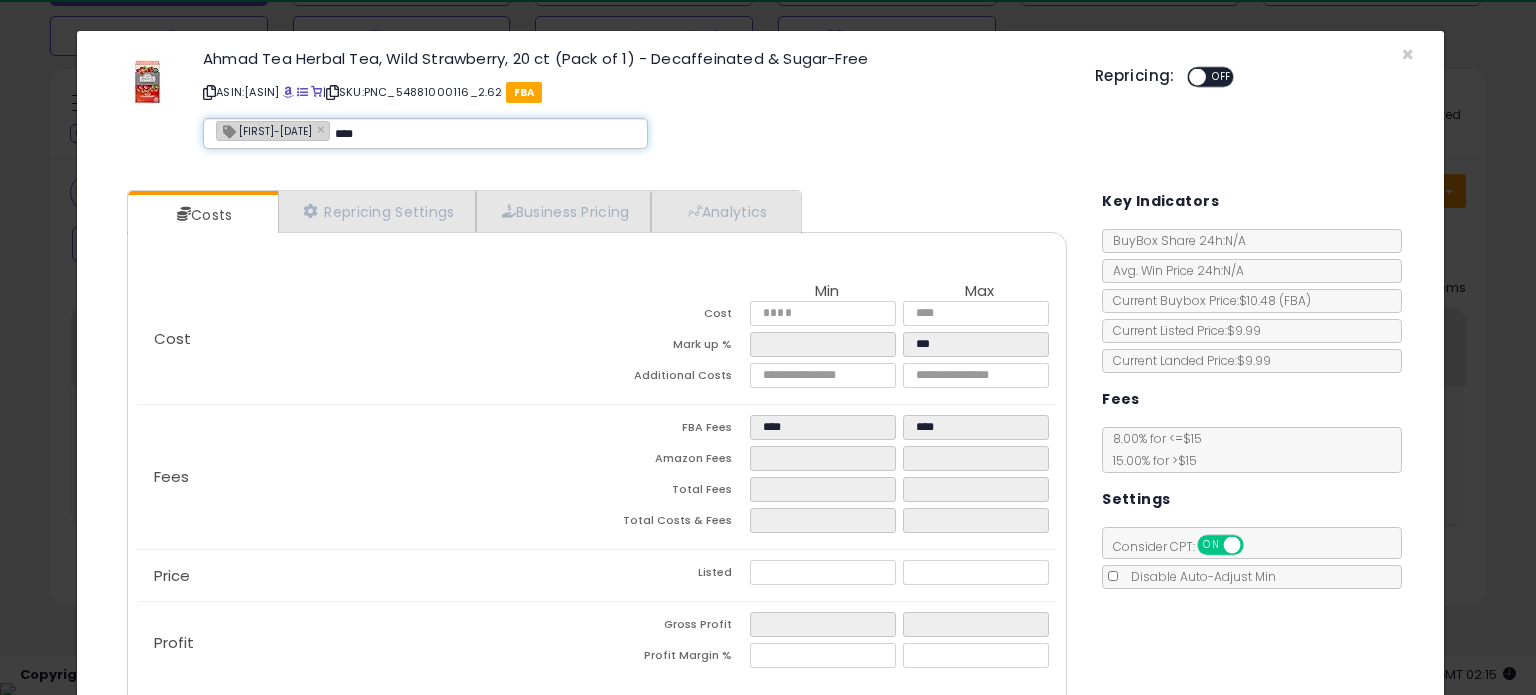 type on "*****" 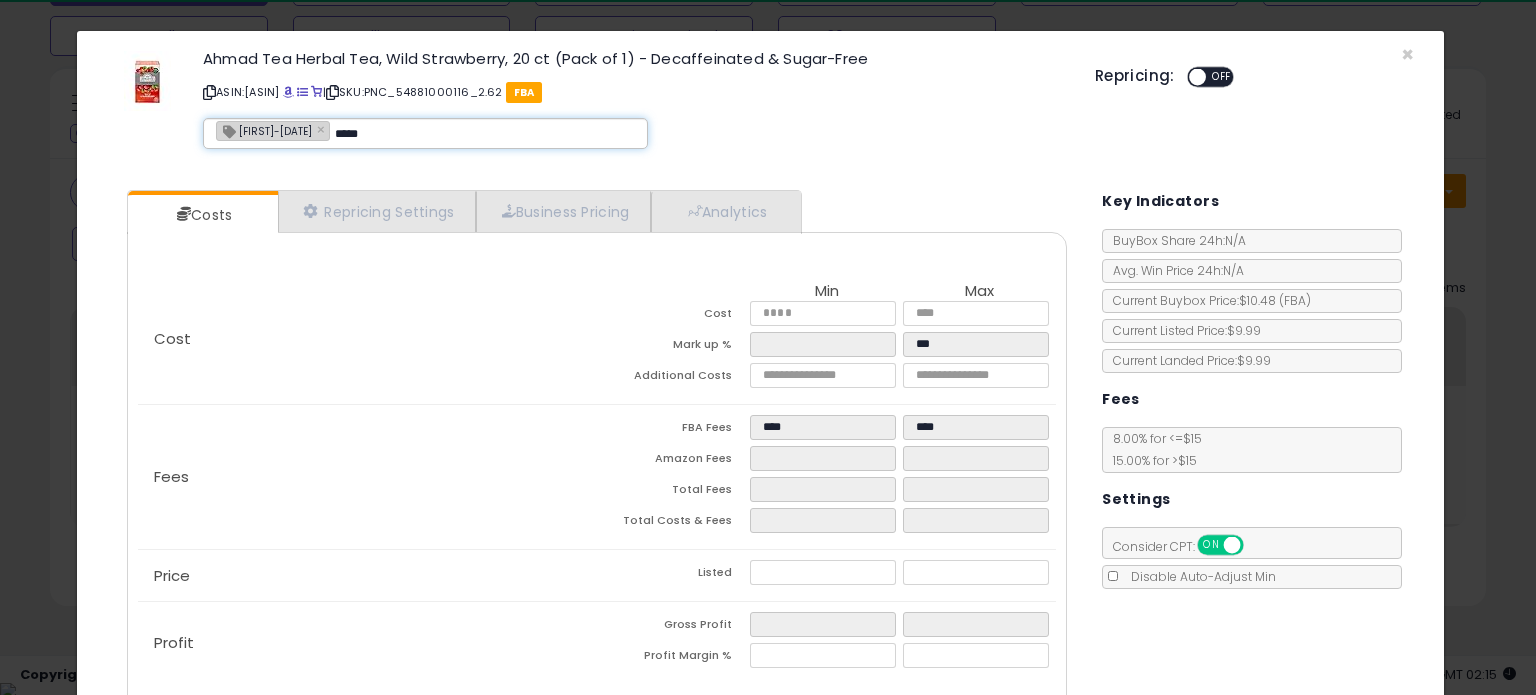 type on "**********" 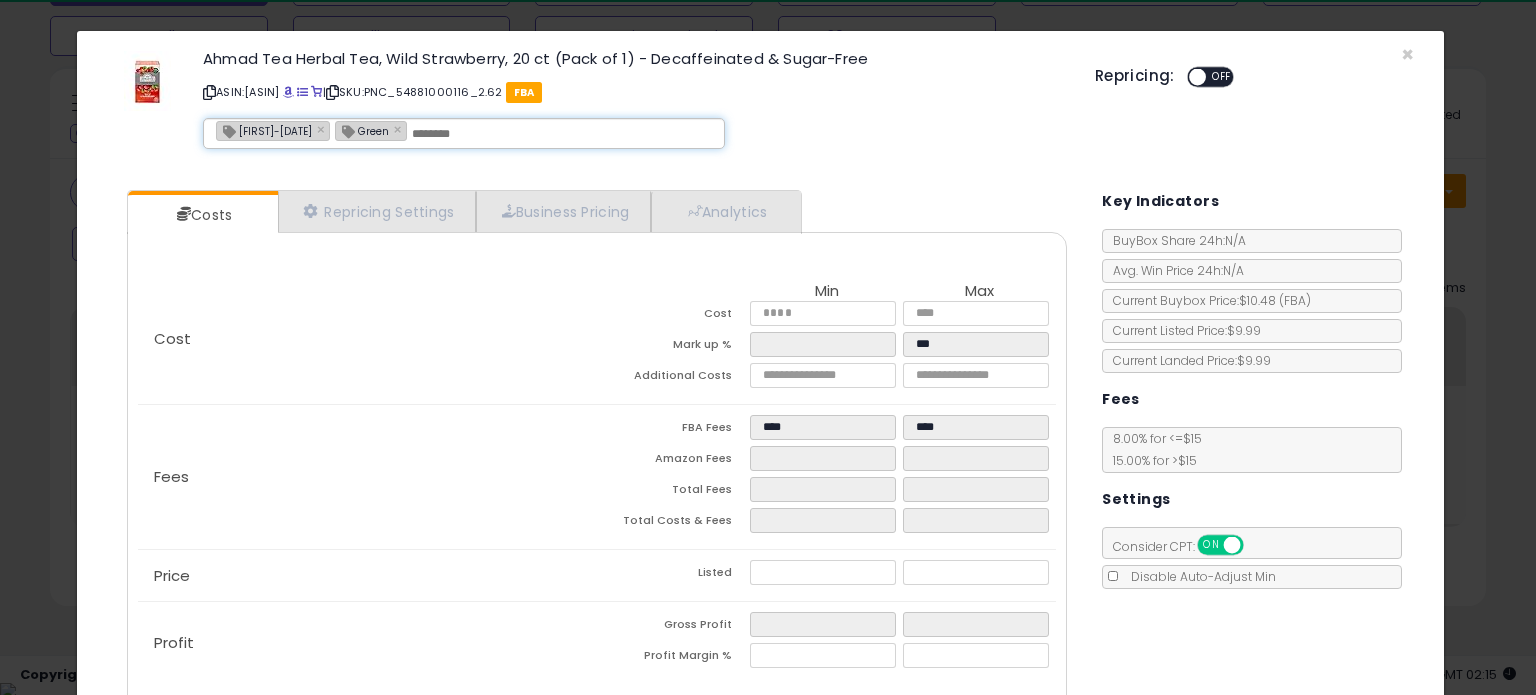 click on "ON   OFF" at bounding box center [1188, 77] 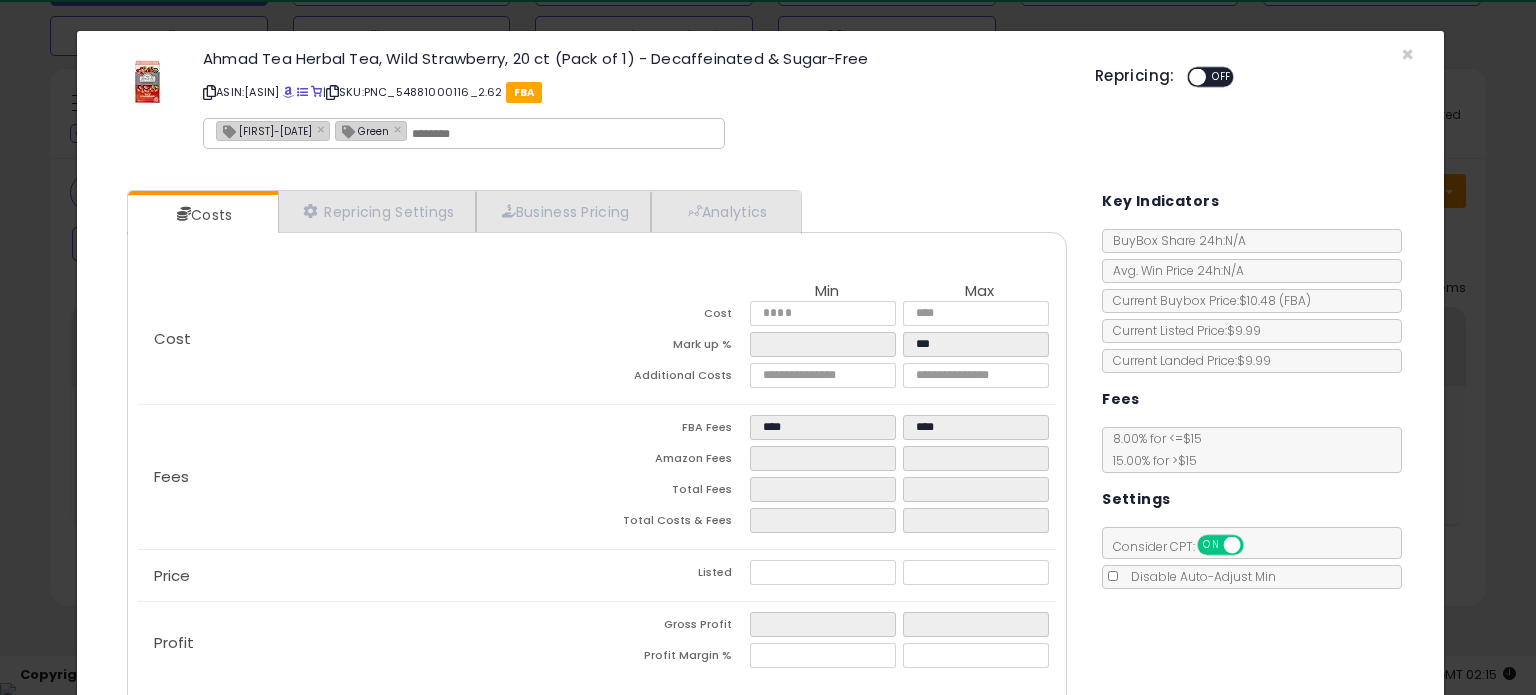 click on "OFF" at bounding box center (1222, 77) 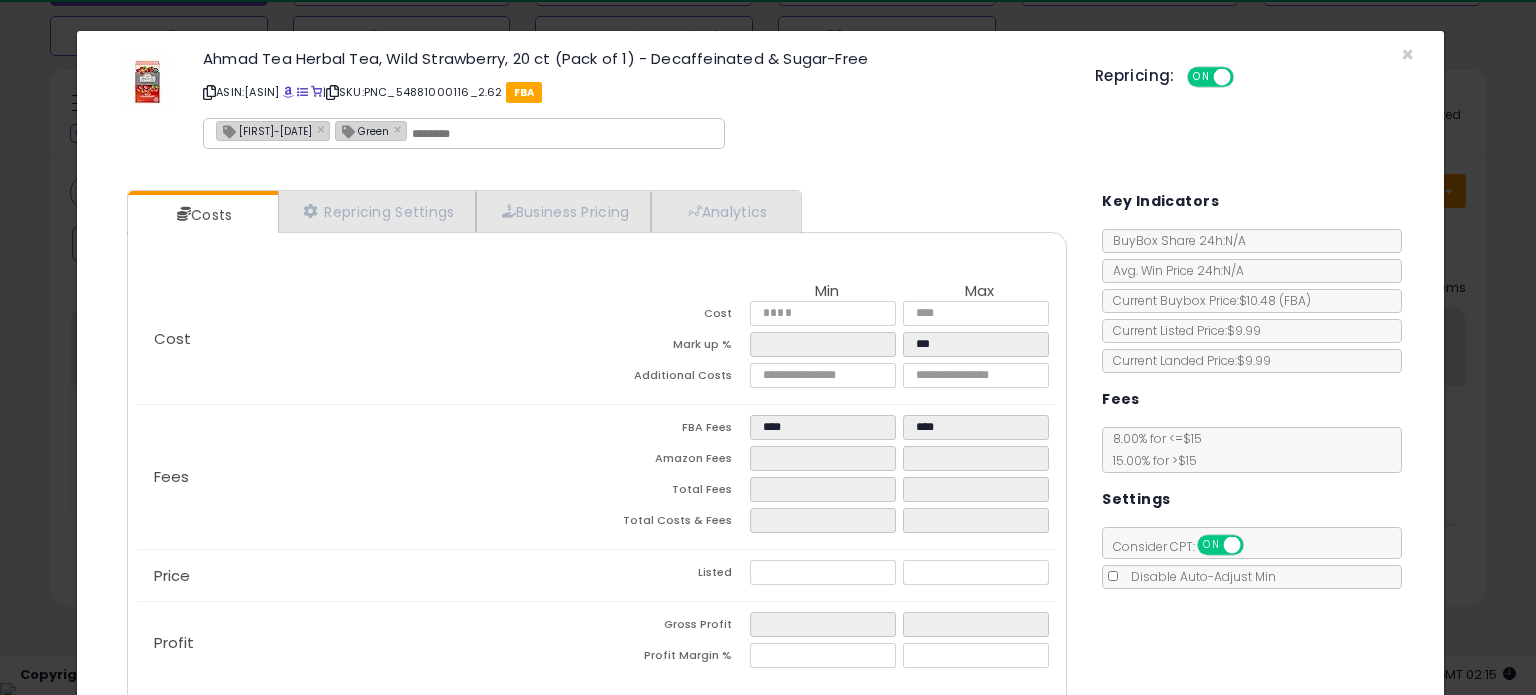 scroll, scrollTop: 105, scrollLeft: 0, axis: vertical 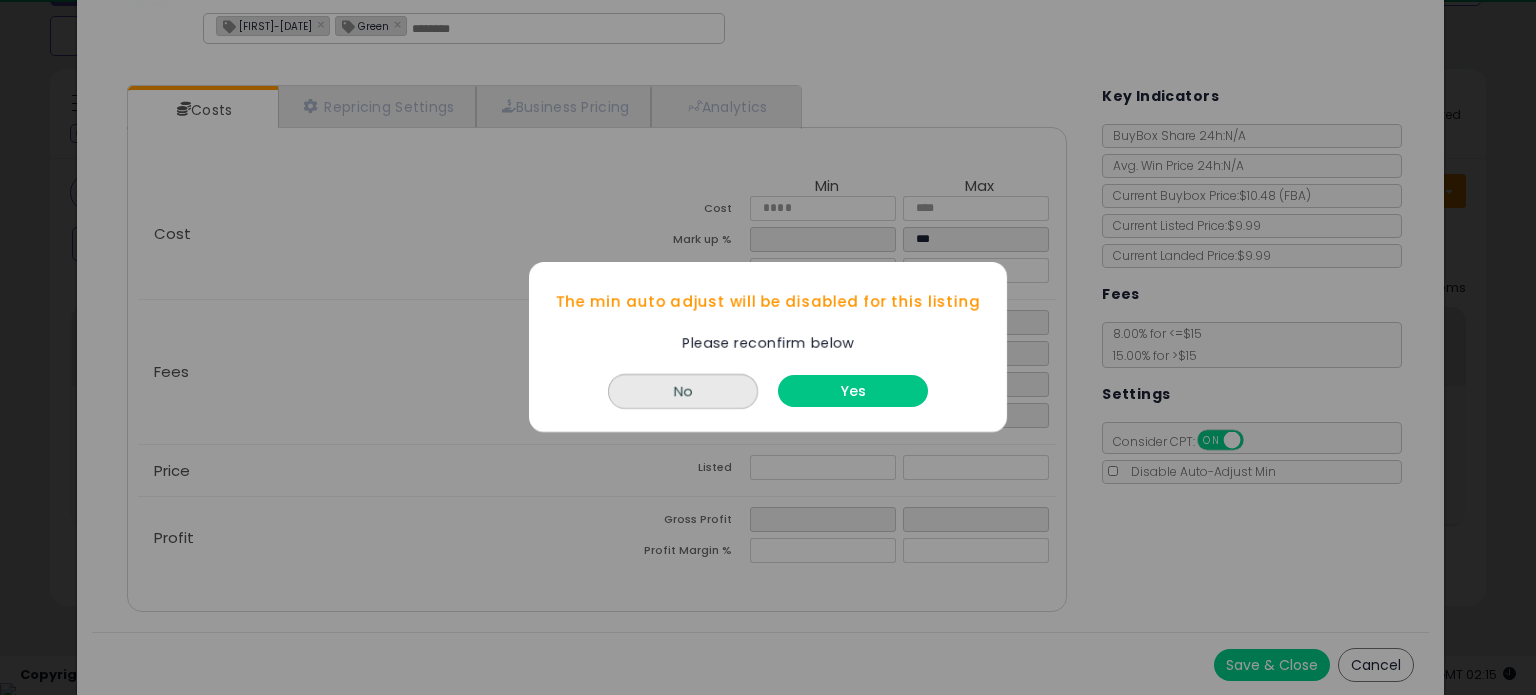 click on "Yes" at bounding box center [853, 392] 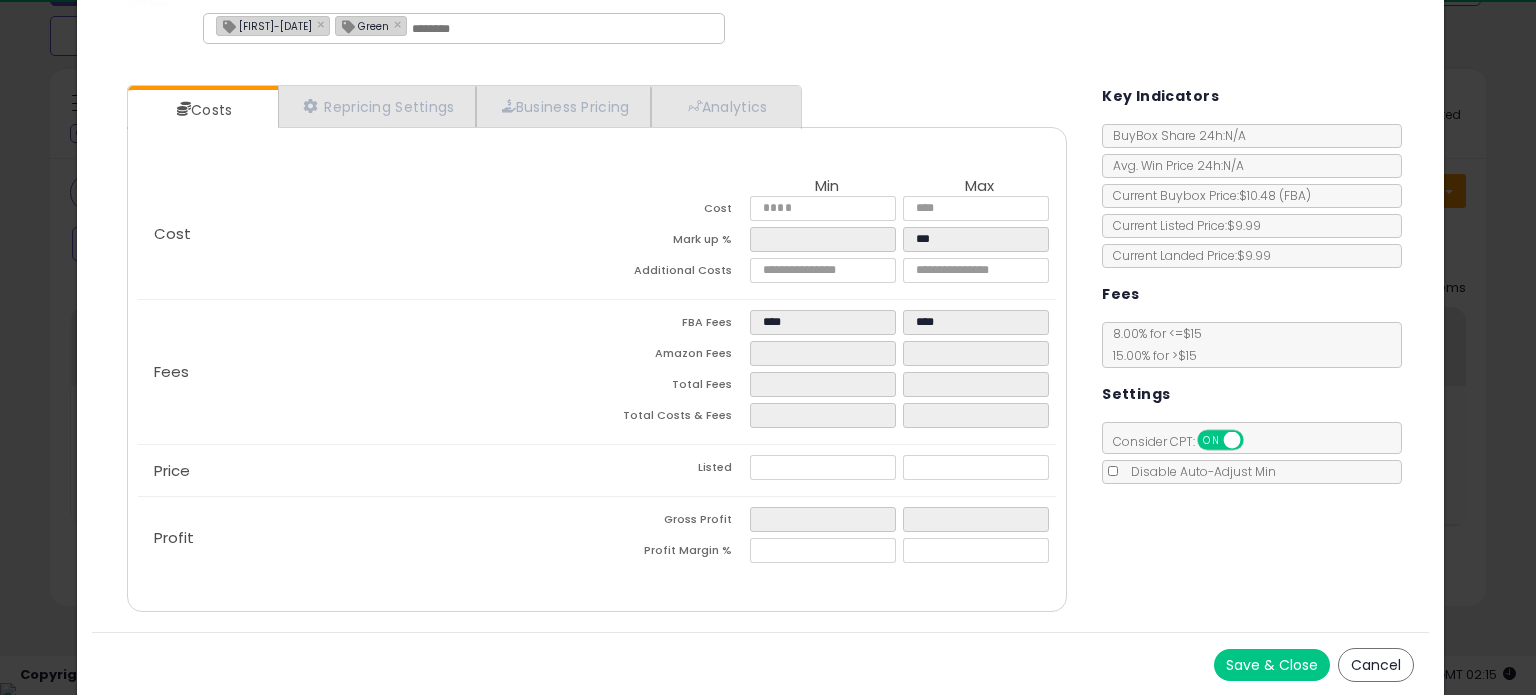 click on "Min" at bounding box center [826, 187] 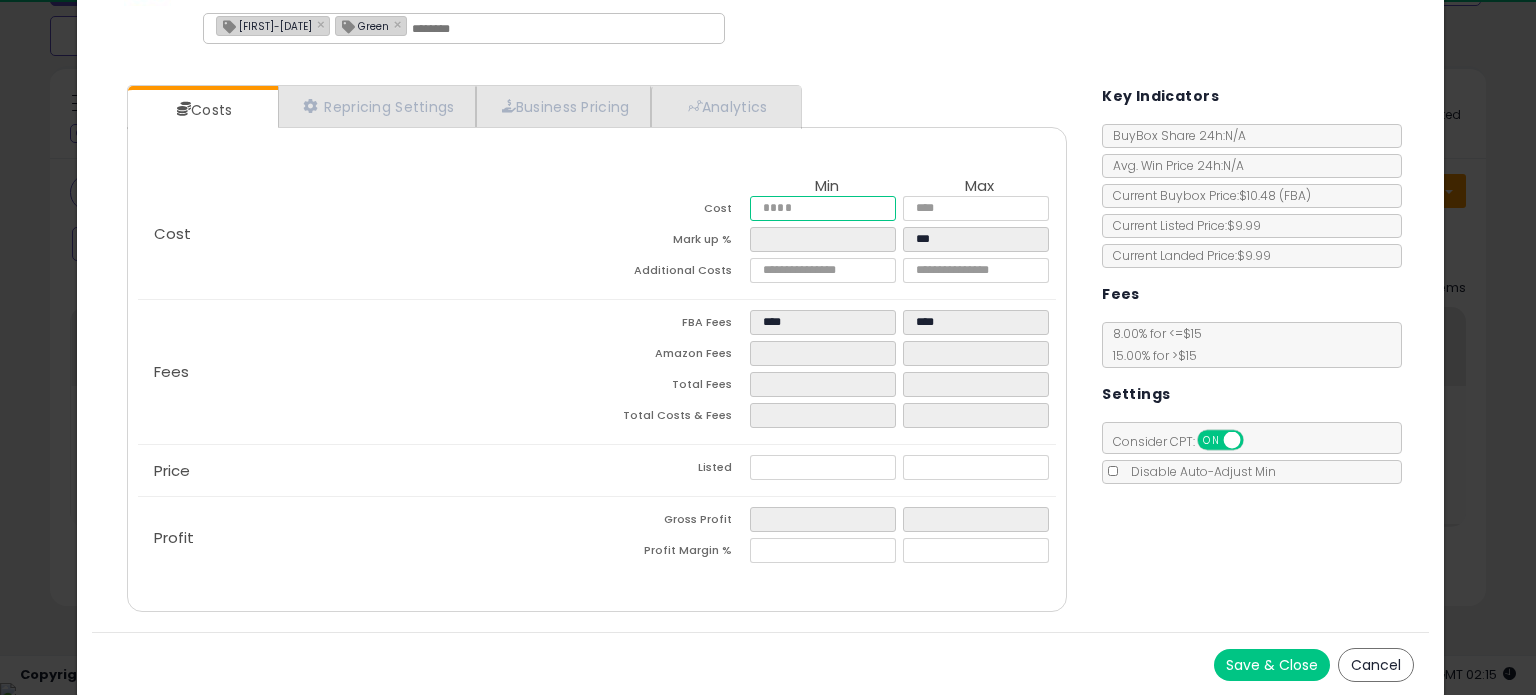 click at bounding box center (822, 208) 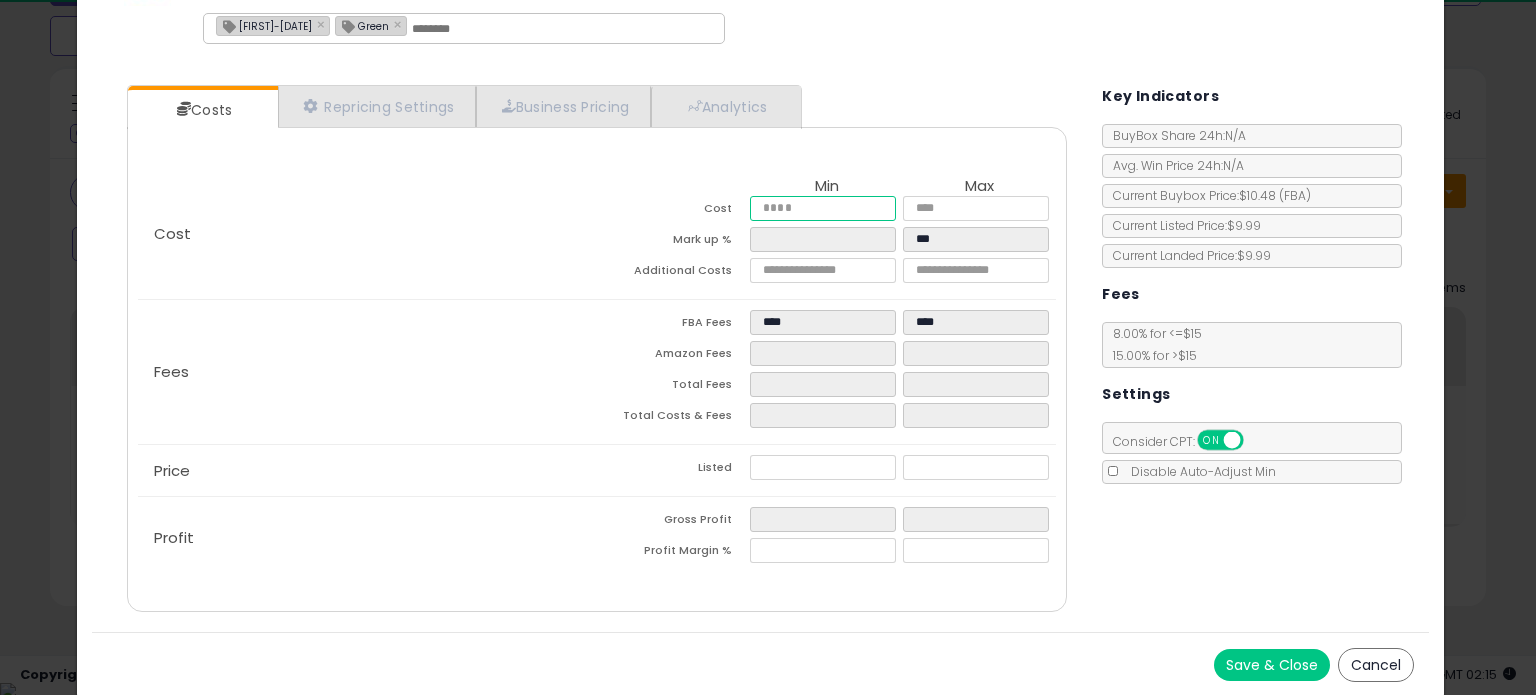 scroll, scrollTop: 0, scrollLeft: 0, axis: both 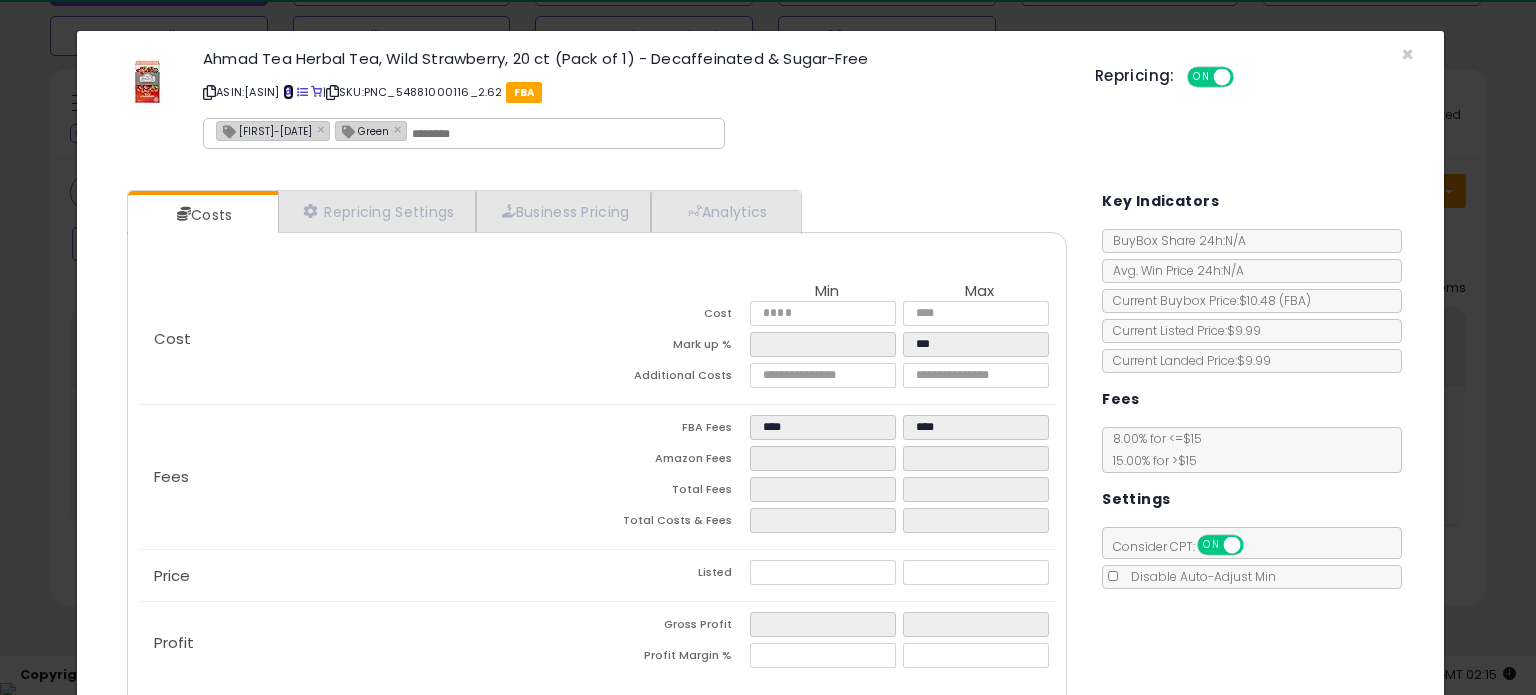 click at bounding box center [288, 92] 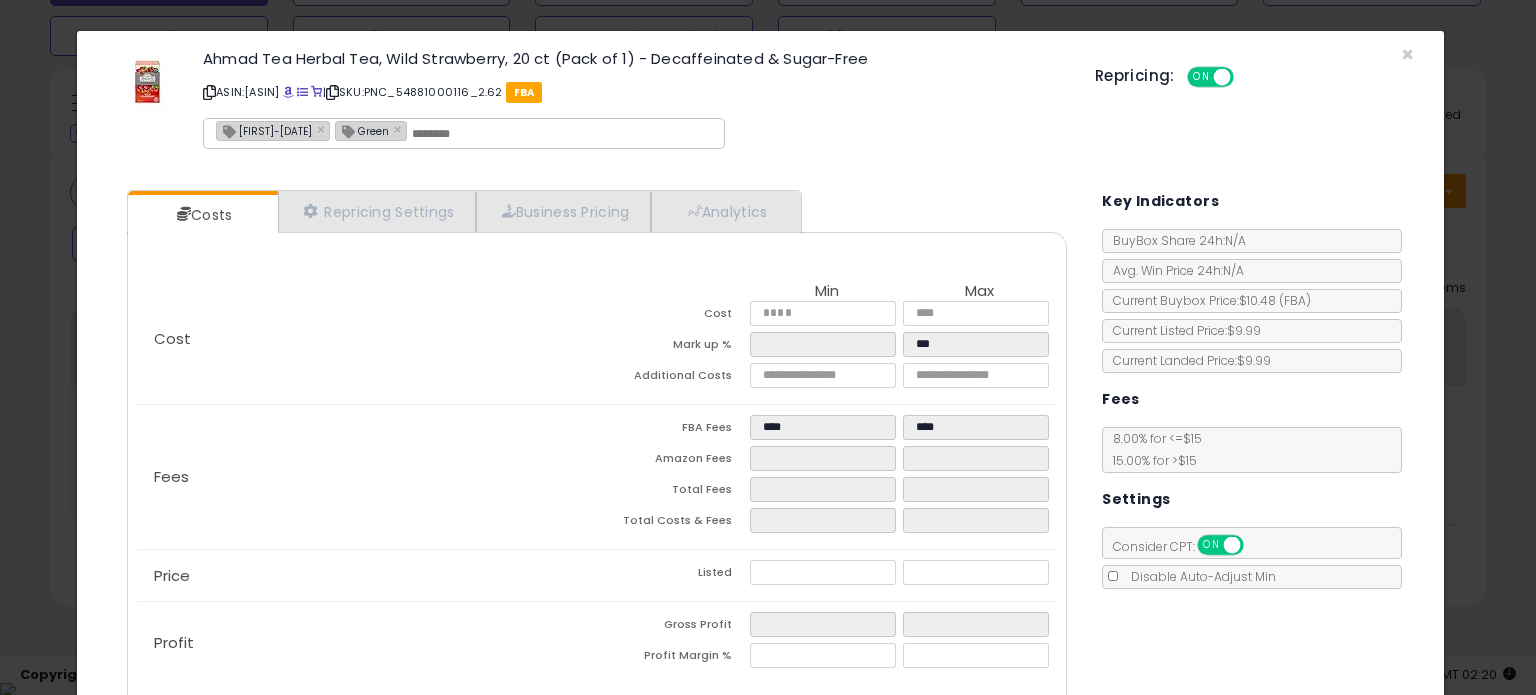 click on "ASIN:  [ASIN]
|
SKU:  PNC_54881000116_2.62
FBA" at bounding box center (634, 92) 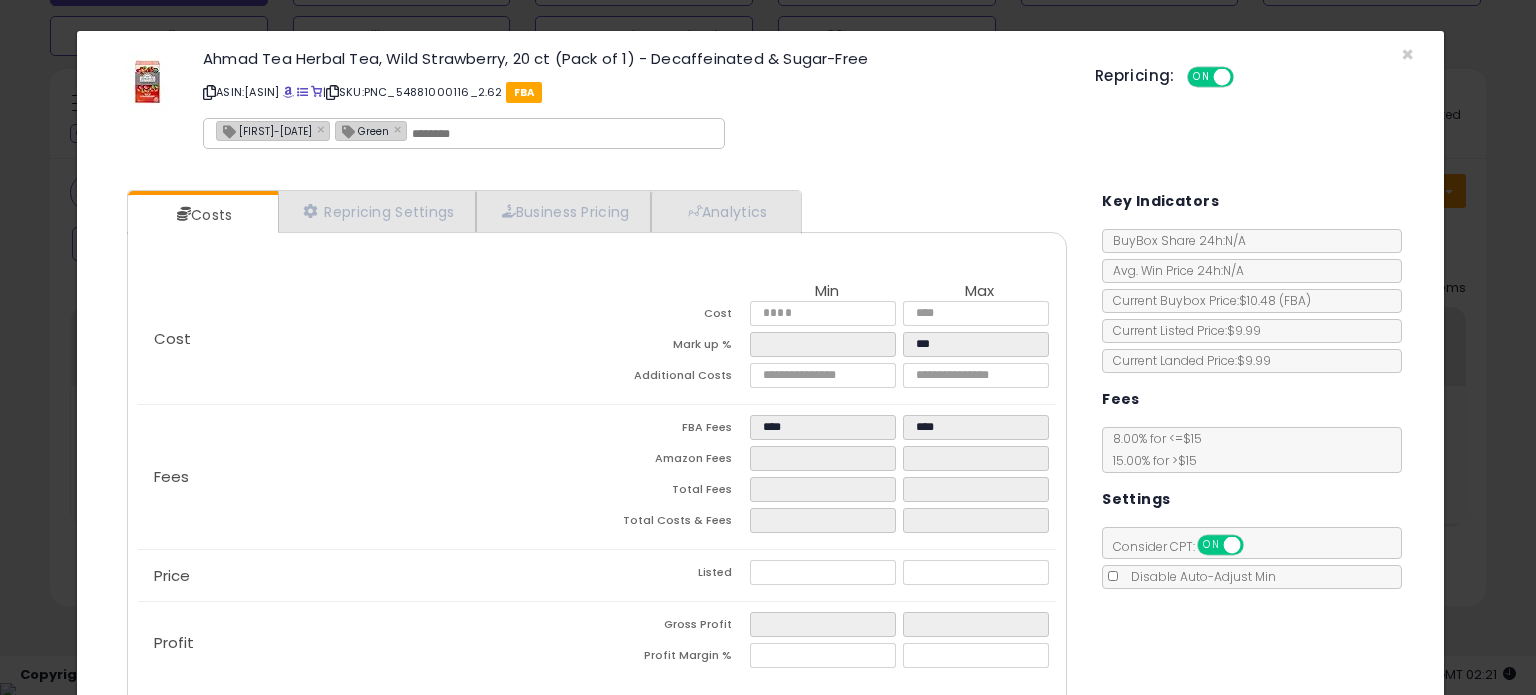 click at bounding box center [209, 92] 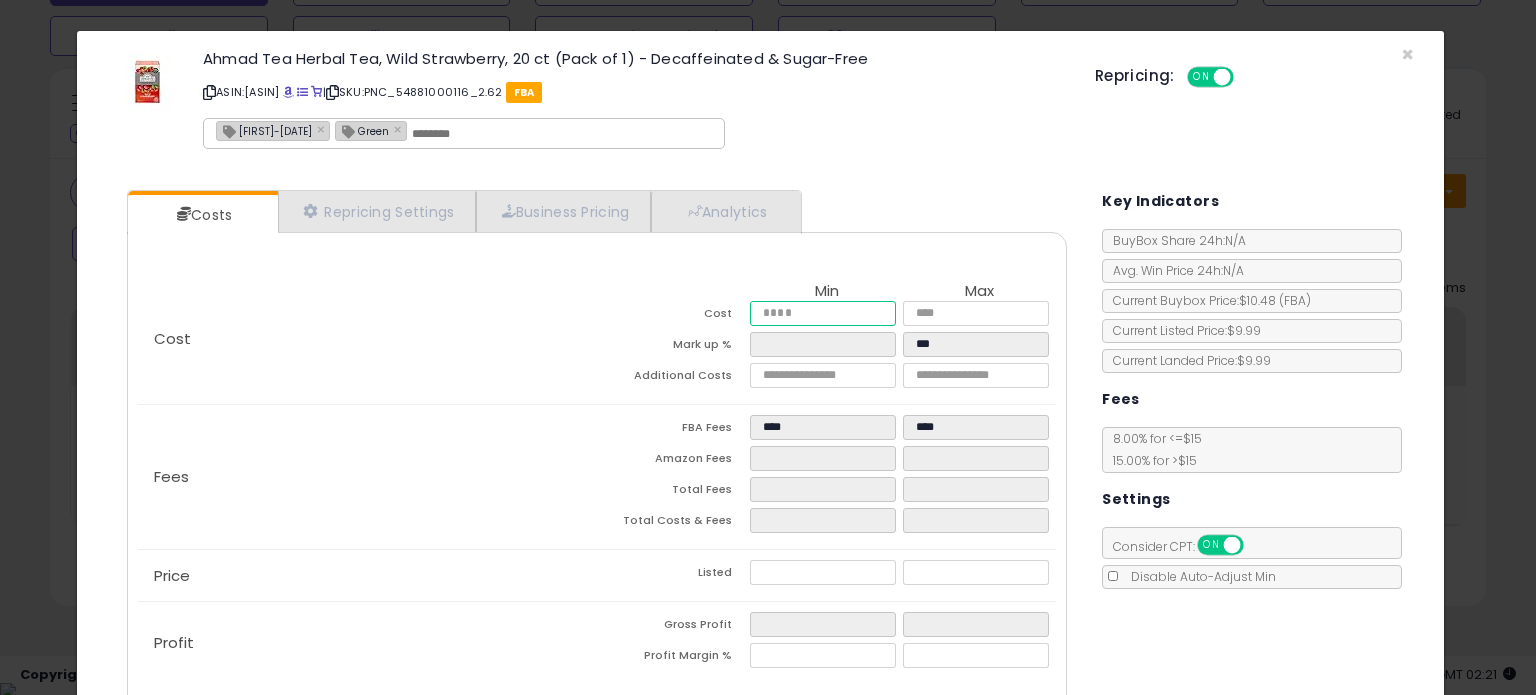 click at bounding box center [822, 313] 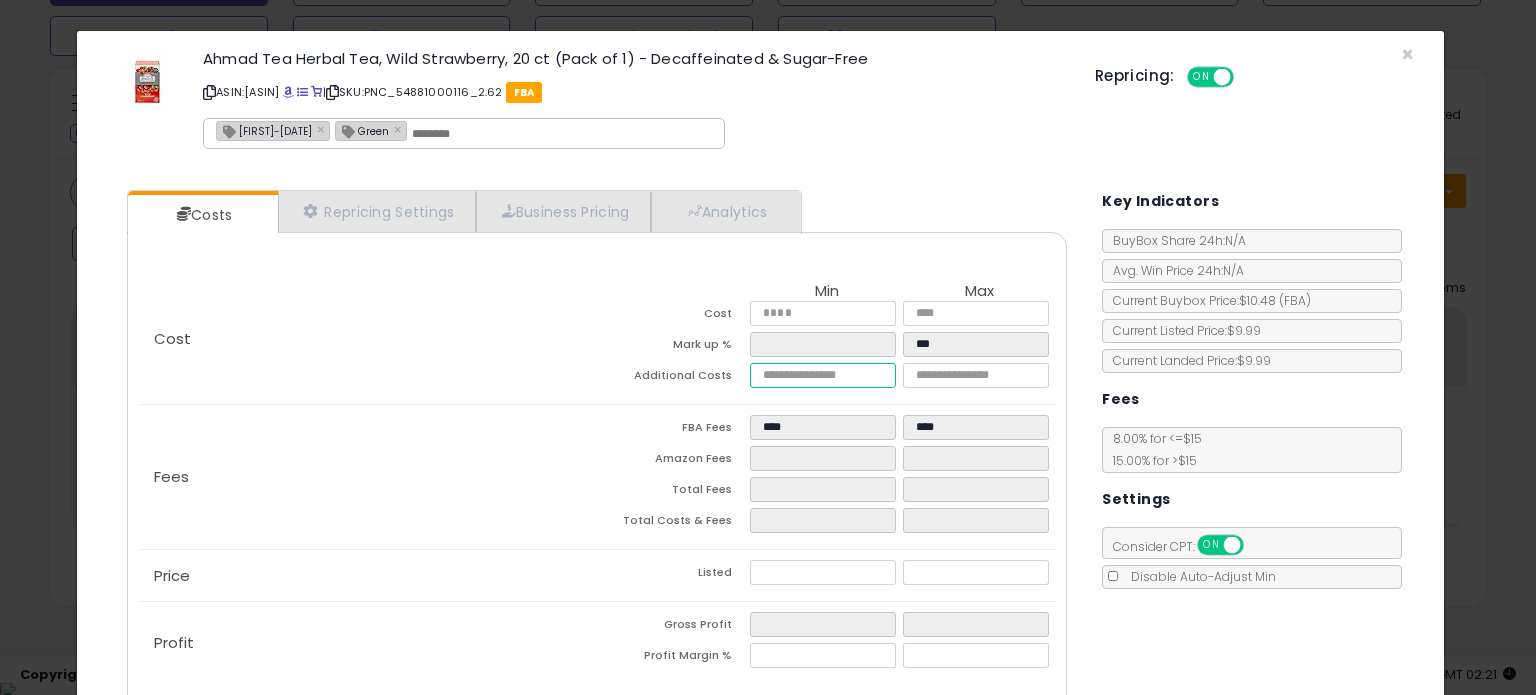 type 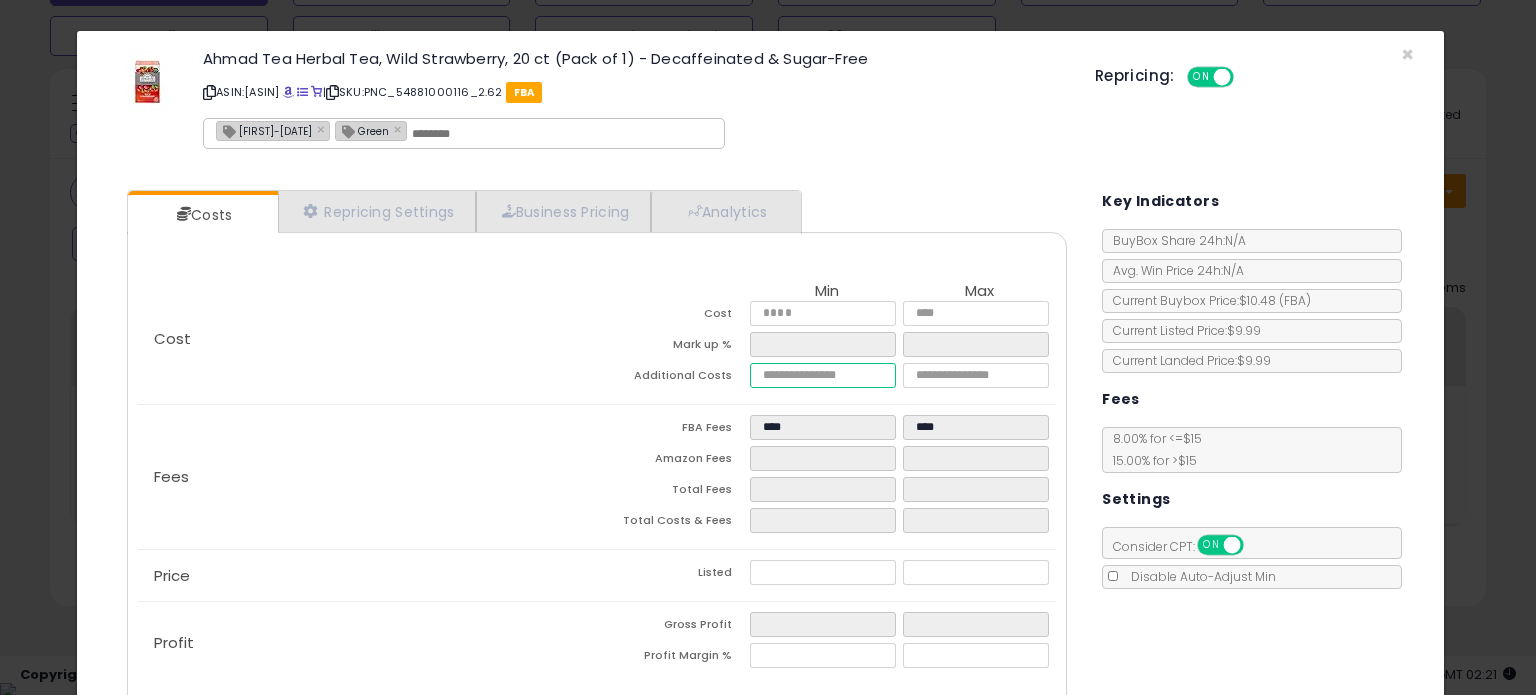 click at bounding box center (822, 375) 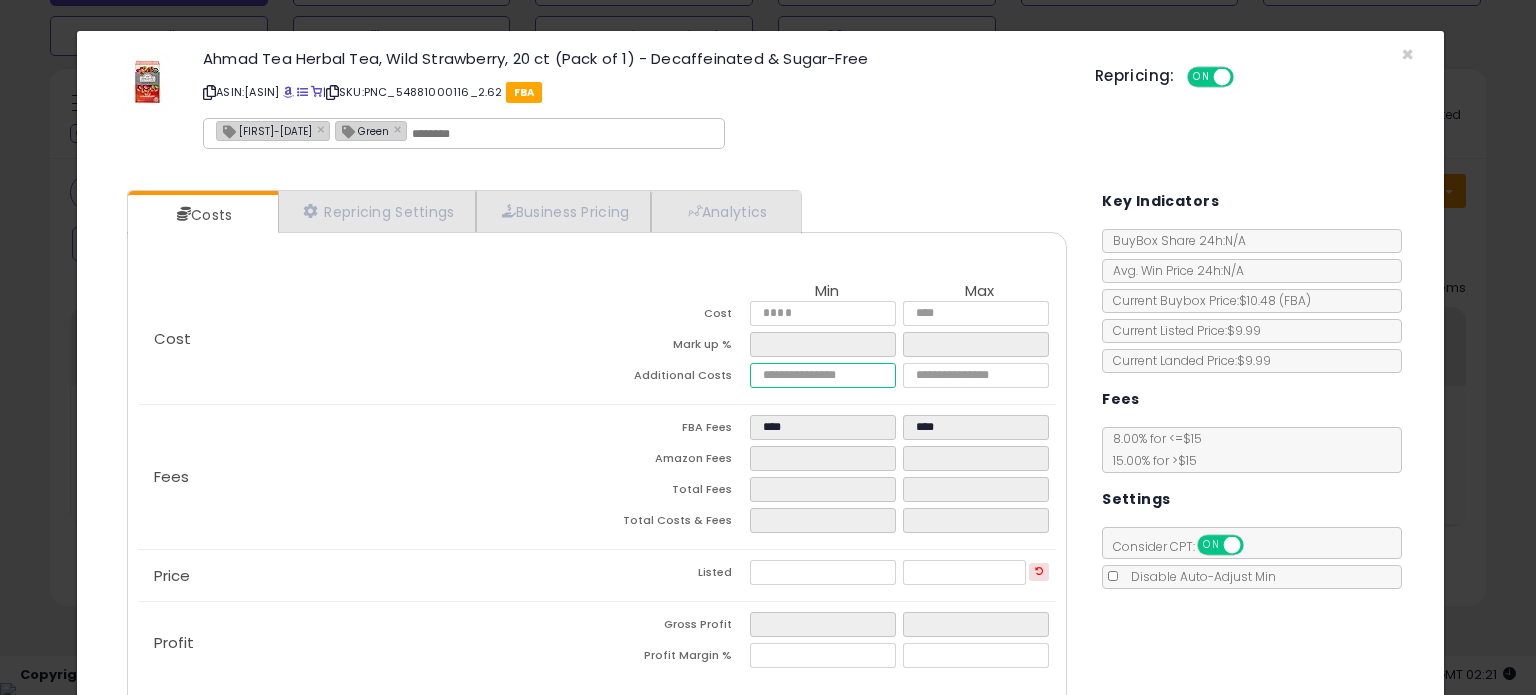 type on "**" 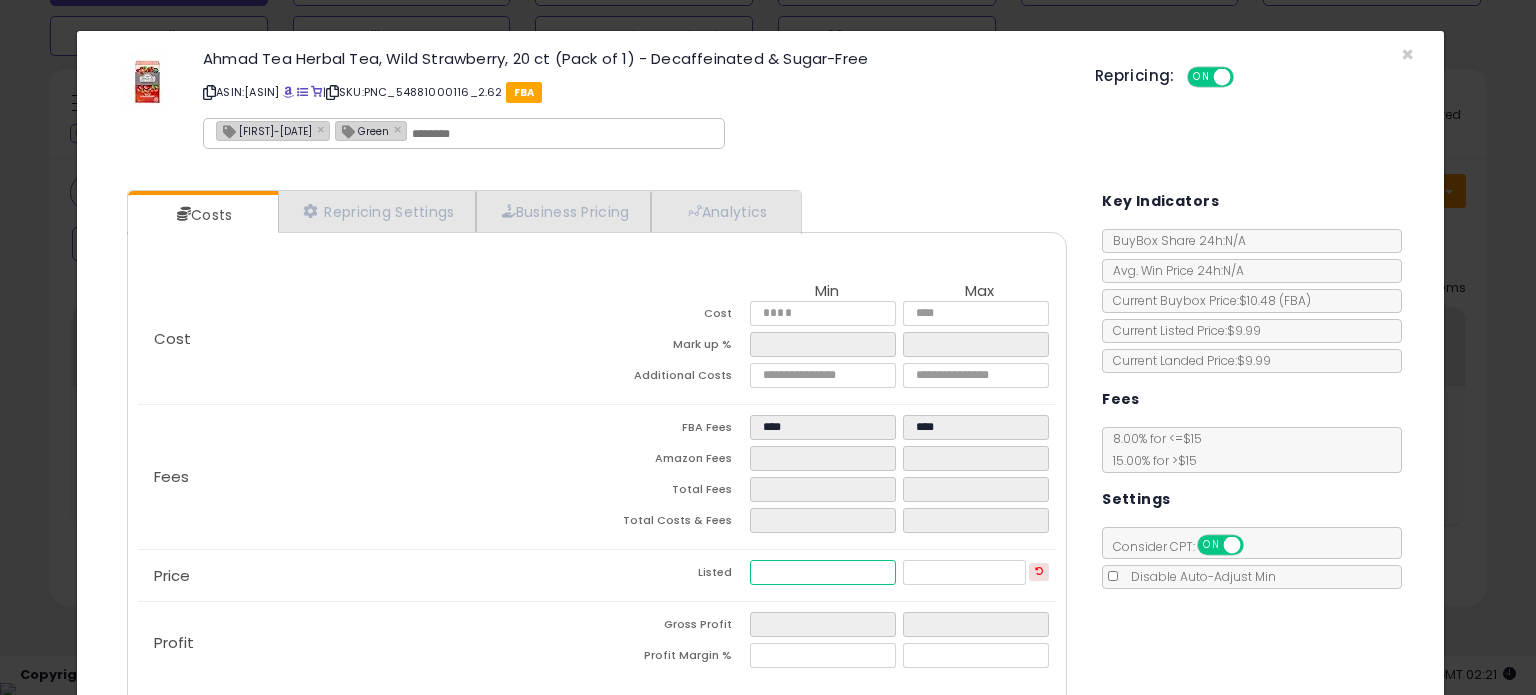 type on "****" 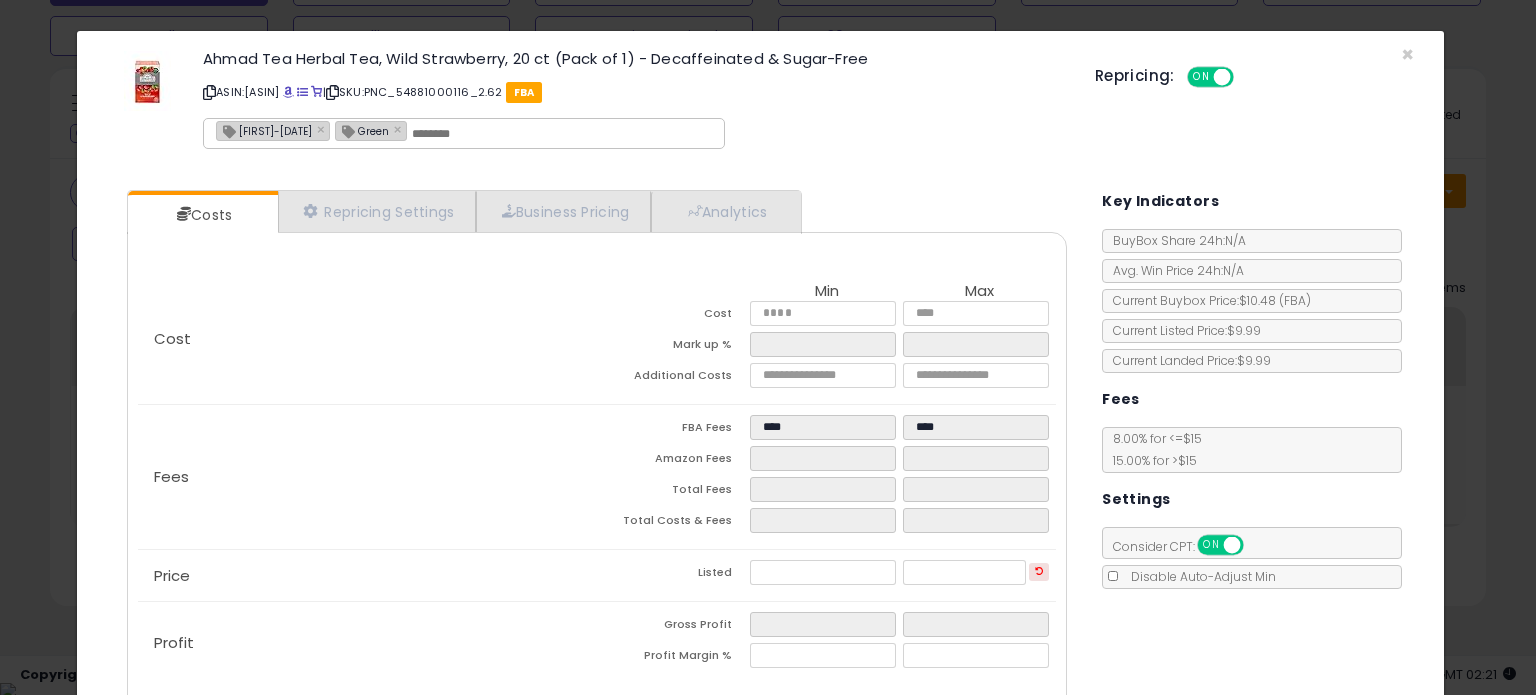 type on "****" 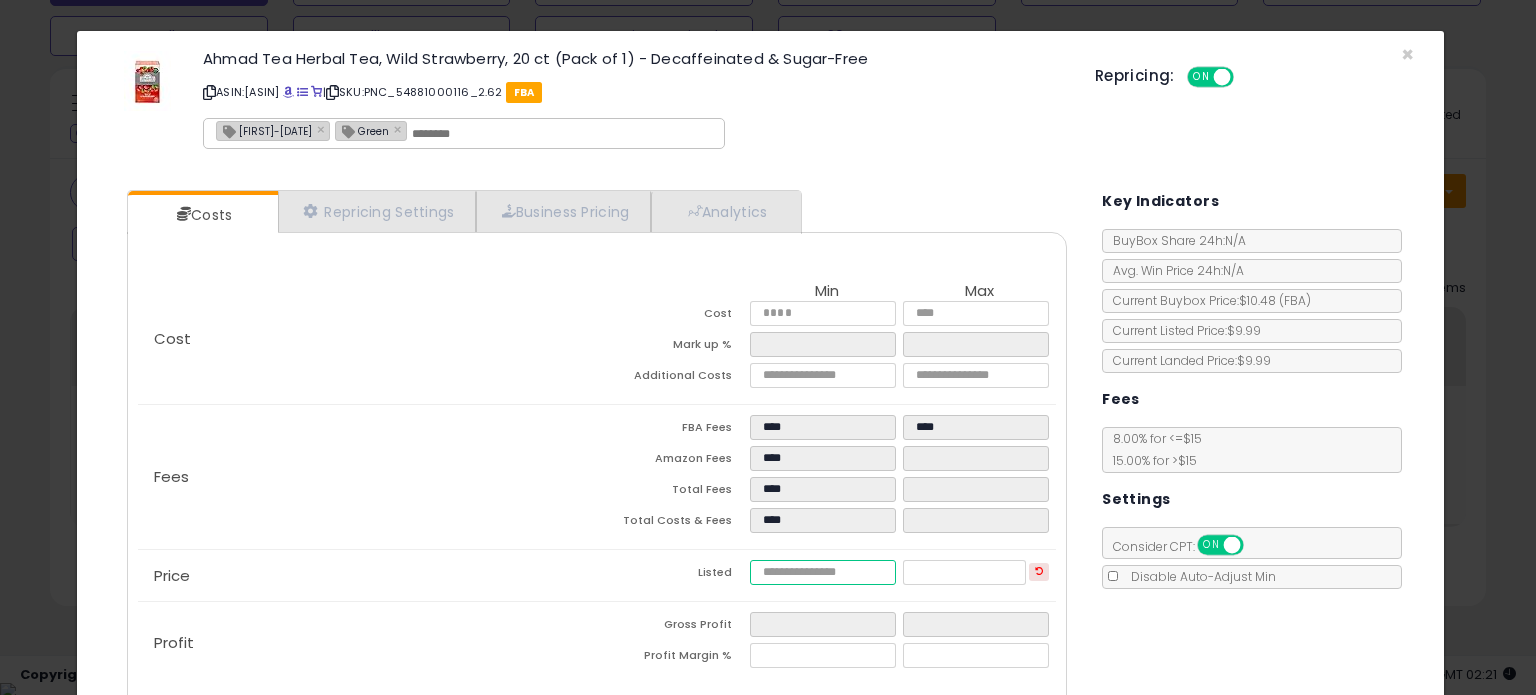 type on "****" 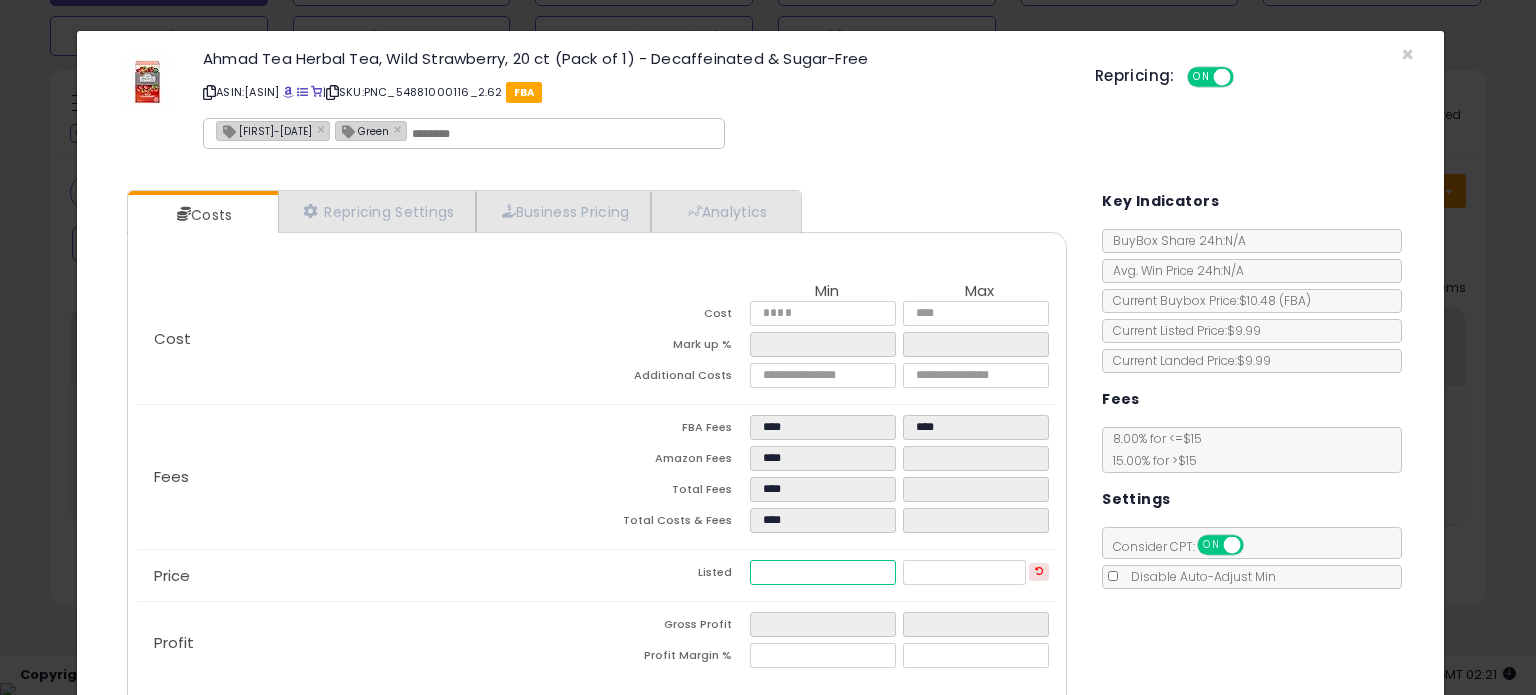 type on "****" 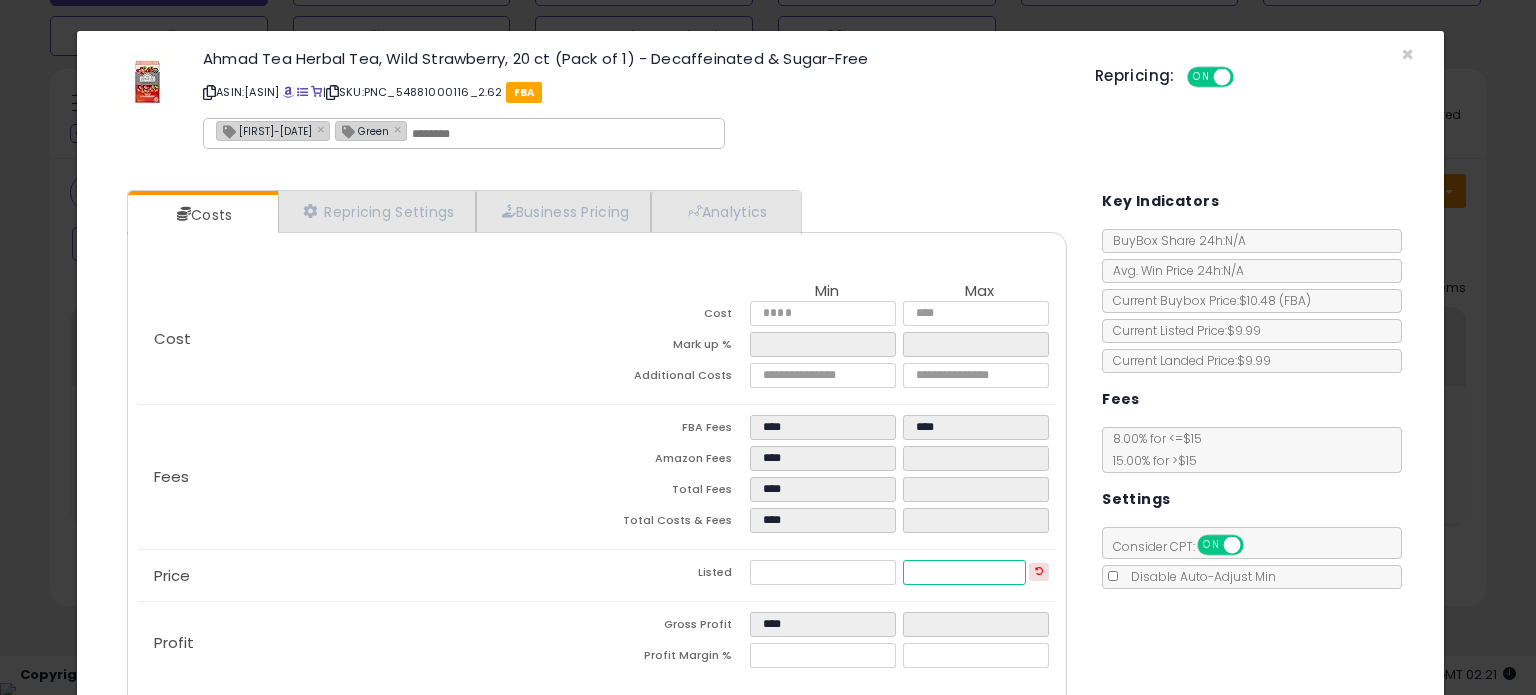 click at bounding box center (964, 572) 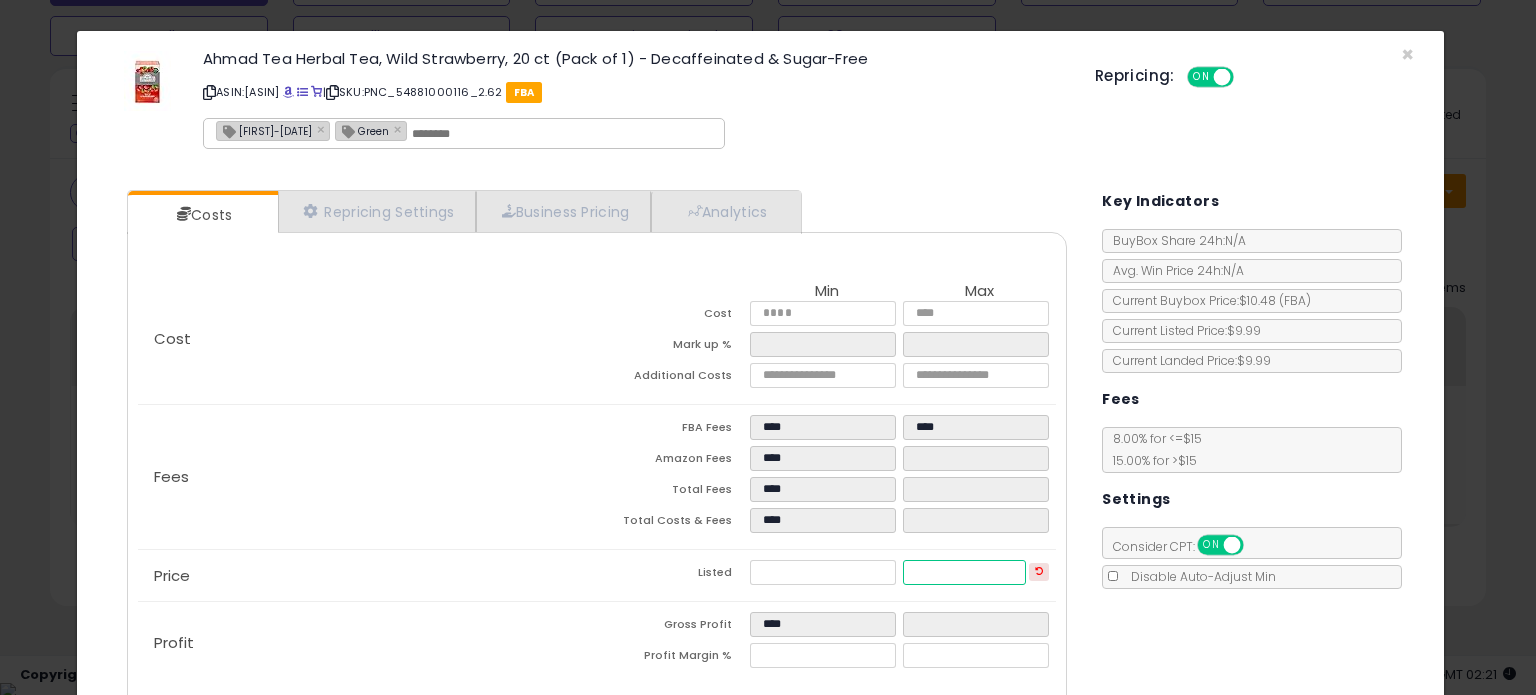 type on "****" 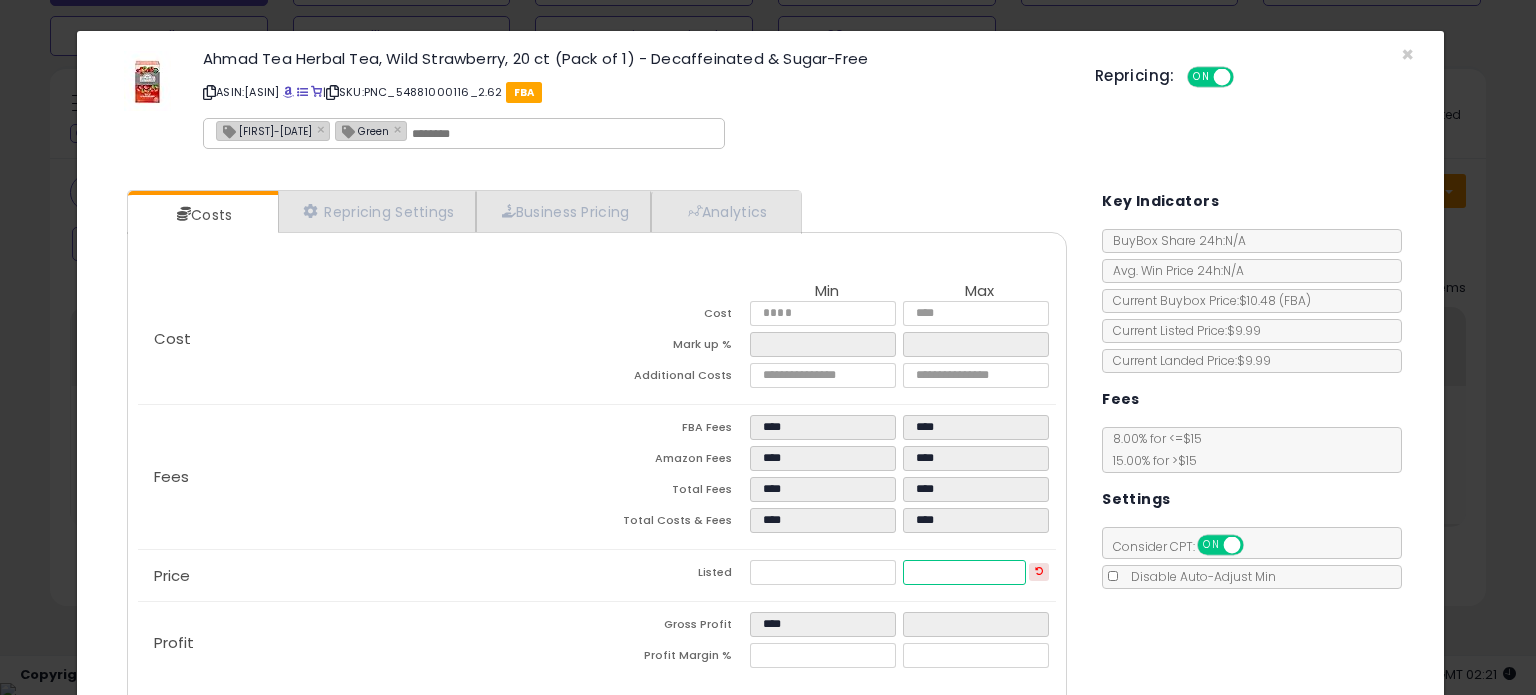 type on "****" 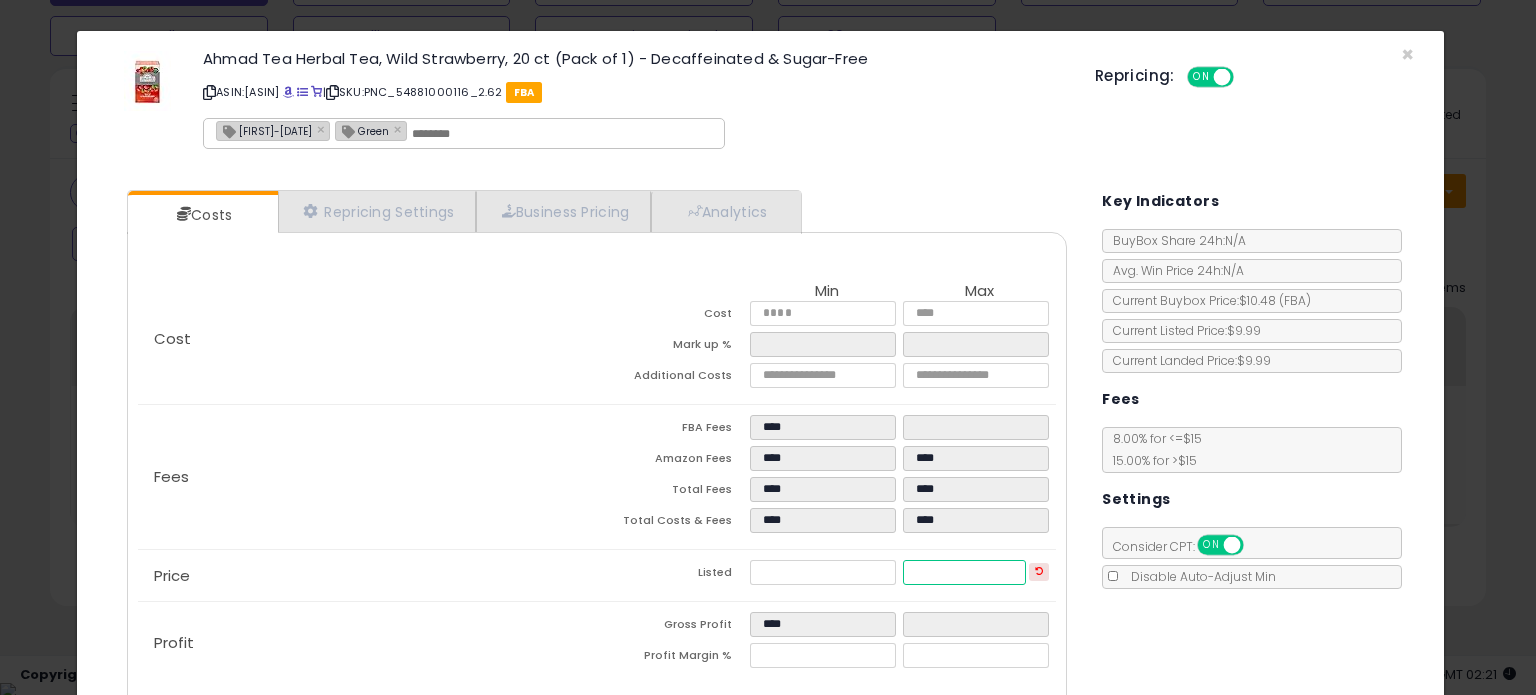 type on "****" 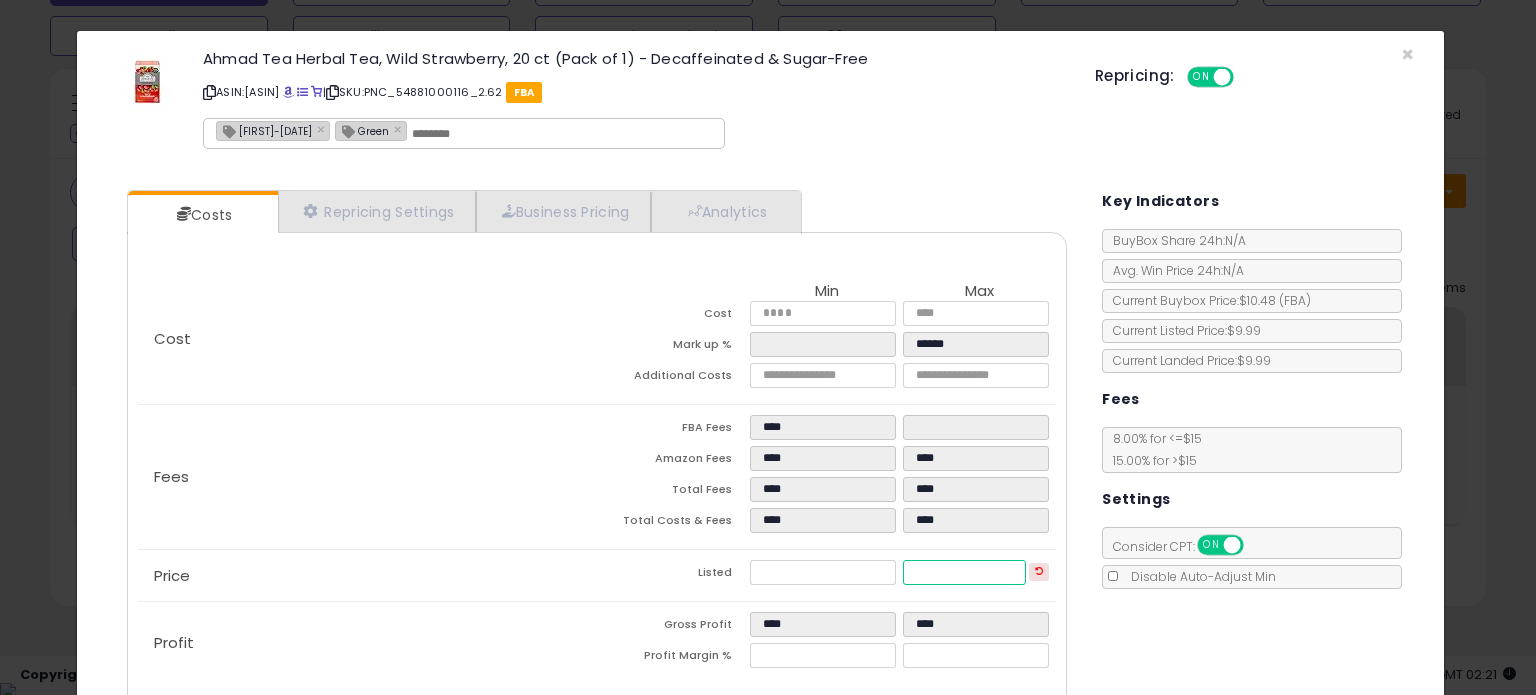 scroll, scrollTop: 105, scrollLeft: 0, axis: vertical 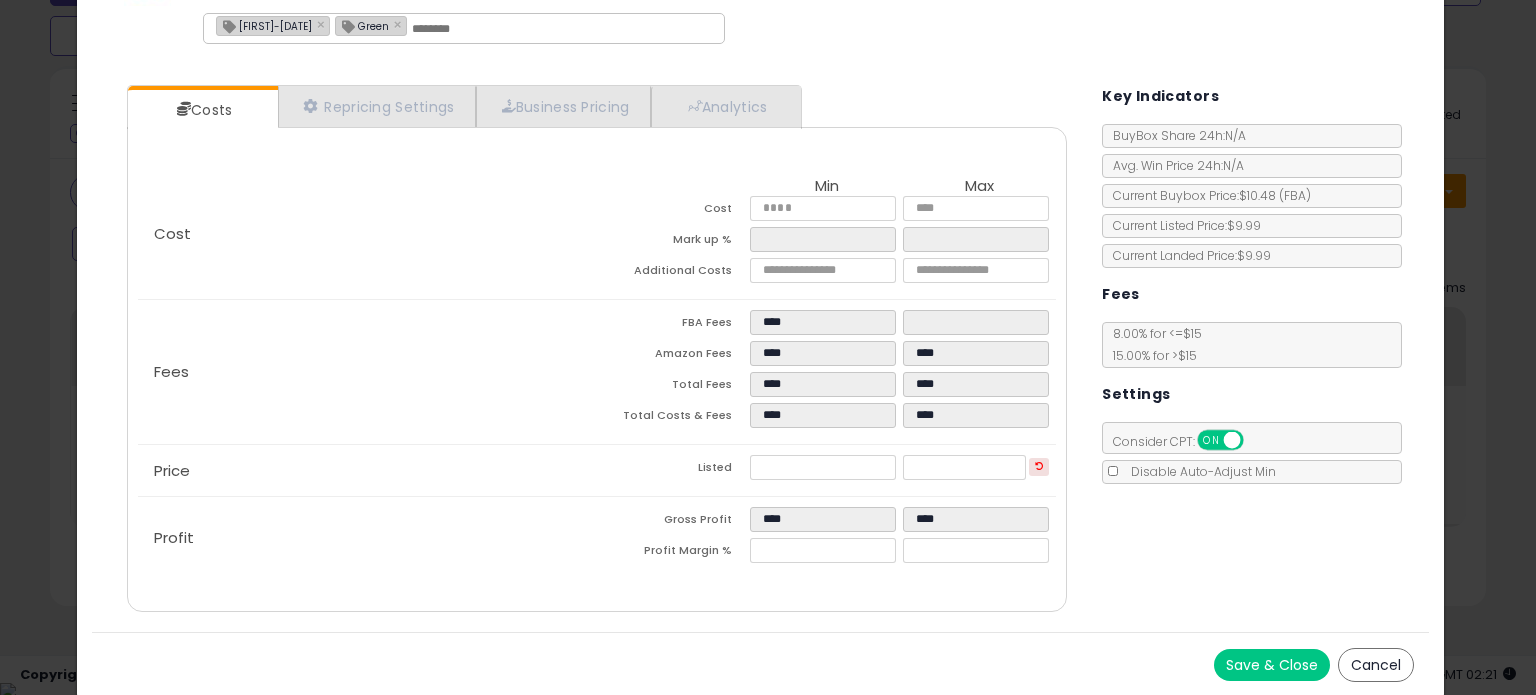 click on "Save & Close" at bounding box center [1272, 665] 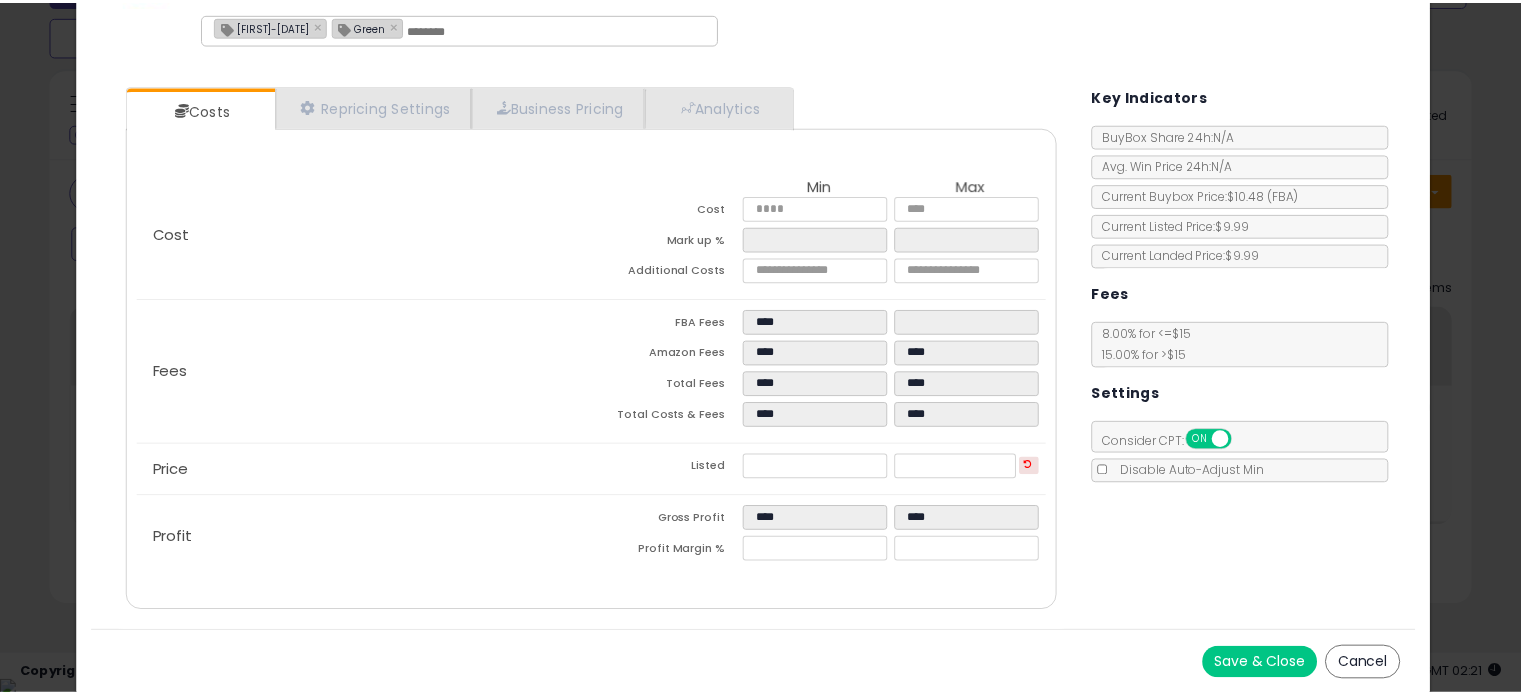 scroll, scrollTop: 0, scrollLeft: 0, axis: both 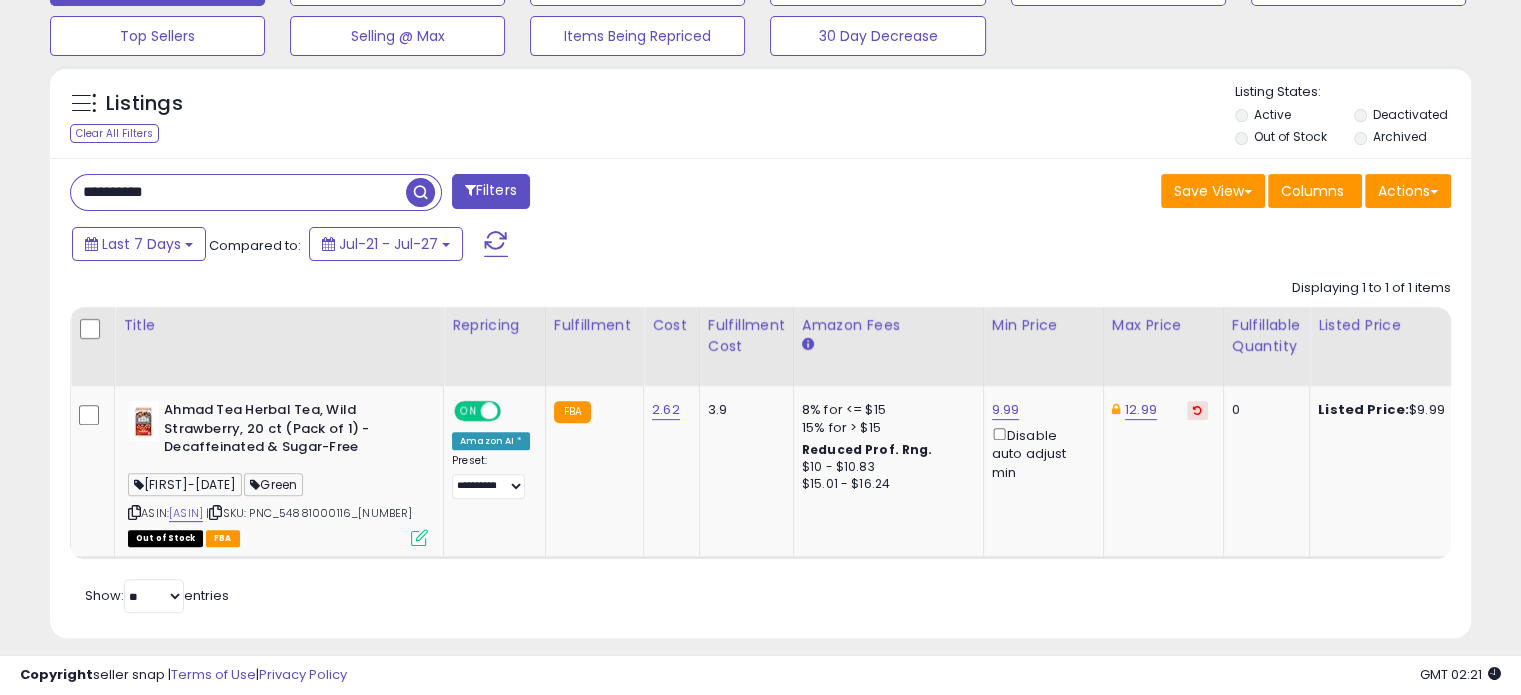 click on "**********" at bounding box center [408, 194] 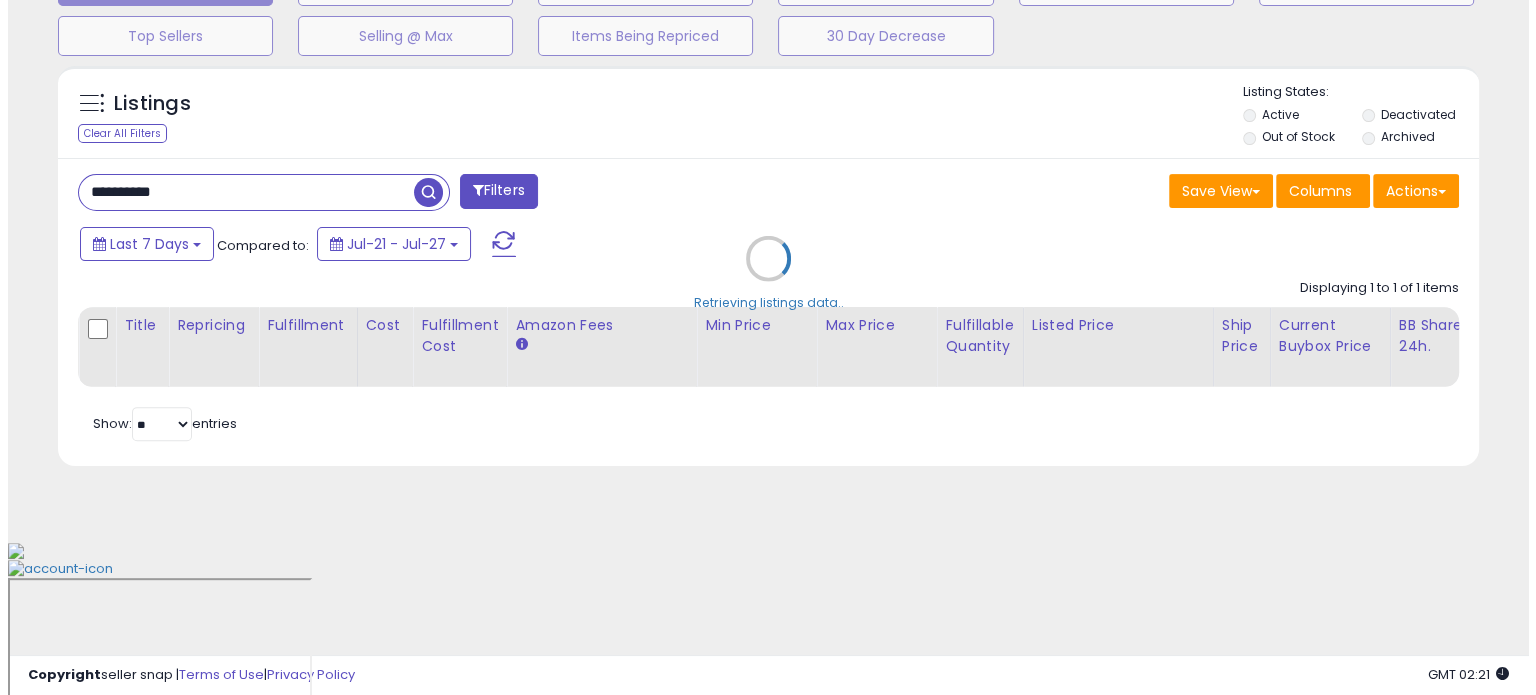 scroll, scrollTop: 524, scrollLeft: 0, axis: vertical 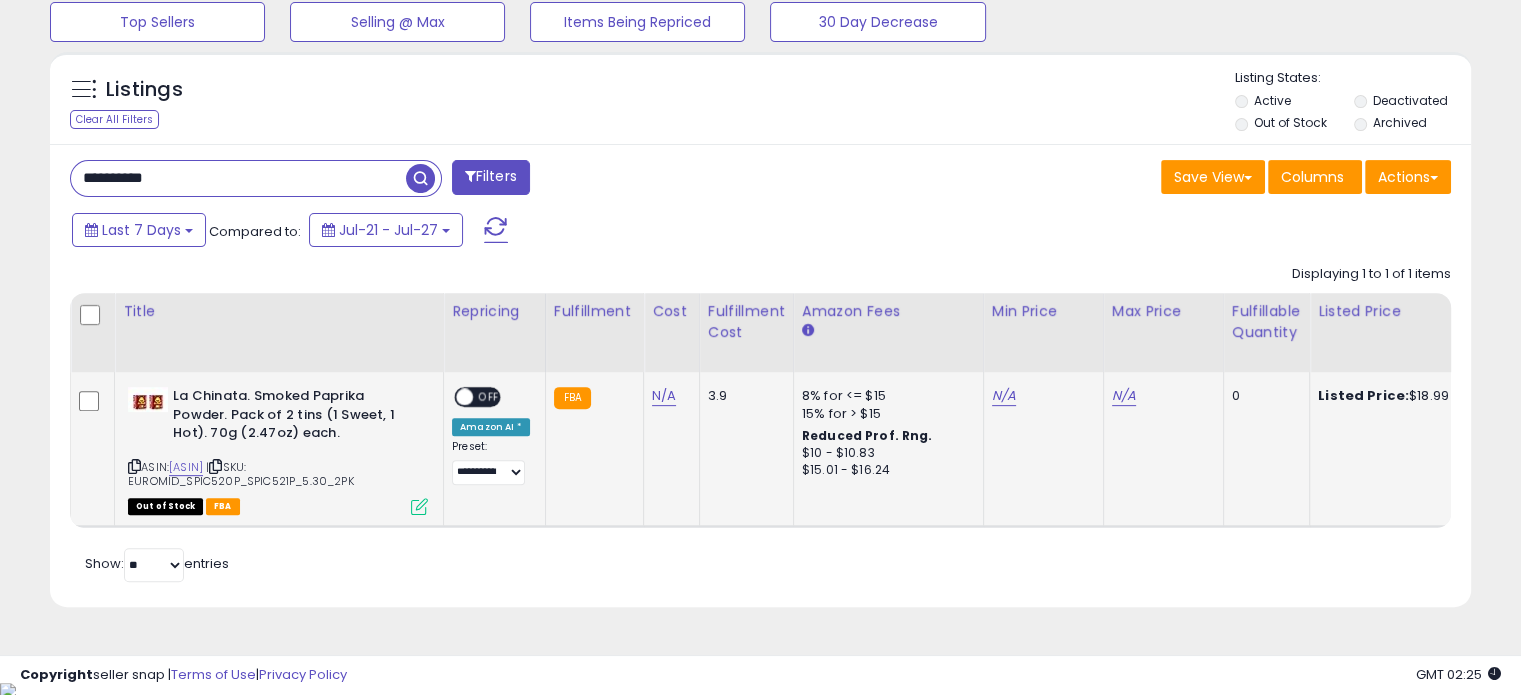 click on "La Chinata. Smoked Paprika Powder. Pack of 2 tins (1 Sweet, 1 Hot). 70g (2.47oz) each.  ASIN:  [ASIN]    |   SKU: EUROMID_SPIC520P_SPIC521P_5.30_2PK Out of Stock FBA" 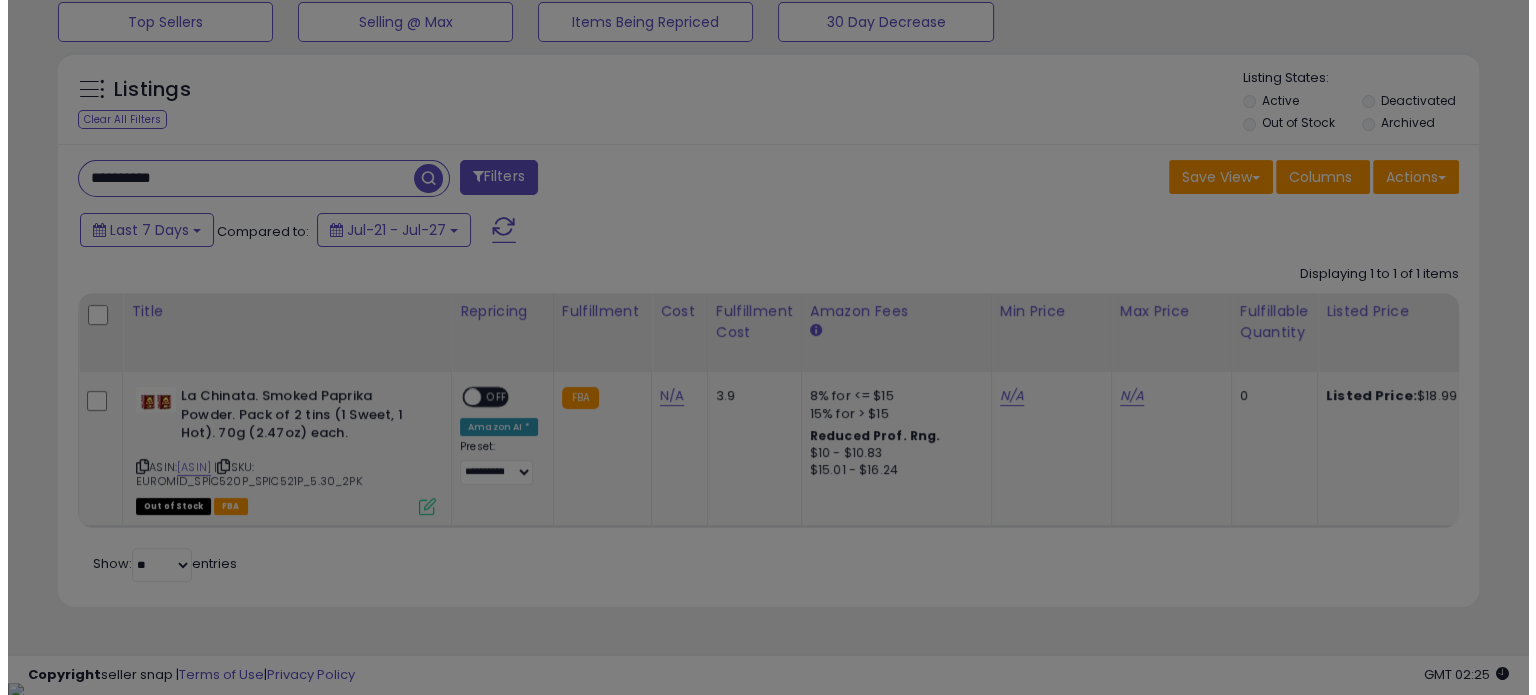 scroll, scrollTop: 999589, scrollLeft: 999168, axis: both 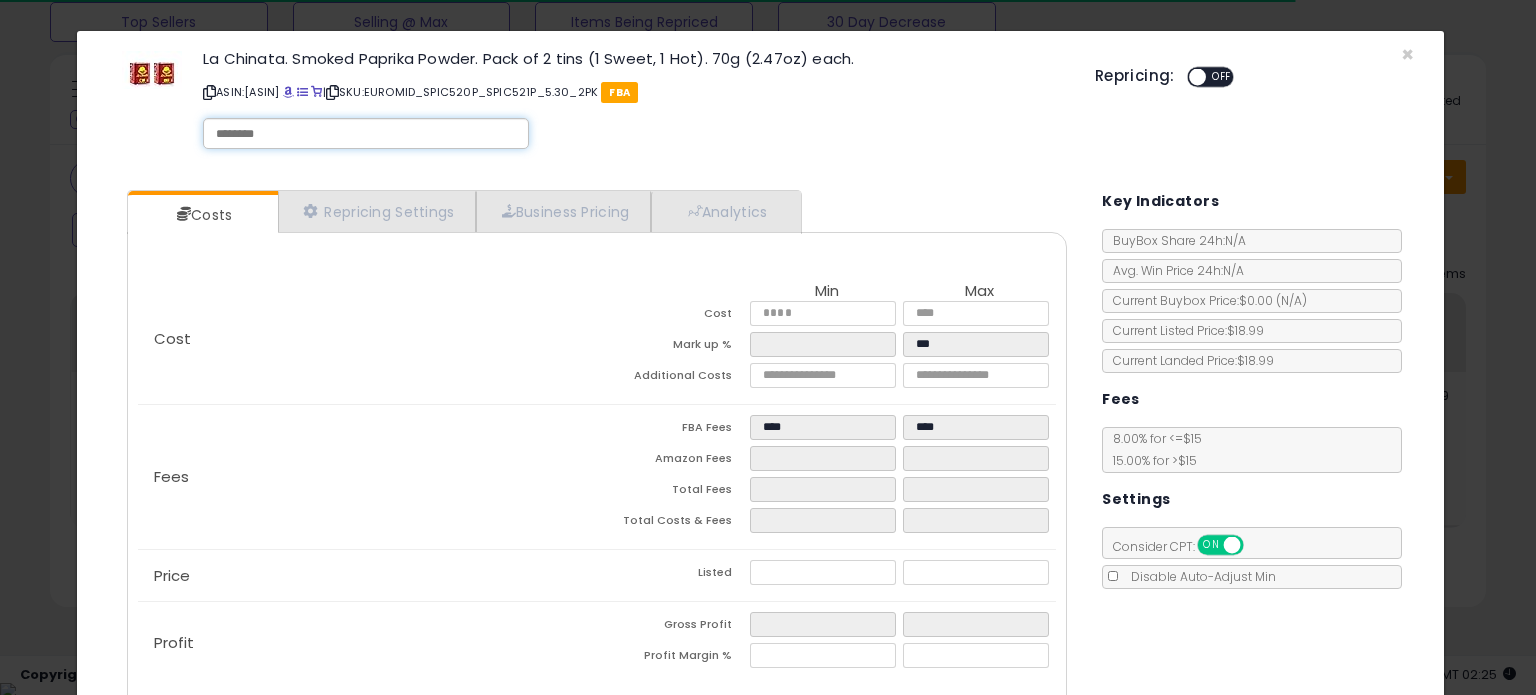 click at bounding box center (366, 134) 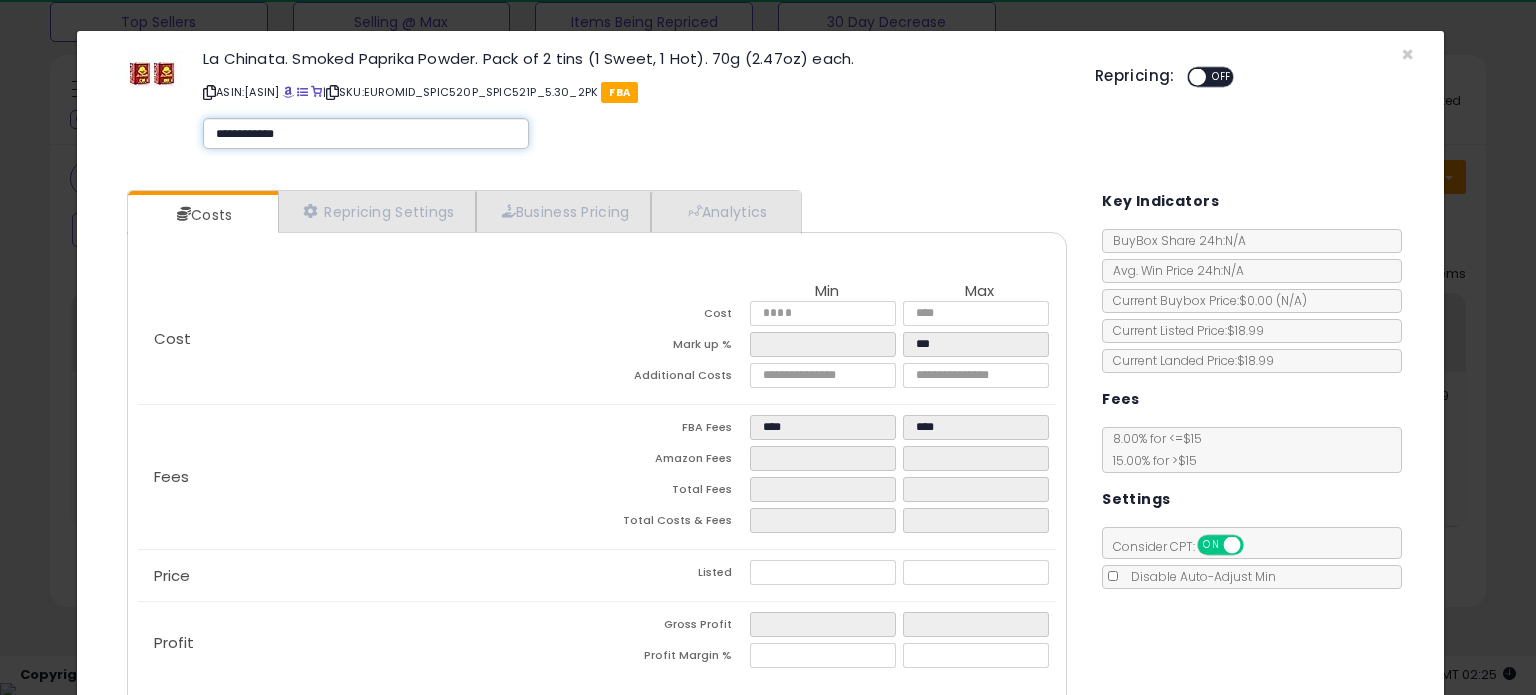 type on "**********" 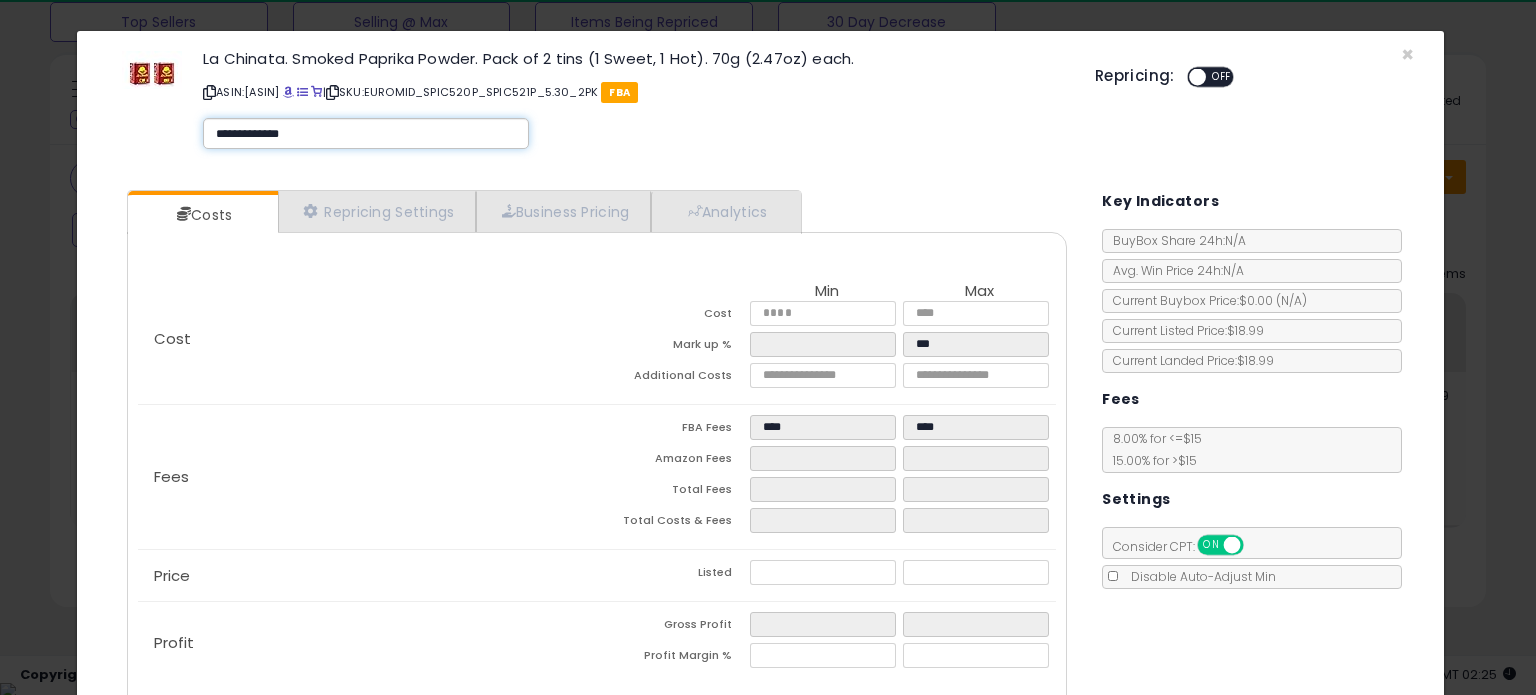 type on "**********" 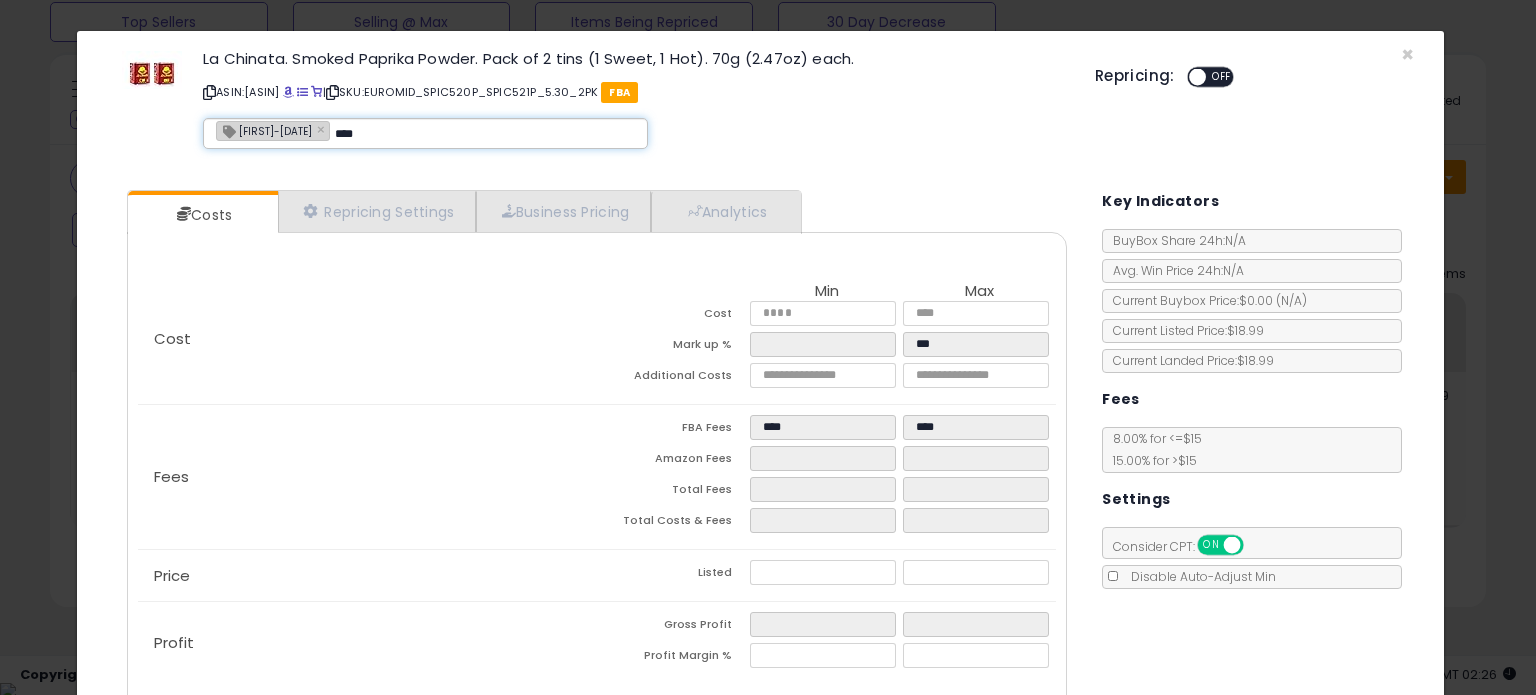 type on "*****" 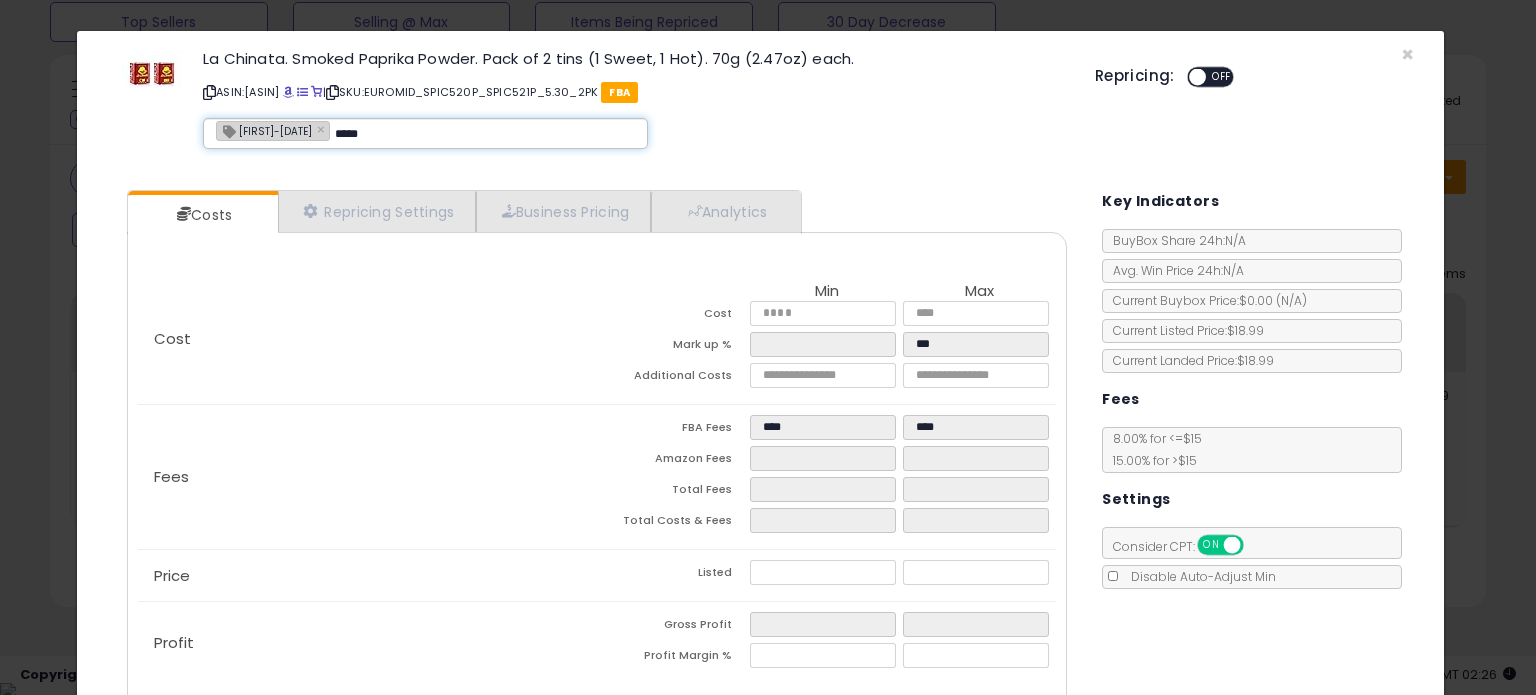type on "**********" 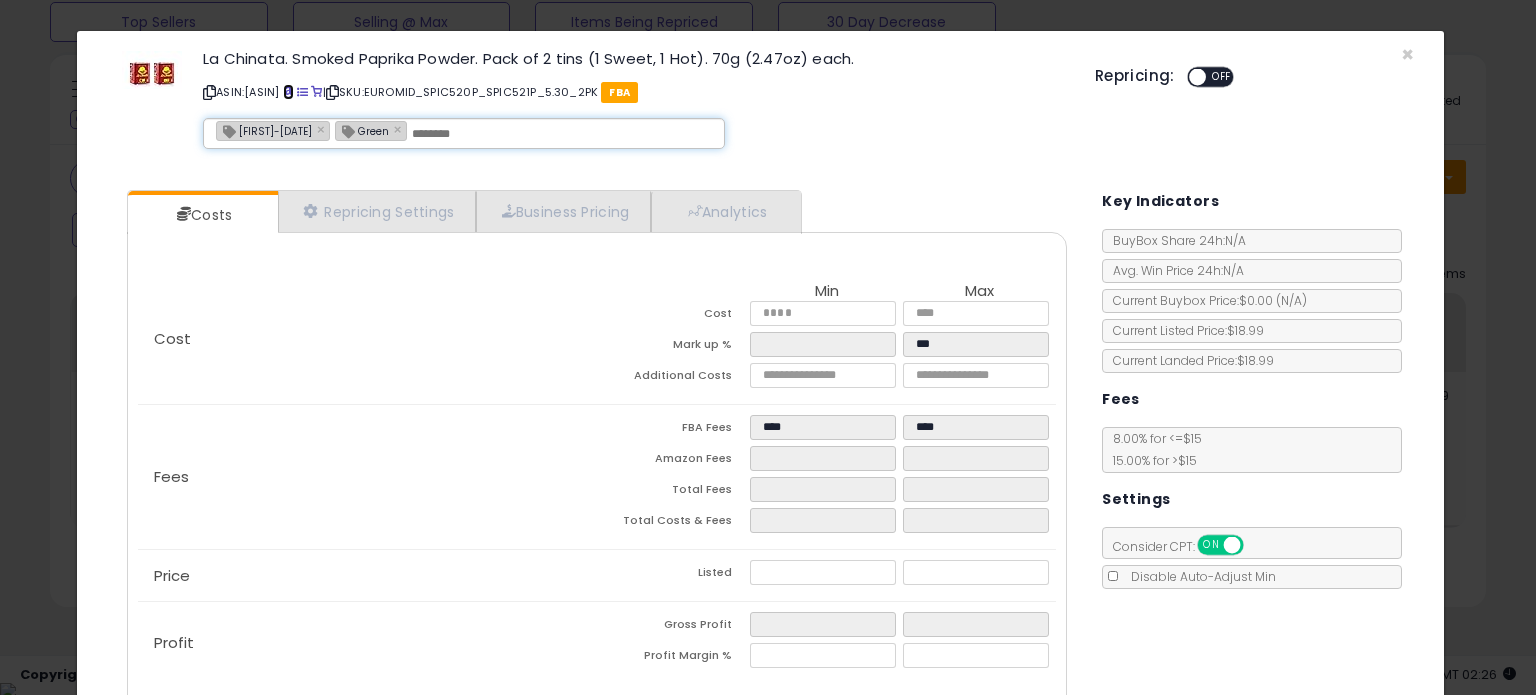 click at bounding box center (288, 92) 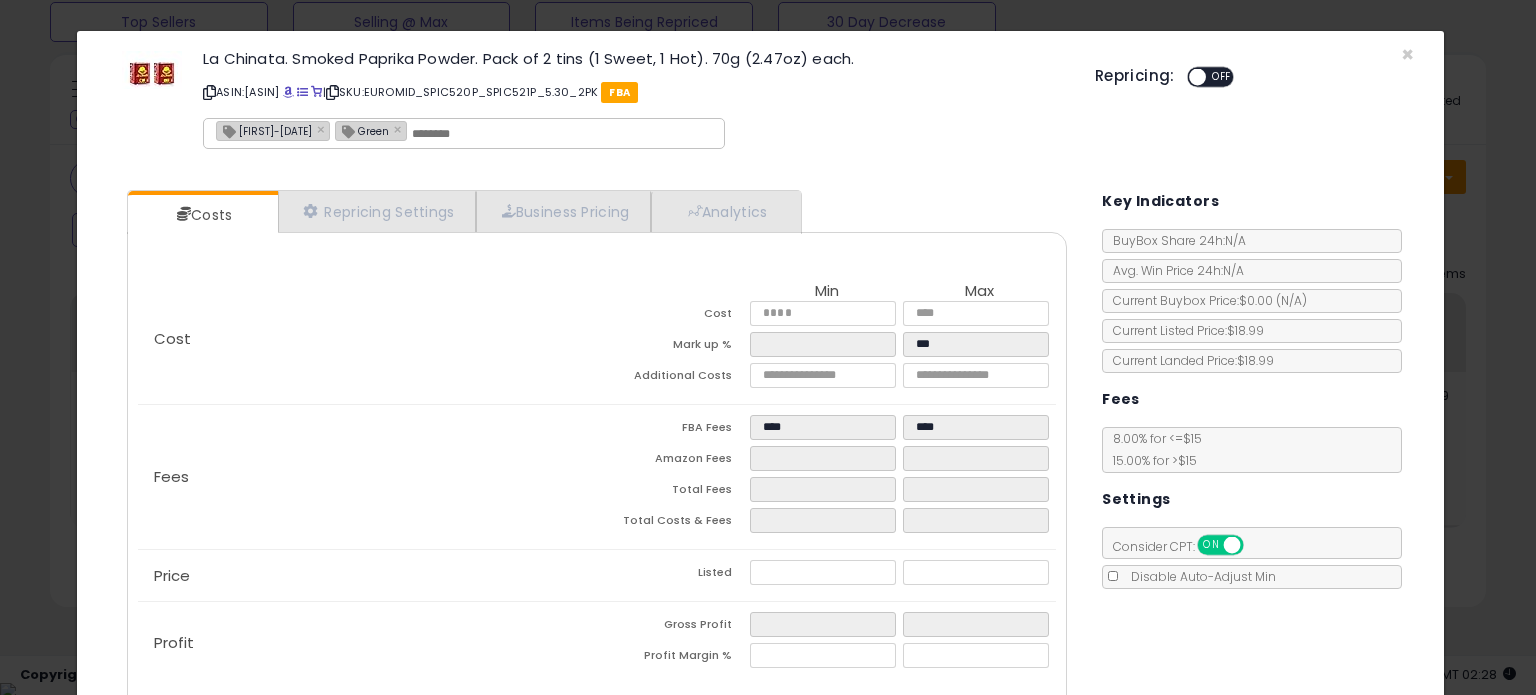 click on "ON   OFF" at bounding box center (1210, 77) 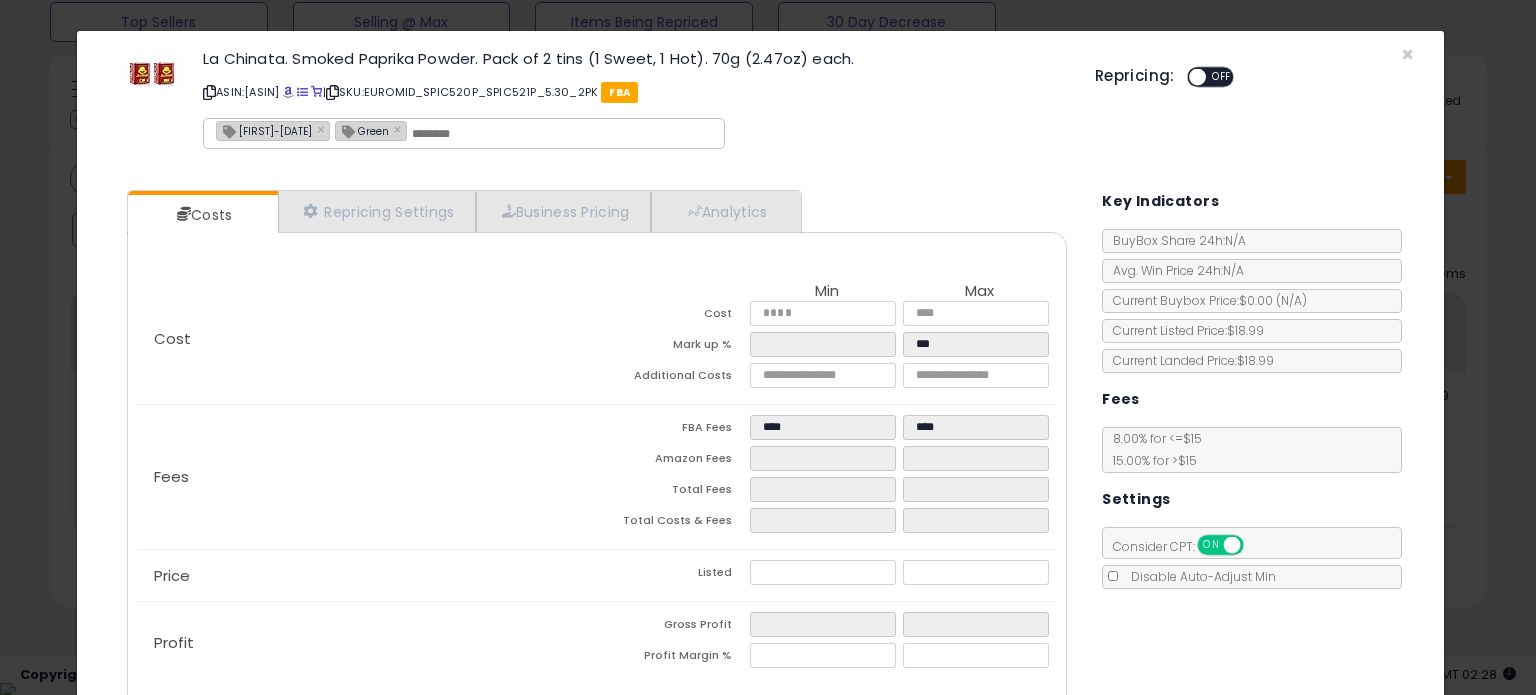 click at bounding box center (209, 92) 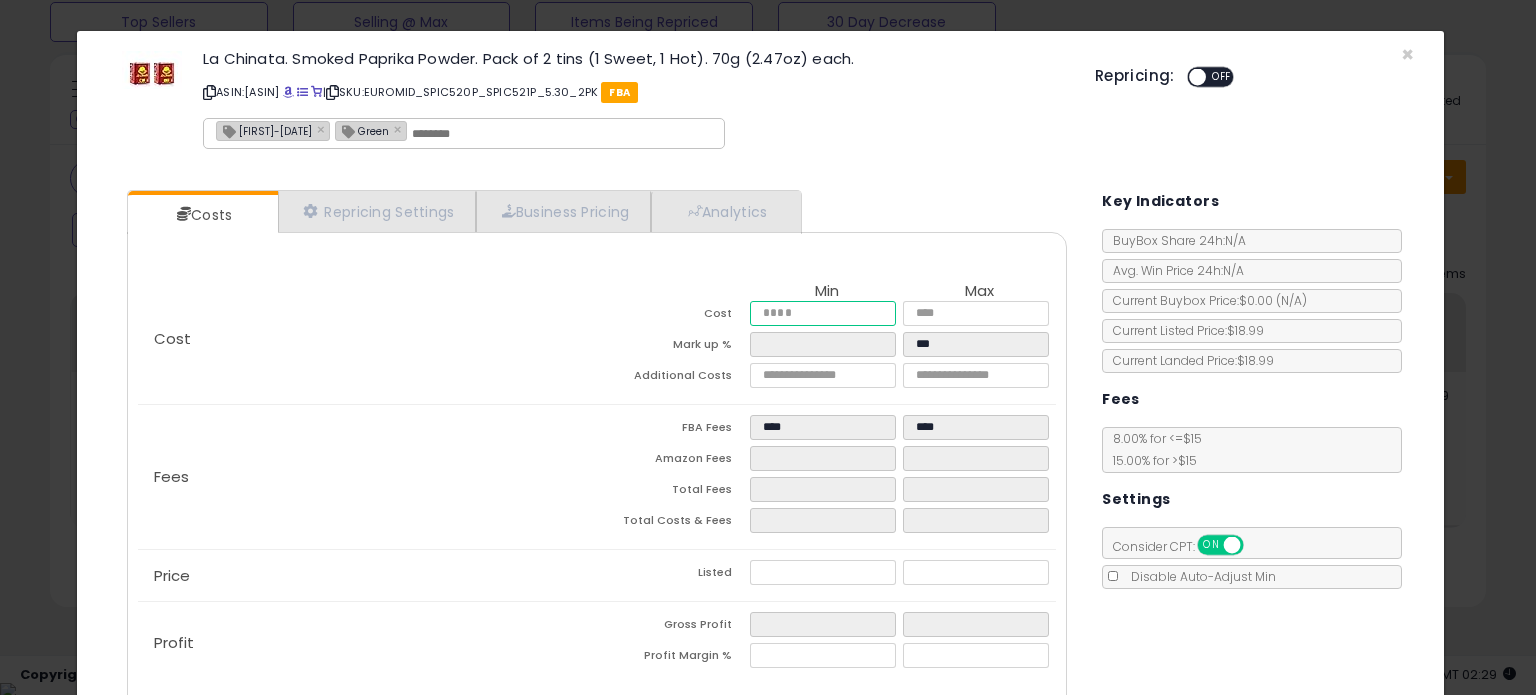 click at bounding box center (822, 313) 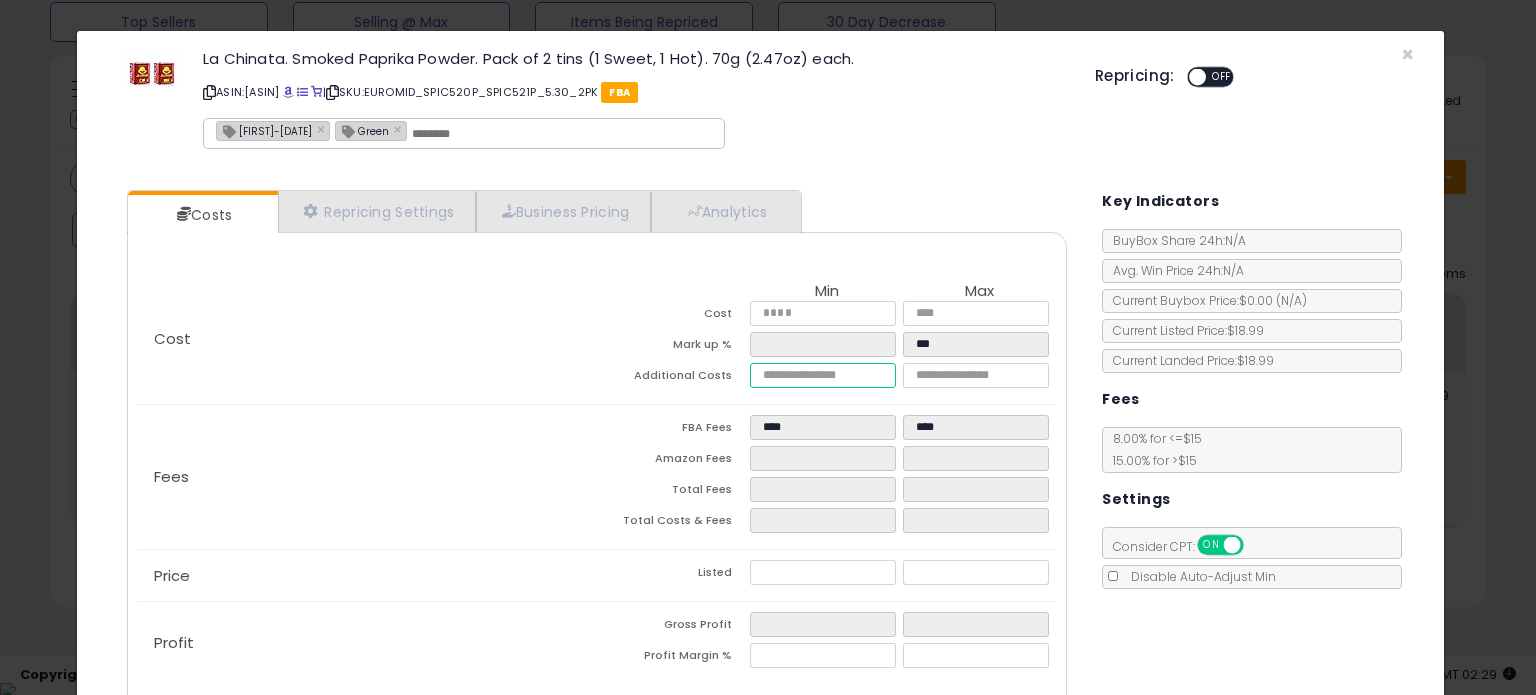 type on "****" 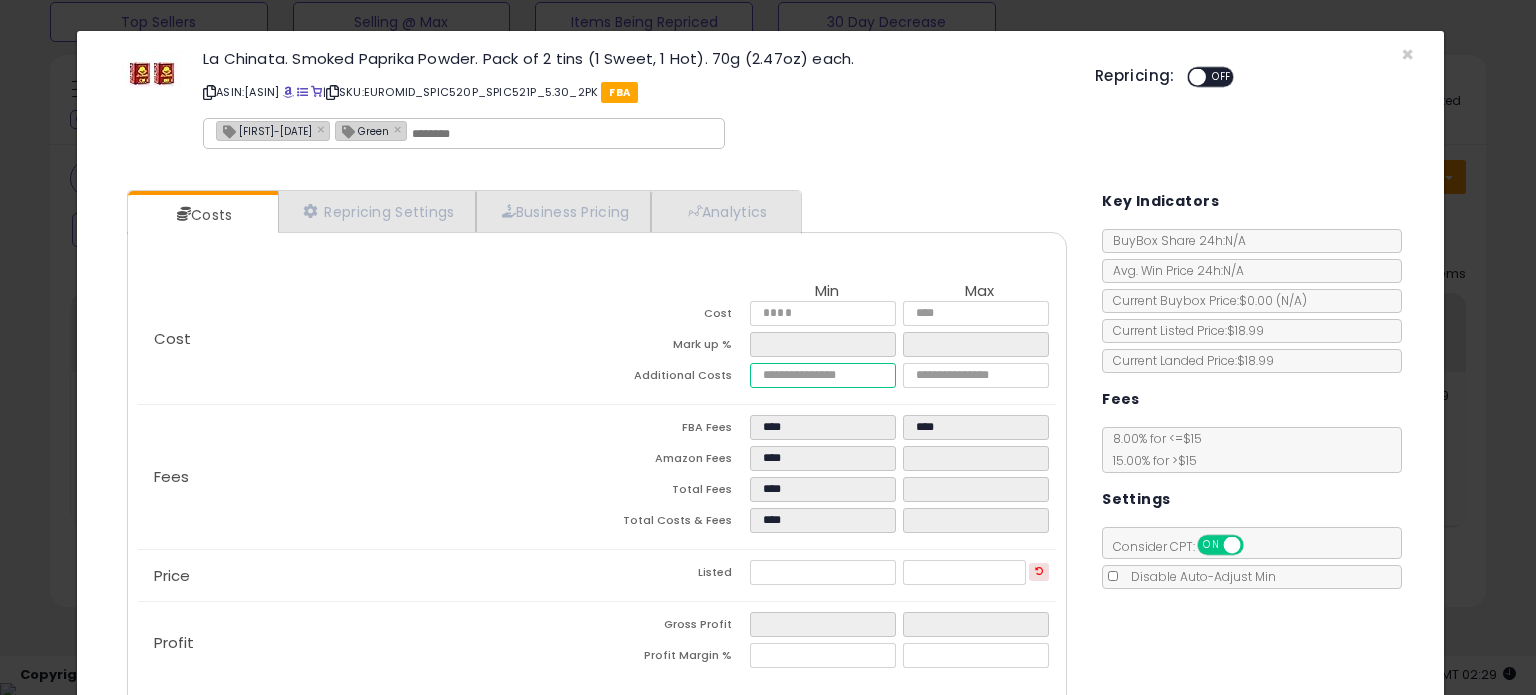 click at bounding box center [822, 375] 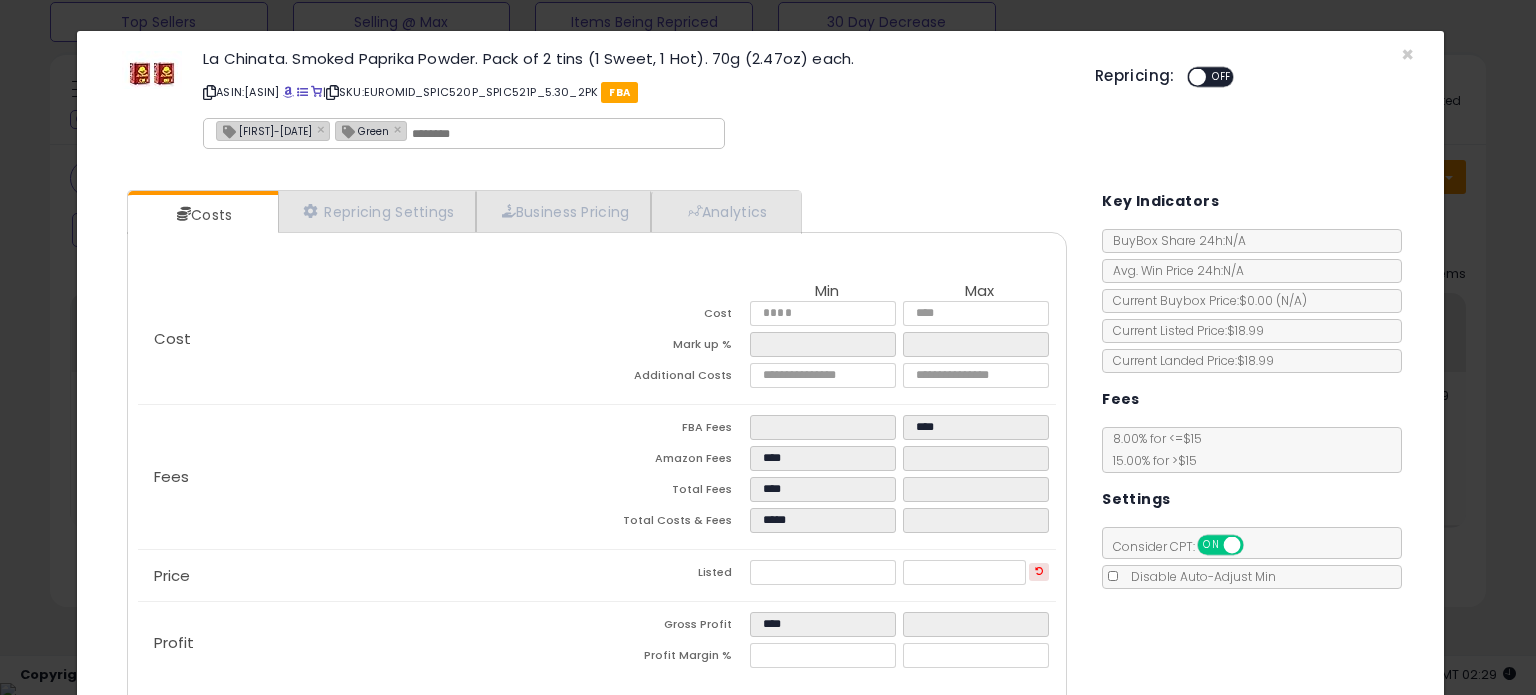 click on "Fees
FBA Fees
****
****
Amazon Fees
****
Total Fees
****
Total Costs & Fees
*****" 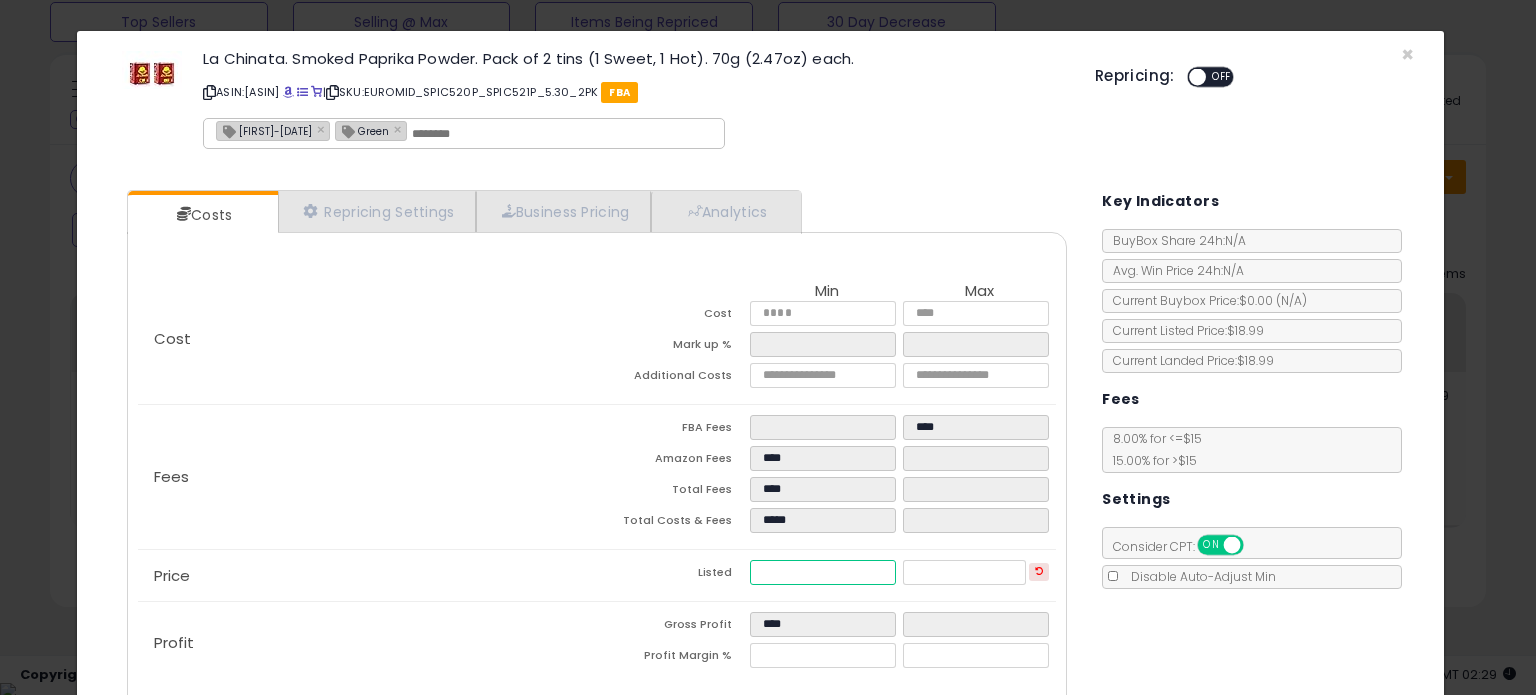 drag, startPoint x: 793, startPoint y: 579, endPoint x: 639, endPoint y: 602, distance: 155.70805 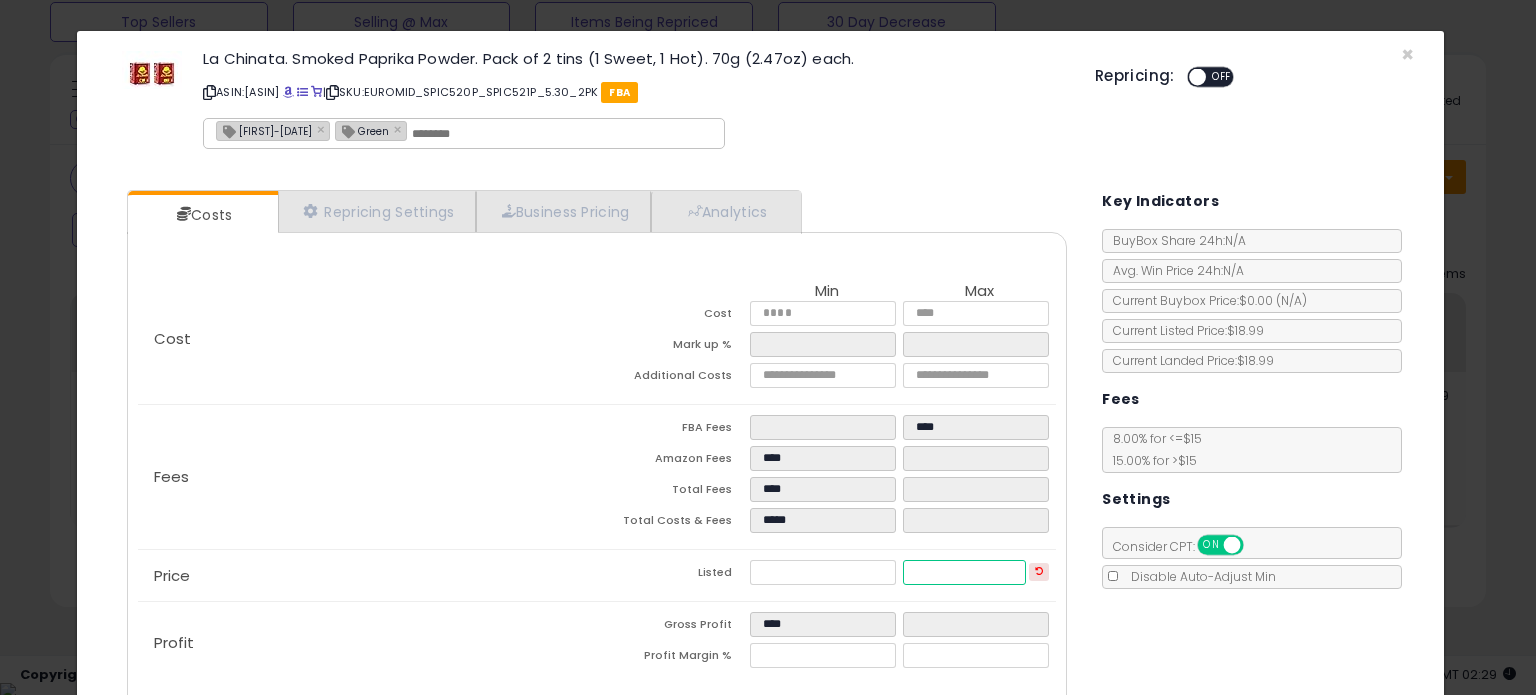 click at bounding box center (979, 575) 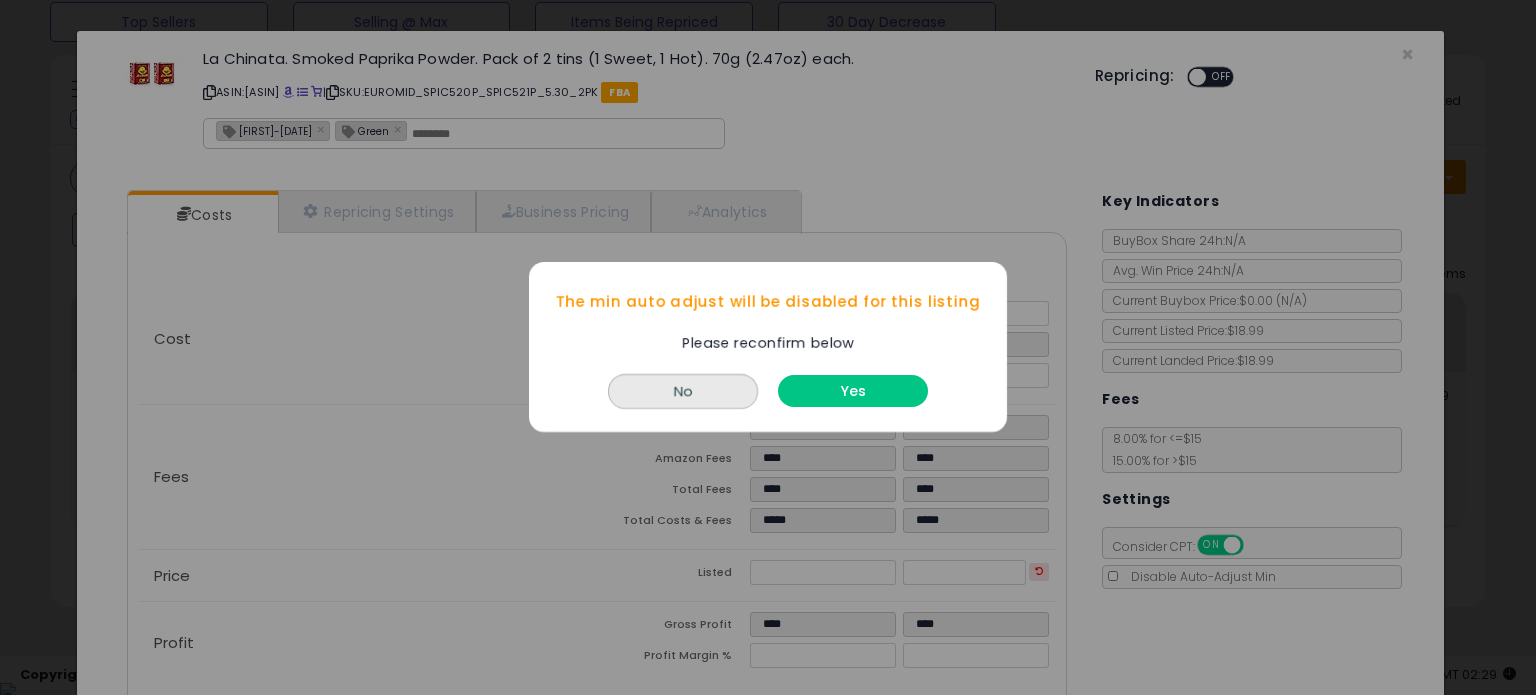 click on "The min auto adjust will be disabled for this listing Please reconfirm below
No
Yes" at bounding box center [768, 347] 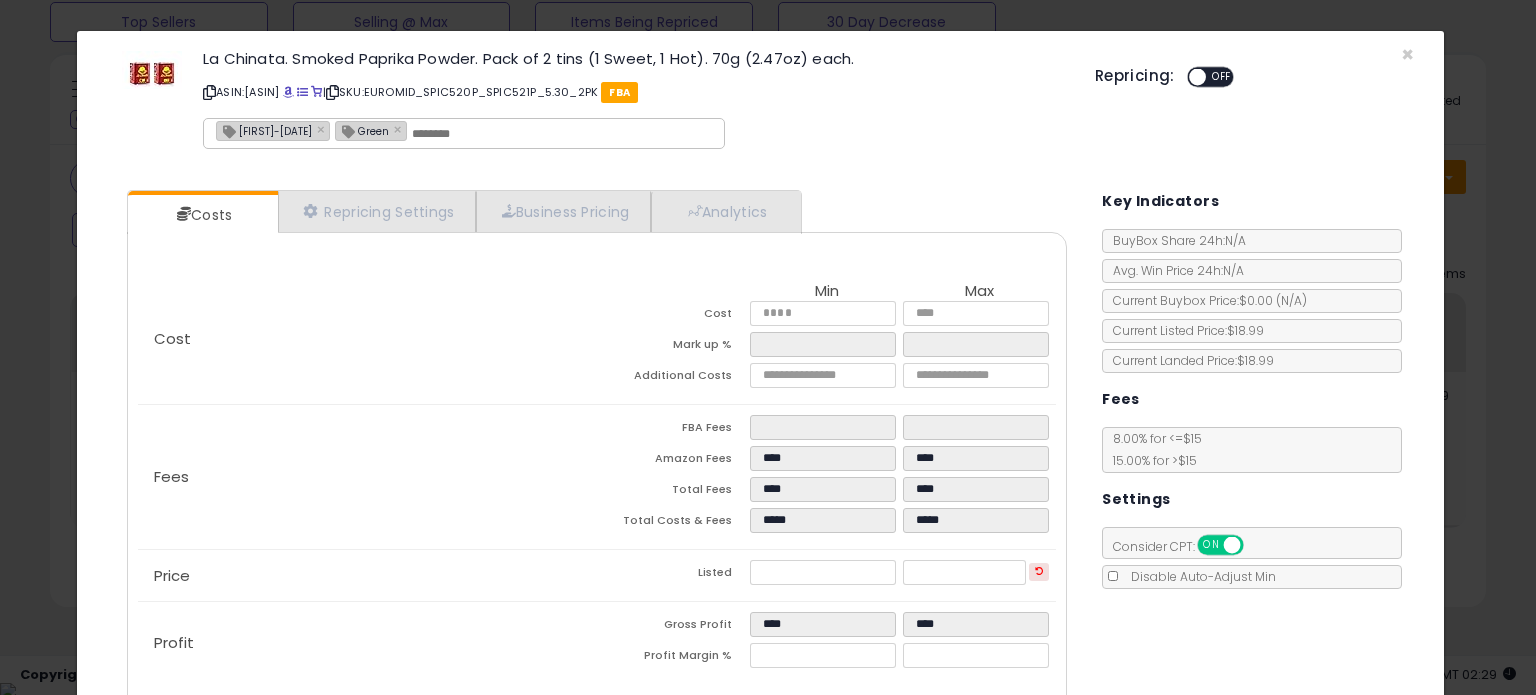 click on "Cost
Min
Max
Cost
****
****
Mark up %
******
******
Additional Costs
****
****" at bounding box center (597, 338) 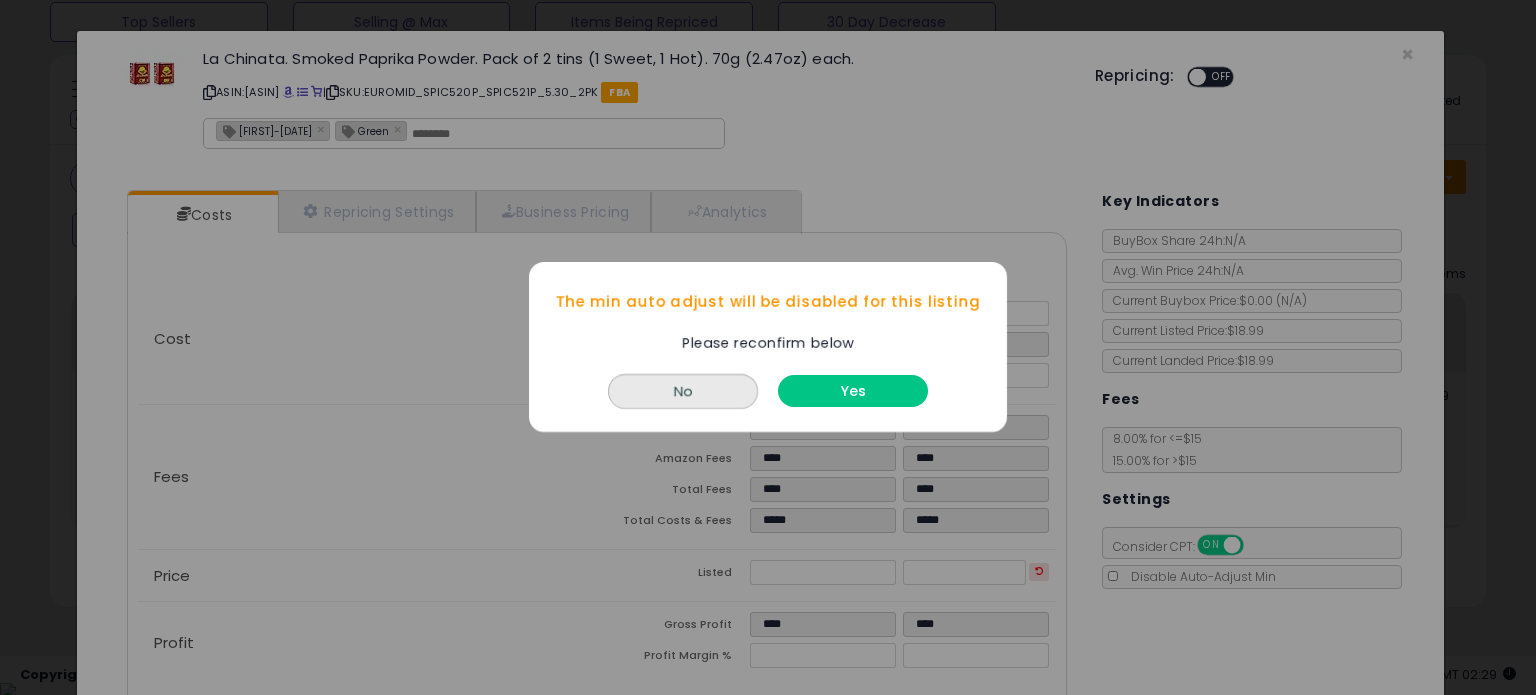 drag, startPoint x: 912, startPoint y: 404, endPoint x: 940, endPoint y: 370, distance: 44.04543 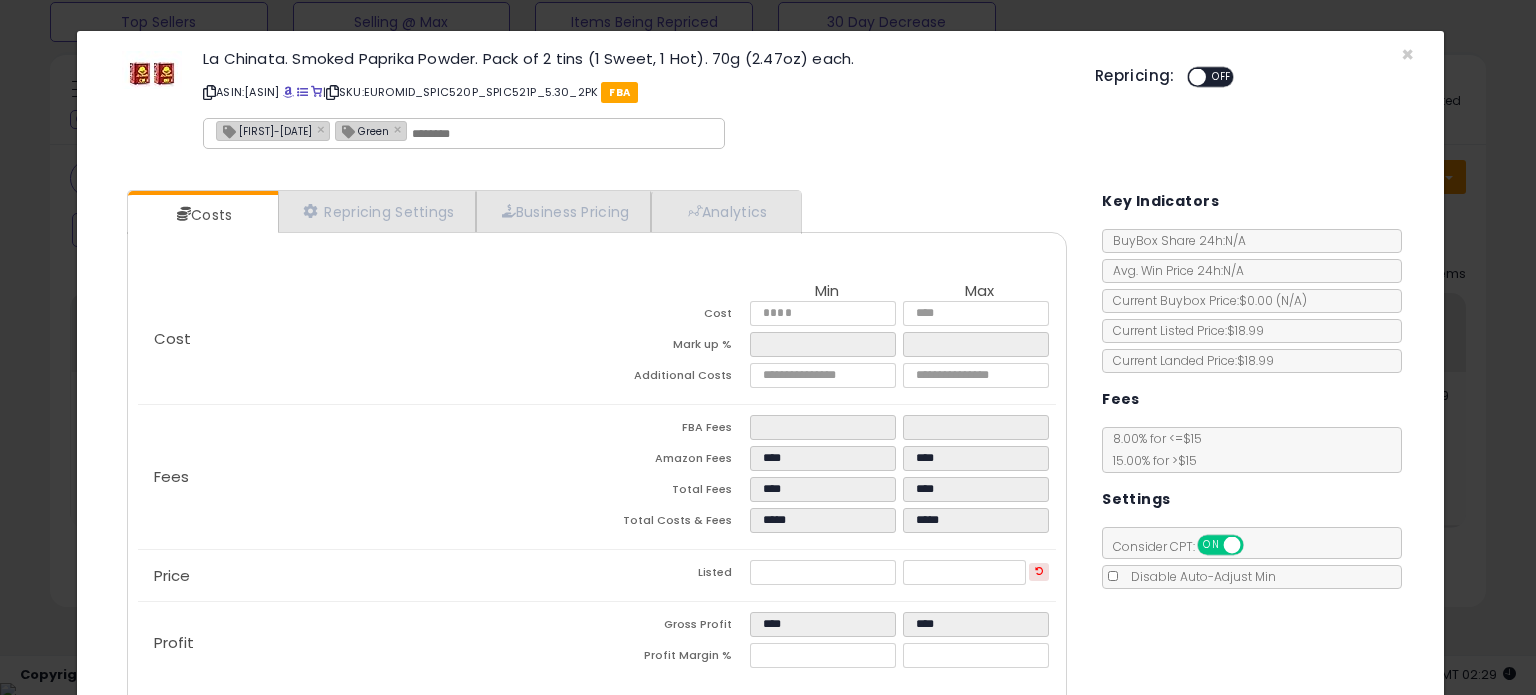 click at bounding box center [1197, 77] 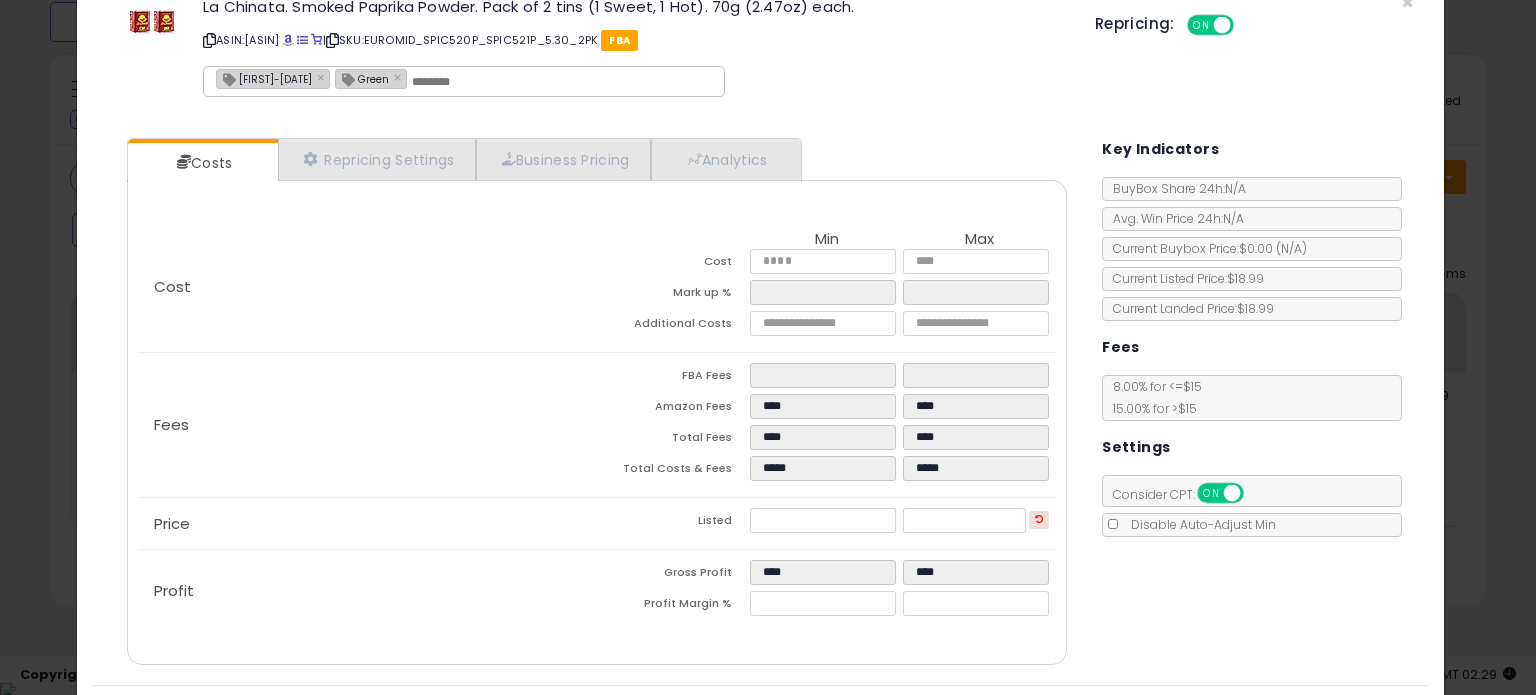 scroll, scrollTop: 105, scrollLeft: 0, axis: vertical 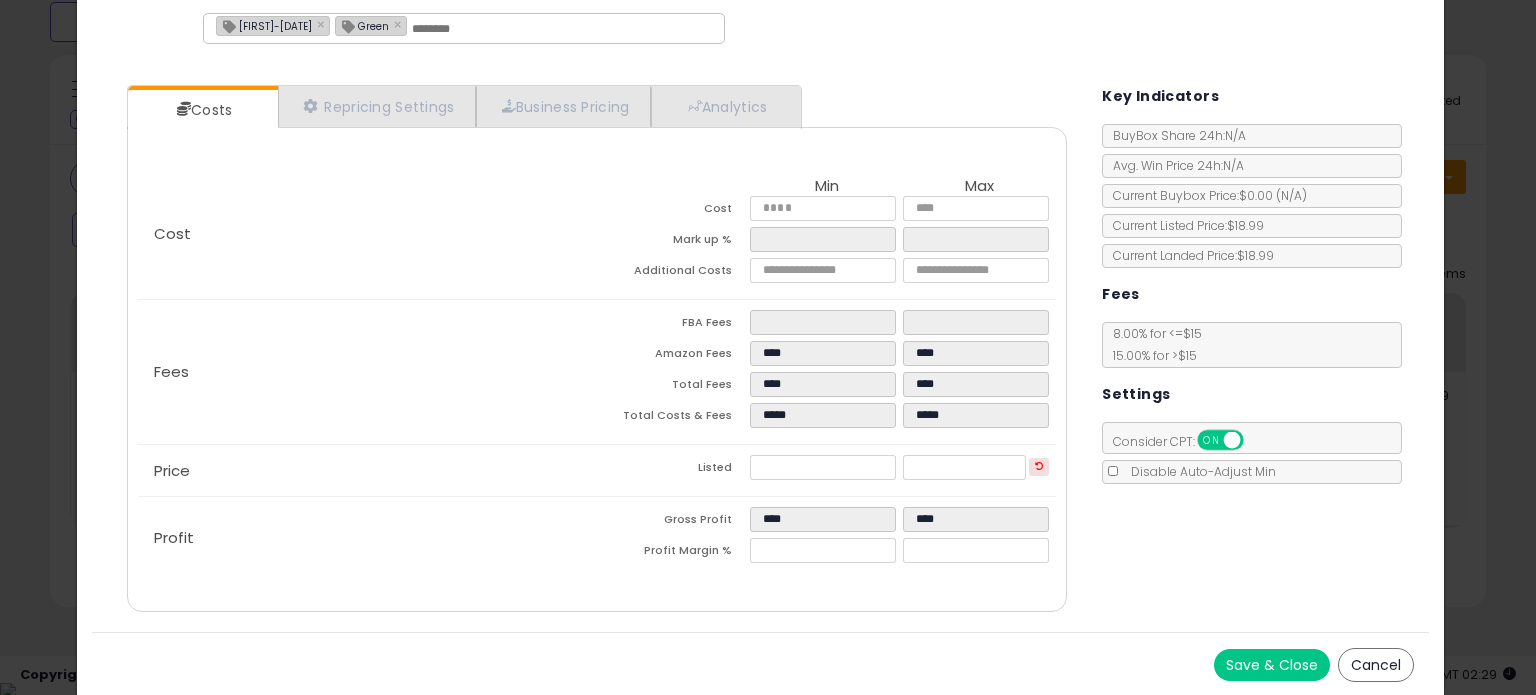 click on "Save & Close" at bounding box center (1272, 665) 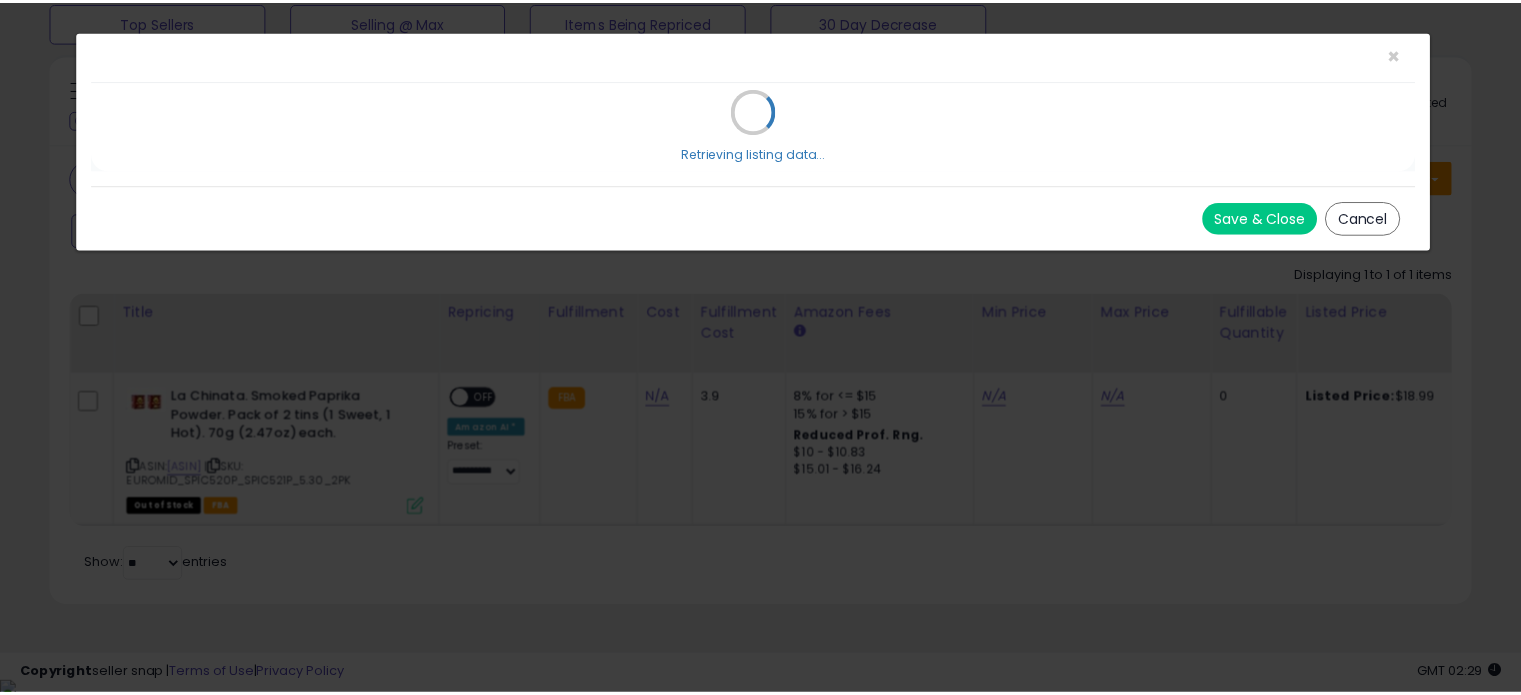 scroll, scrollTop: 0, scrollLeft: 0, axis: both 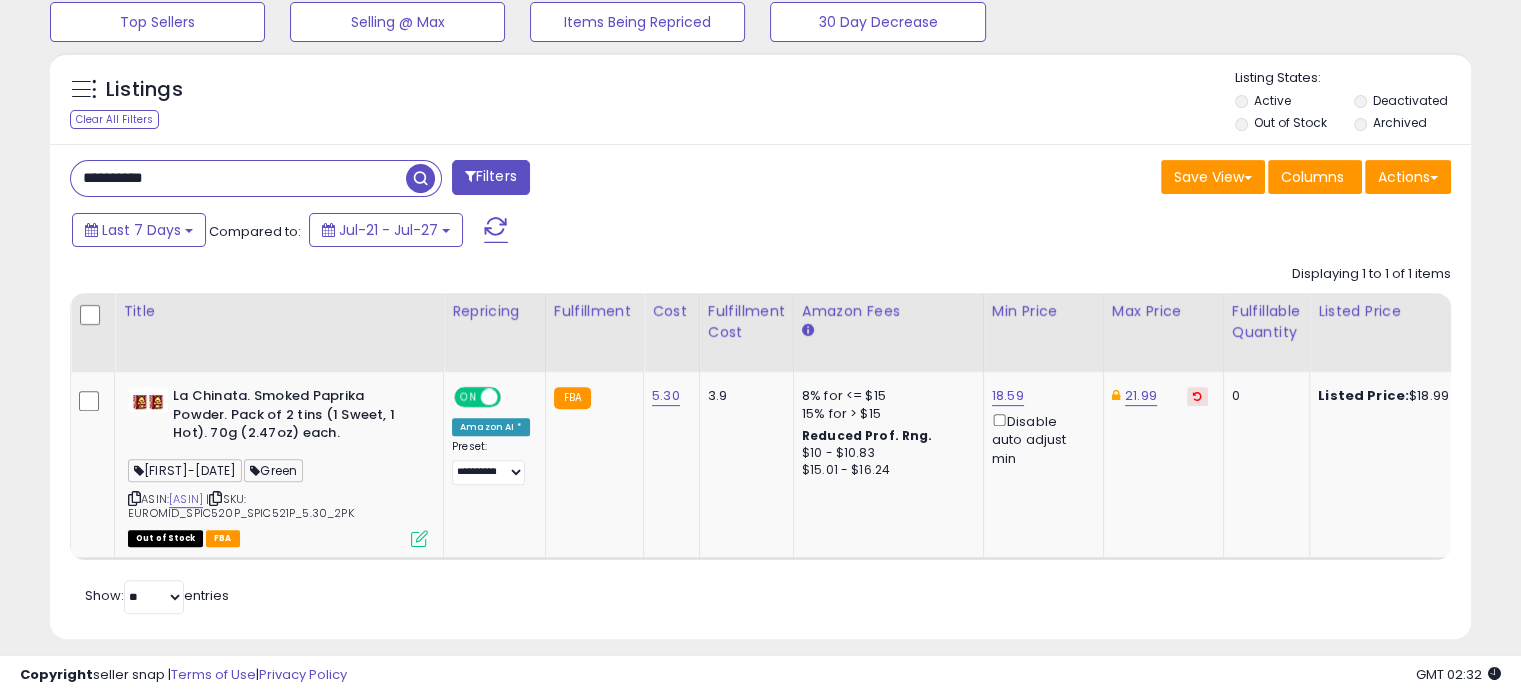 click on "**********" at bounding box center (238, 178) 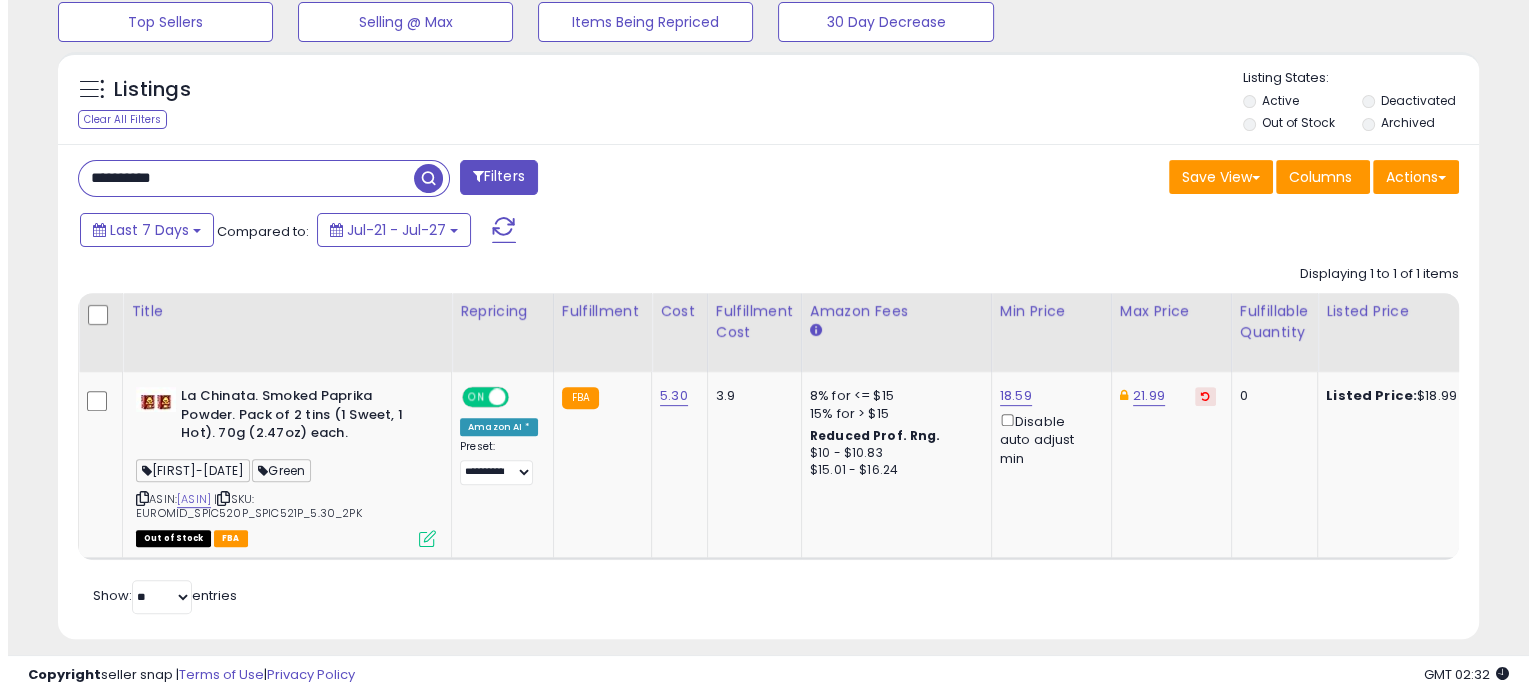 scroll, scrollTop: 524, scrollLeft: 0, axis: vertical 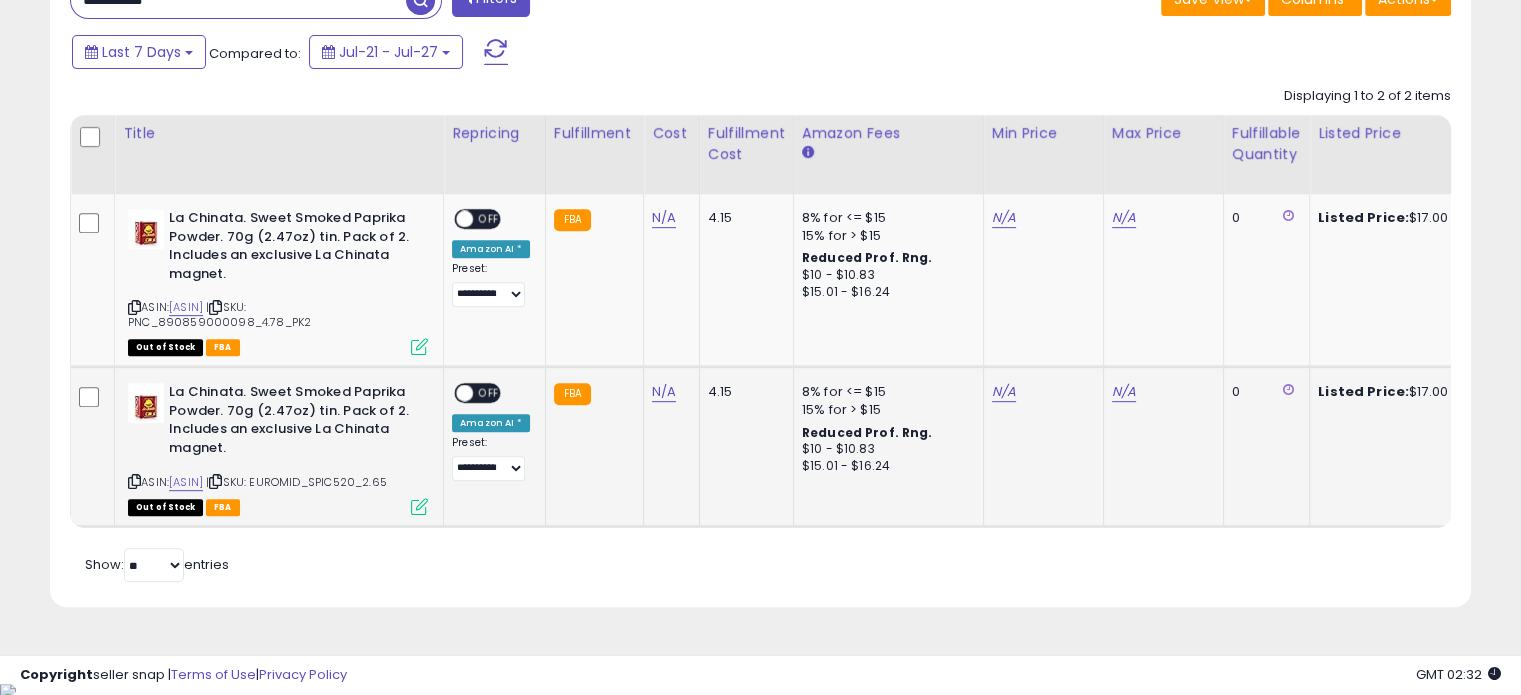click at bounding box center (419, 506) 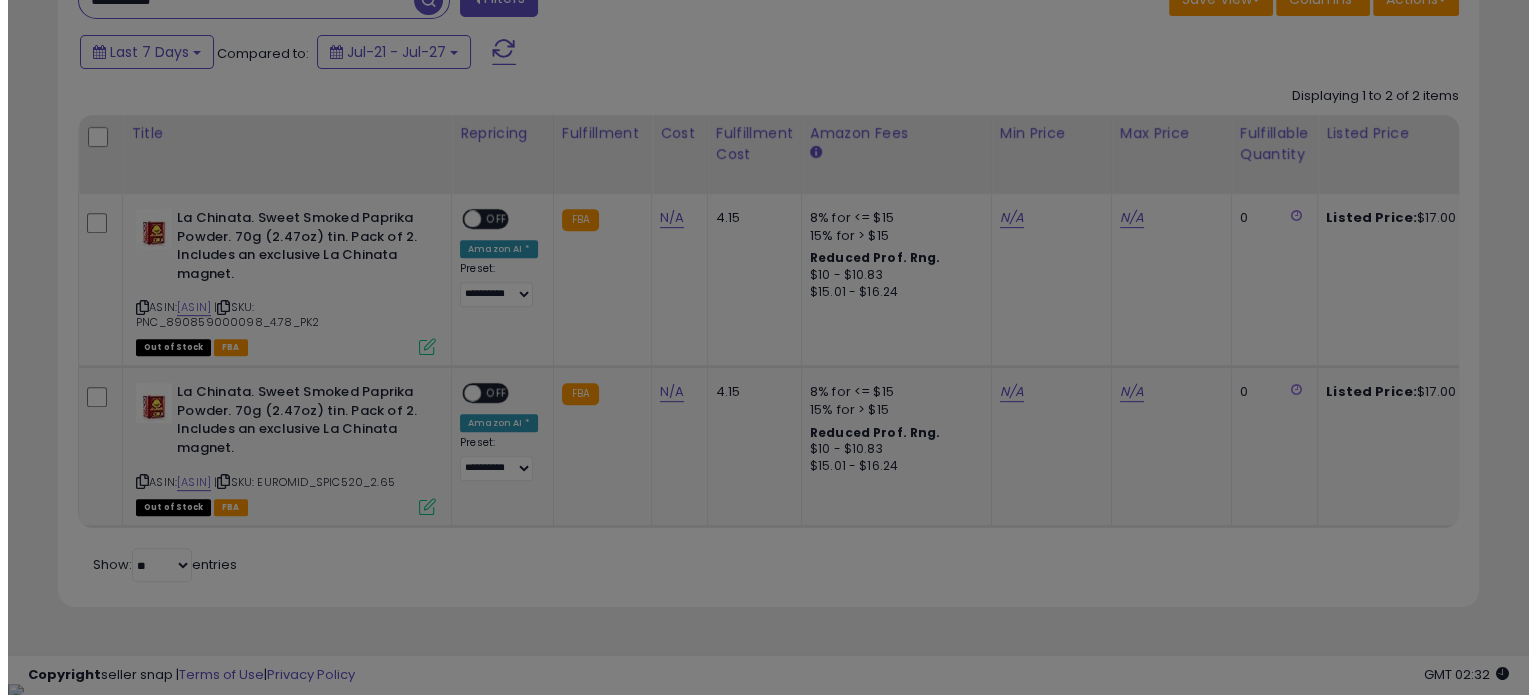 scroll, scrollTop: 999589, scrollLeft: 999168, axis: both 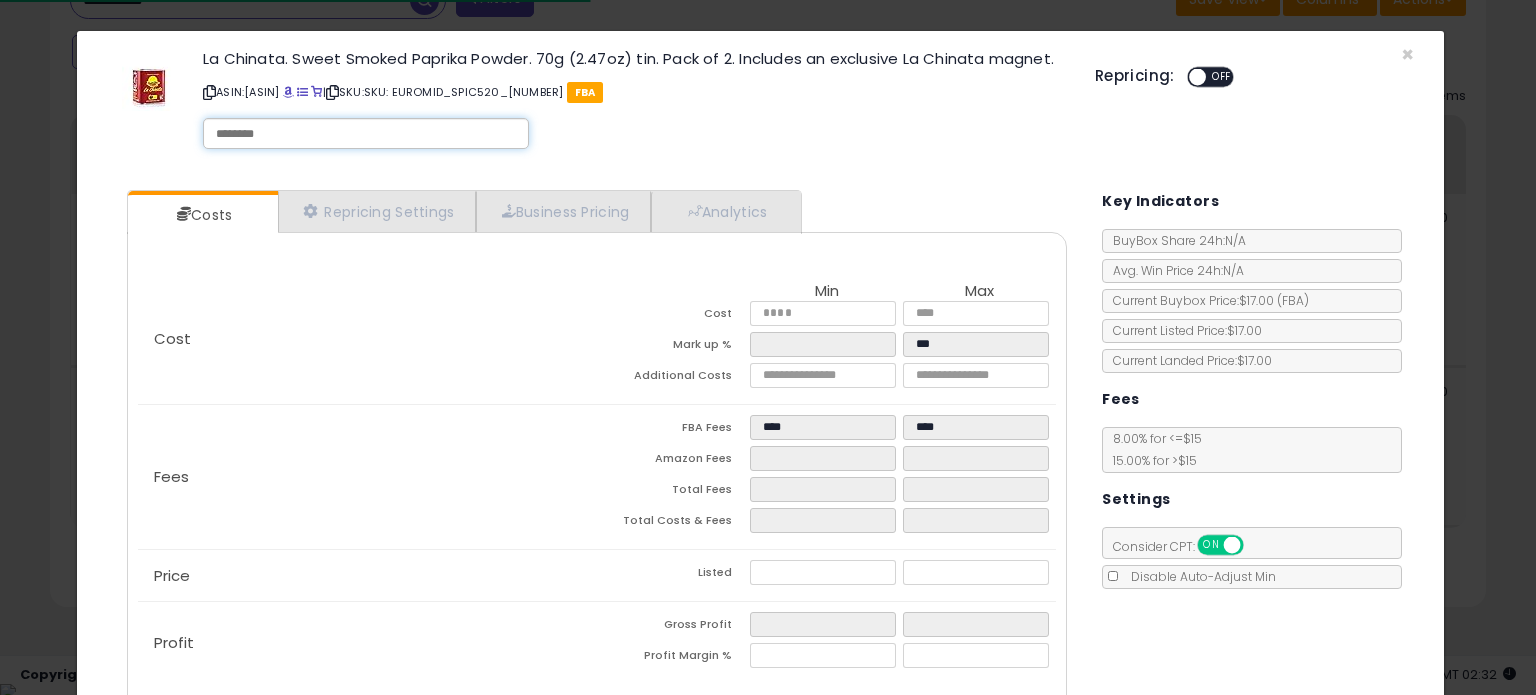 click at bounding box center (366, 133) 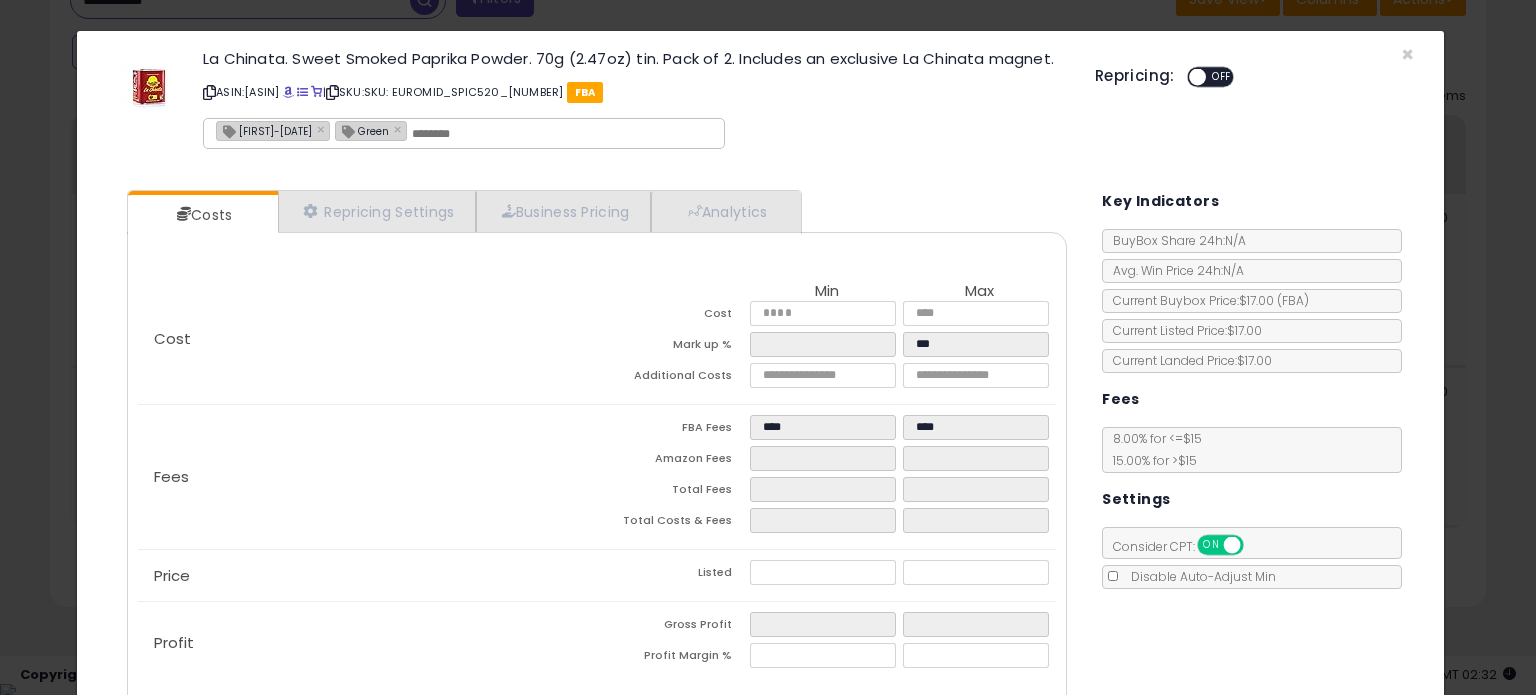 click on "OFF" at bounding box center (1222, 77) 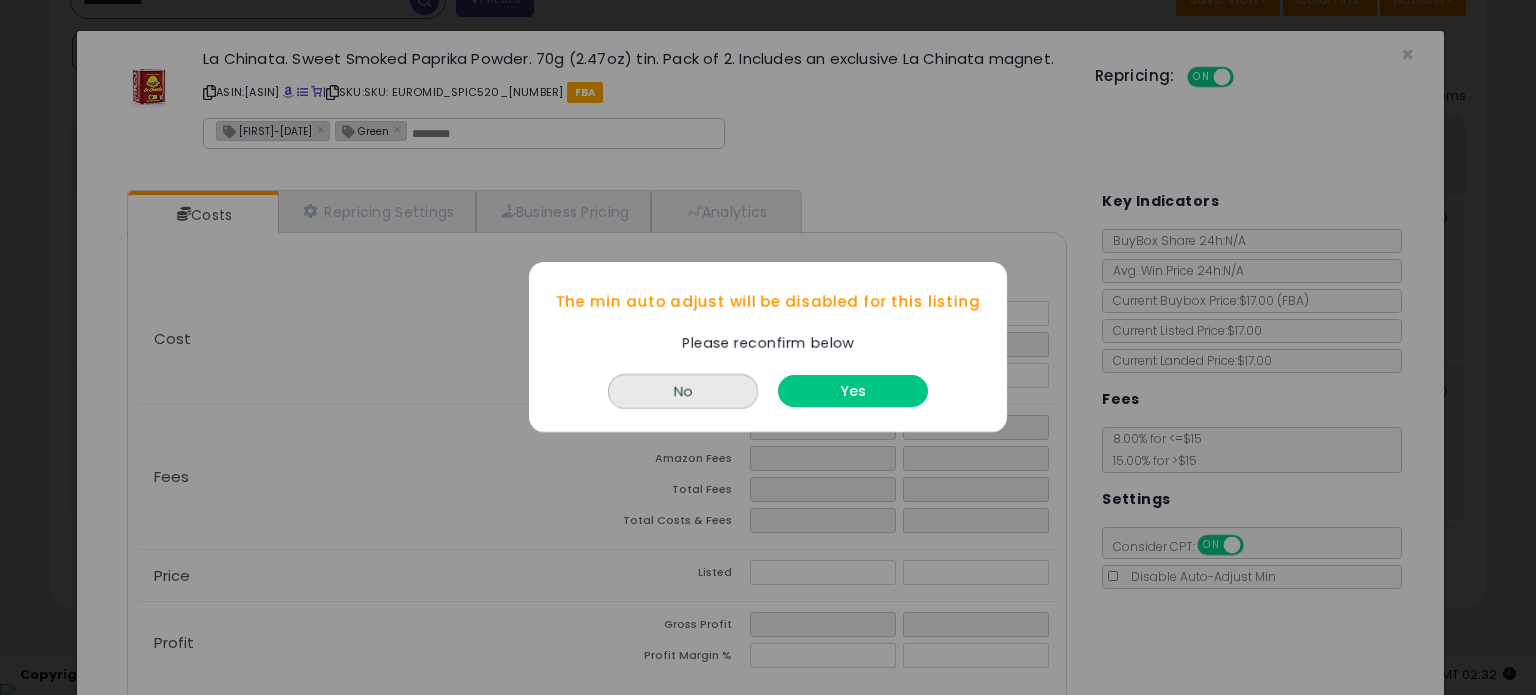 click on "Yes" at bounding box center [853, 387] 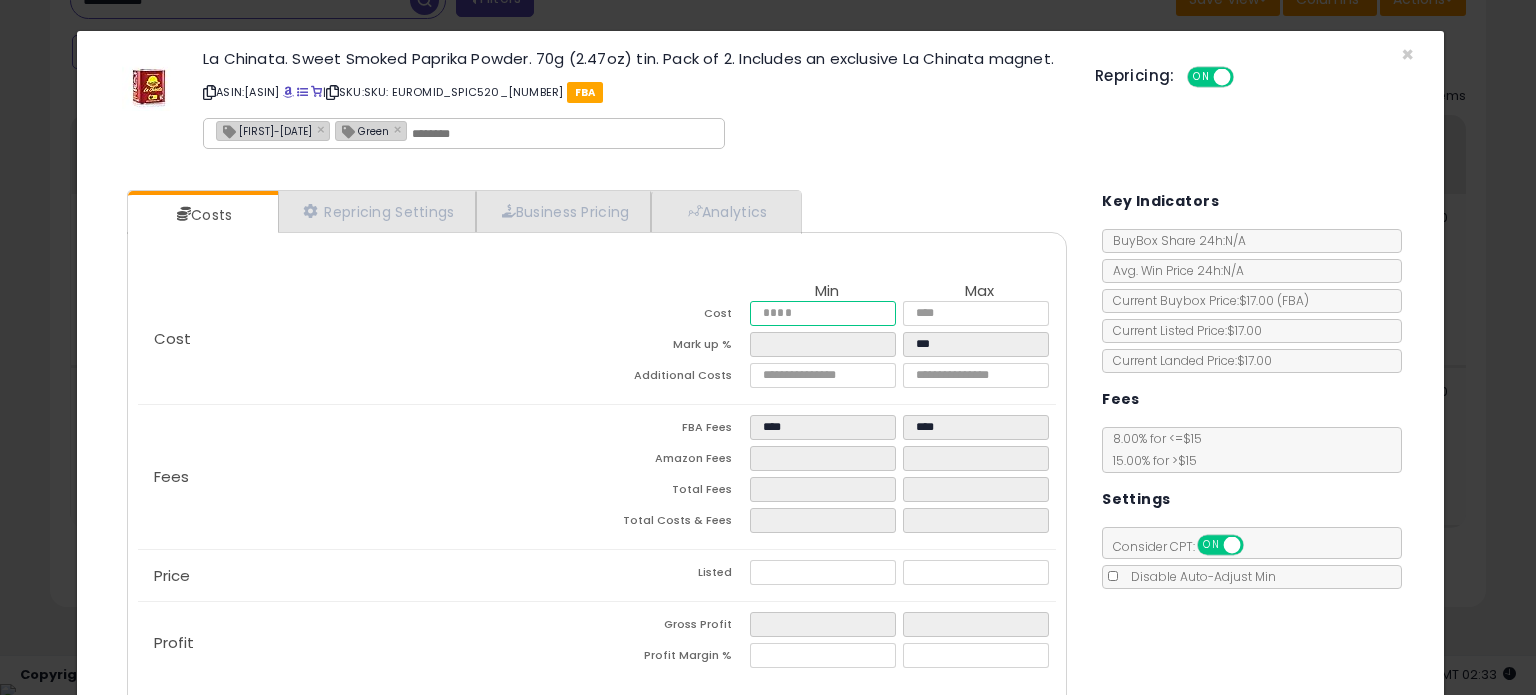 click at bounding box center [822, 313] 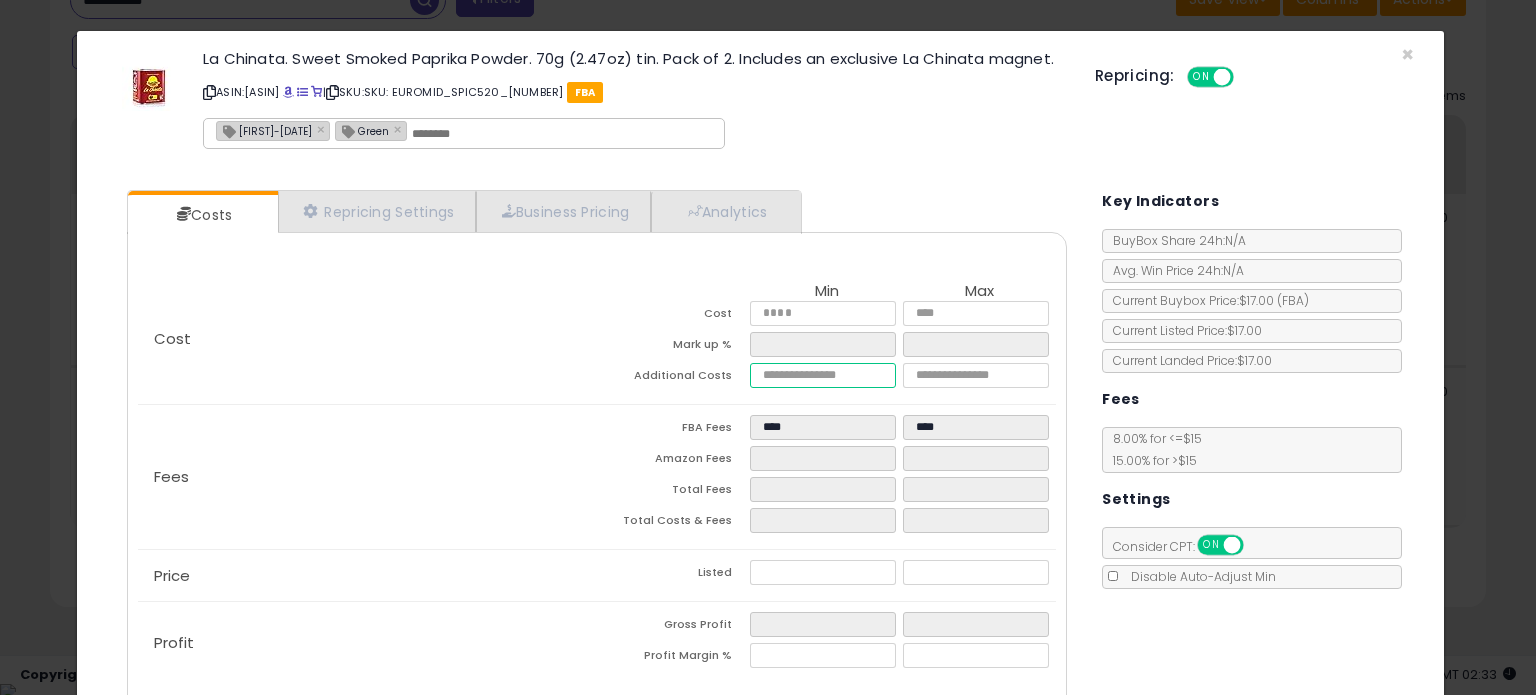 click at bounding box center [822, 375] 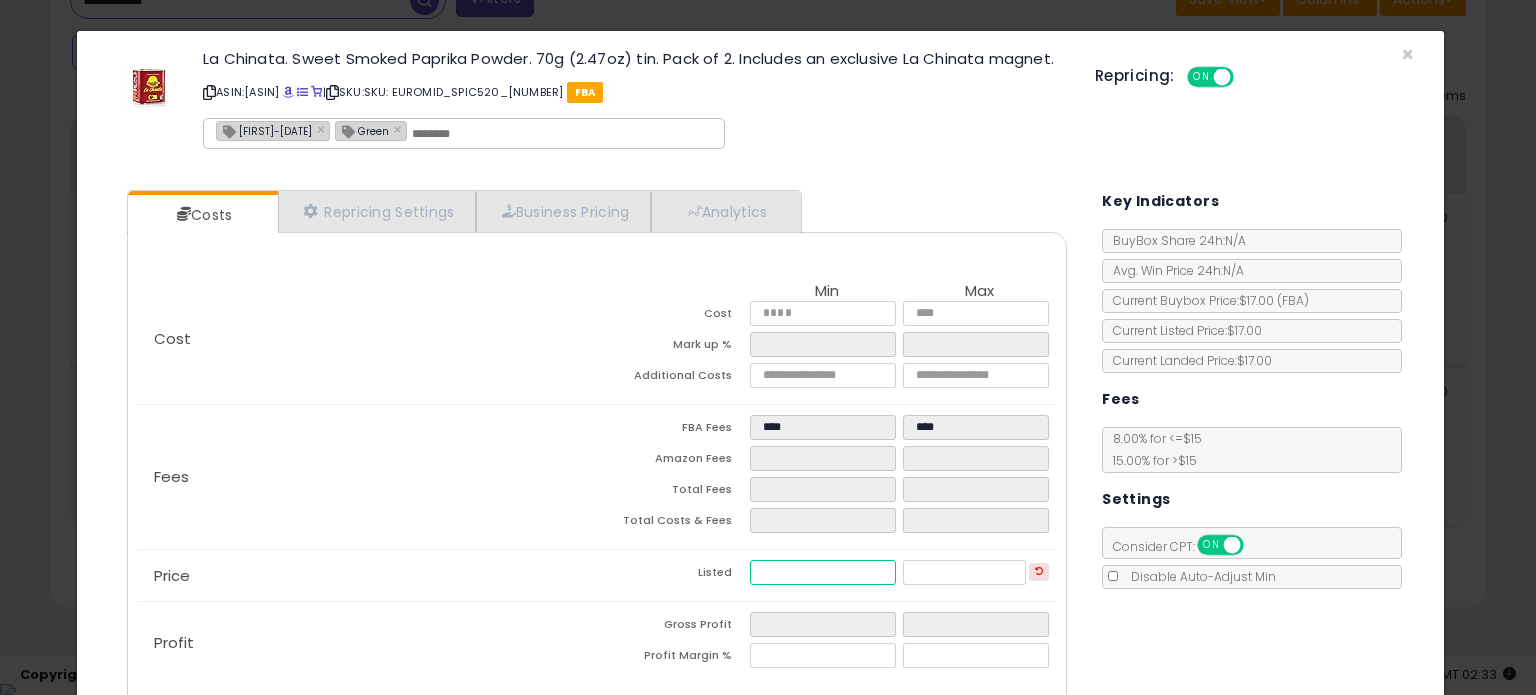 click at bounding box center (822, 572) 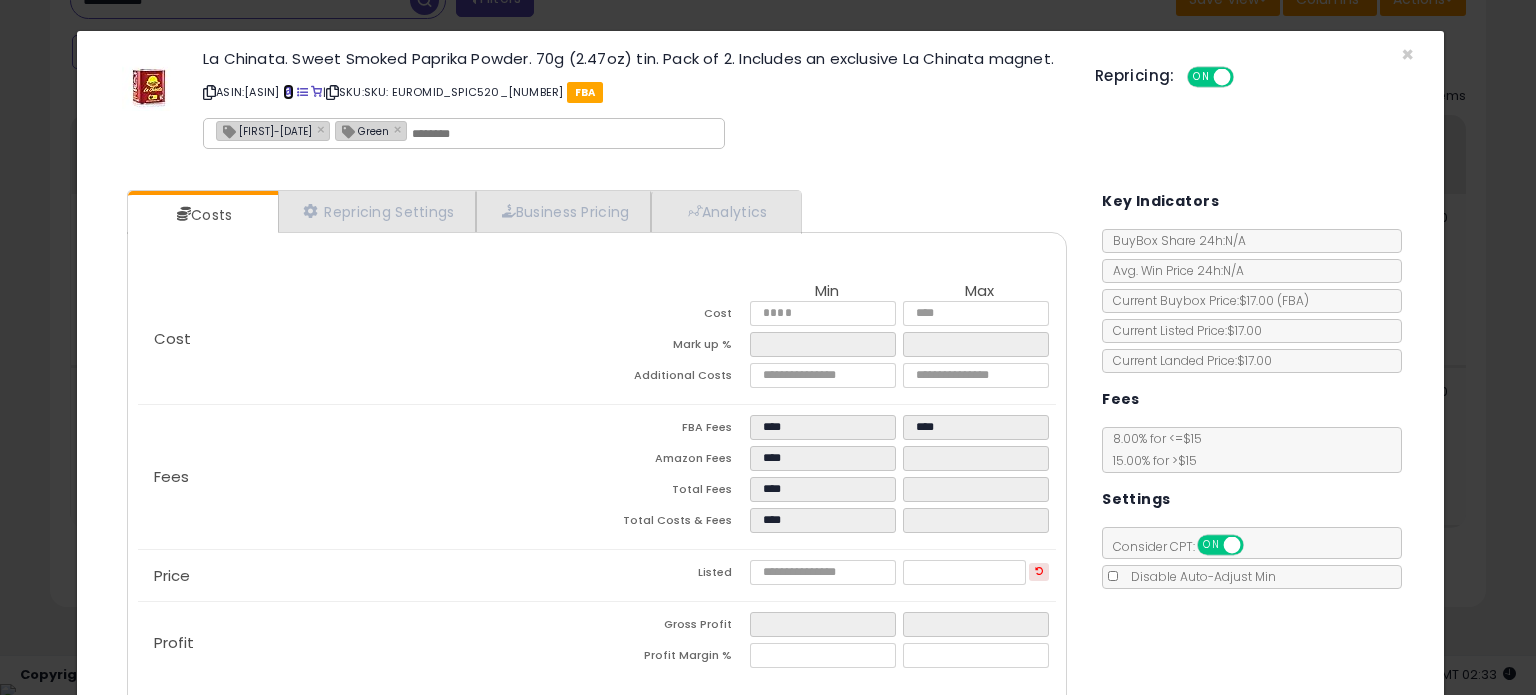 click at bounding box center (288, 92) 